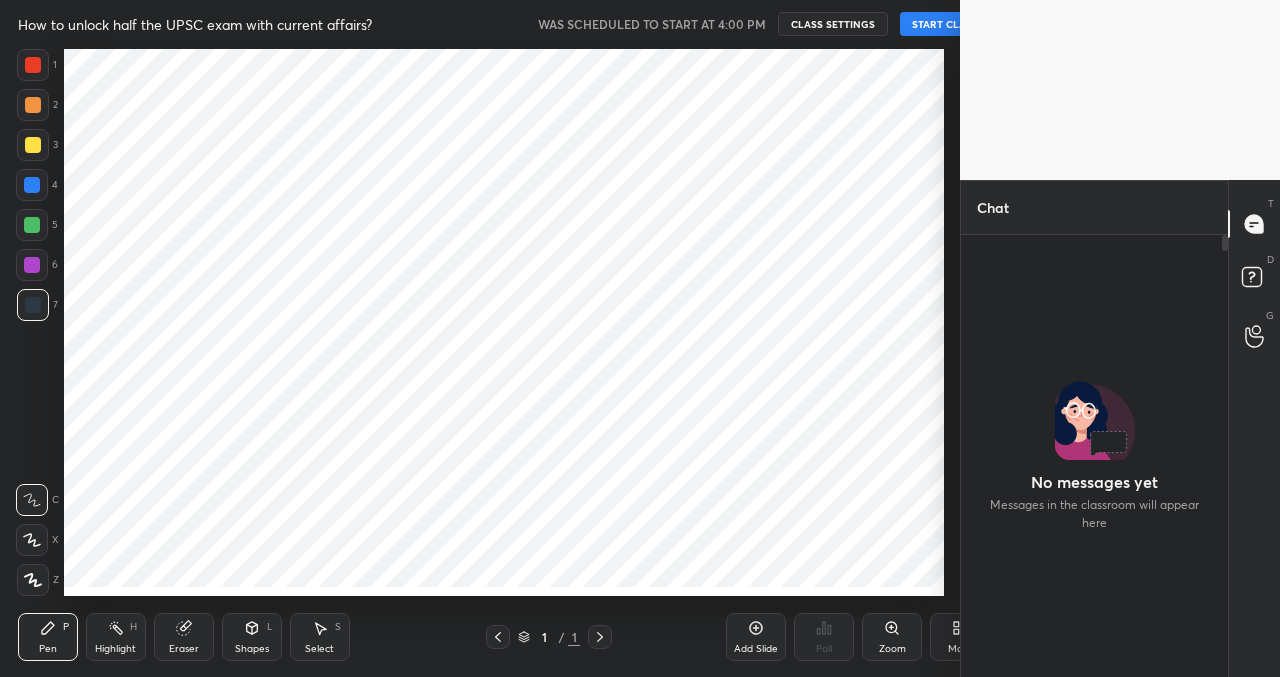 scroll, scrollTop: 0, scrollLeft: 0, axis: both 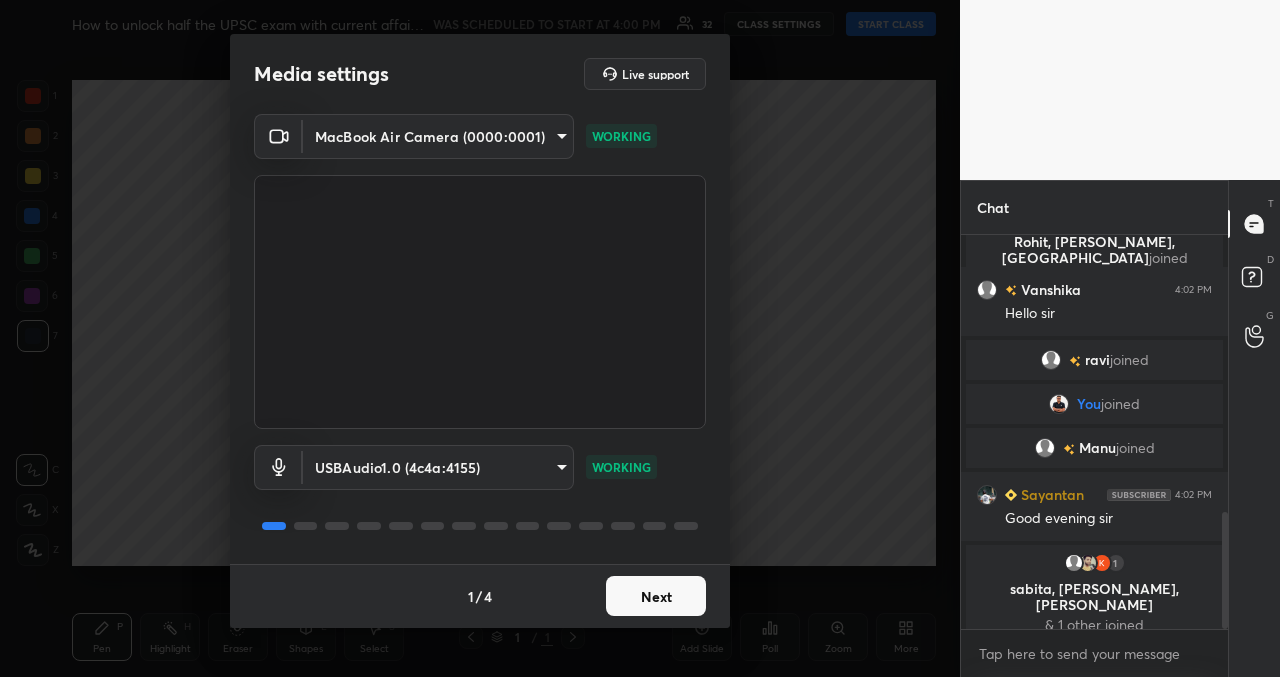 click on "Next" at bounding box center [656, 596] 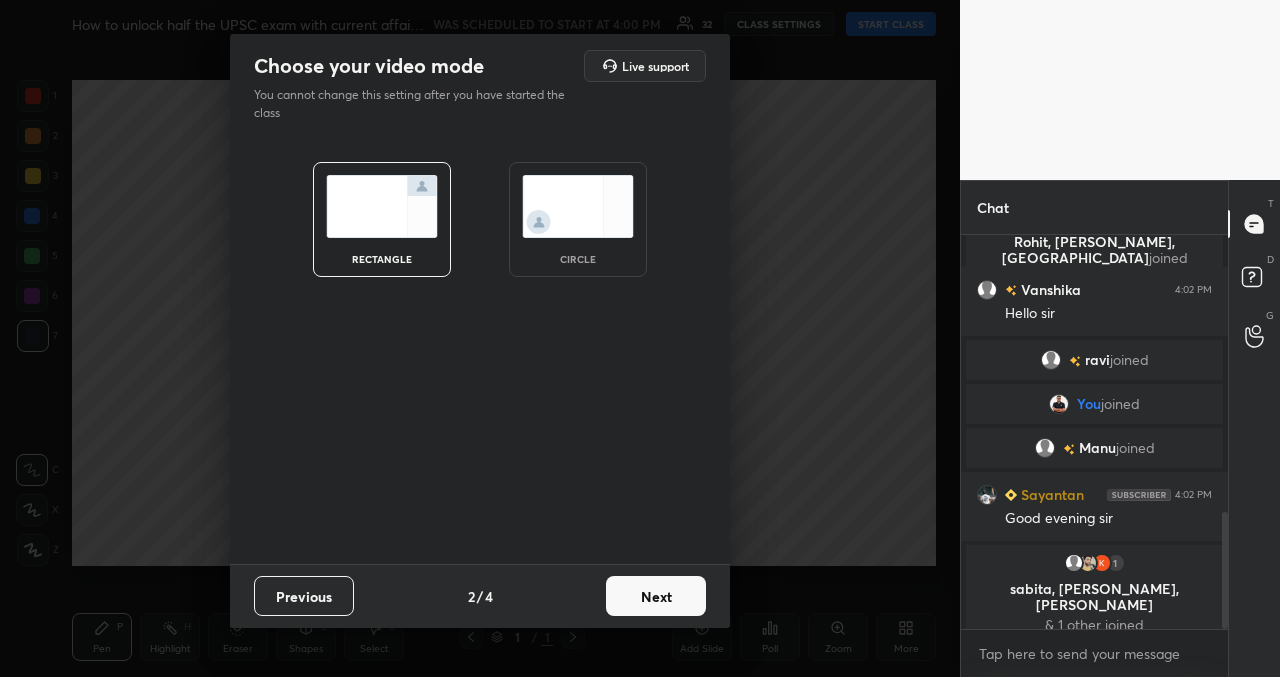 click on "Next" at bounding box center [656, 596] 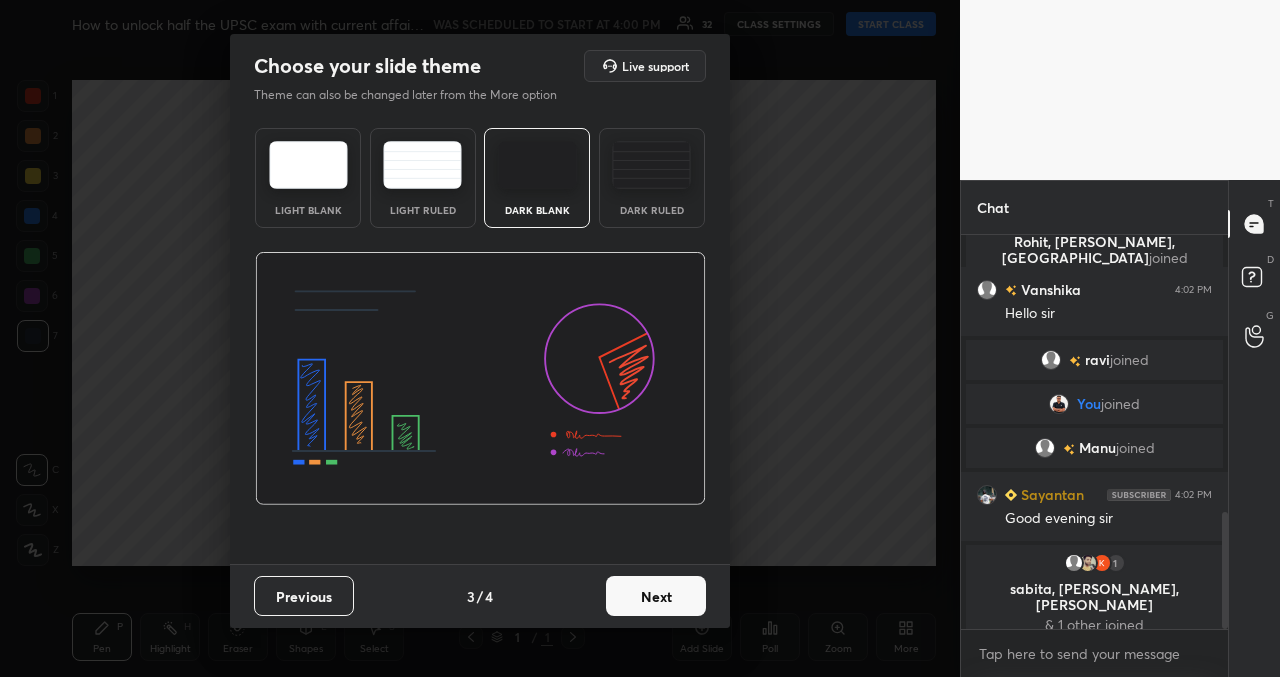 click on "Next" at bounding box center [656, 596] 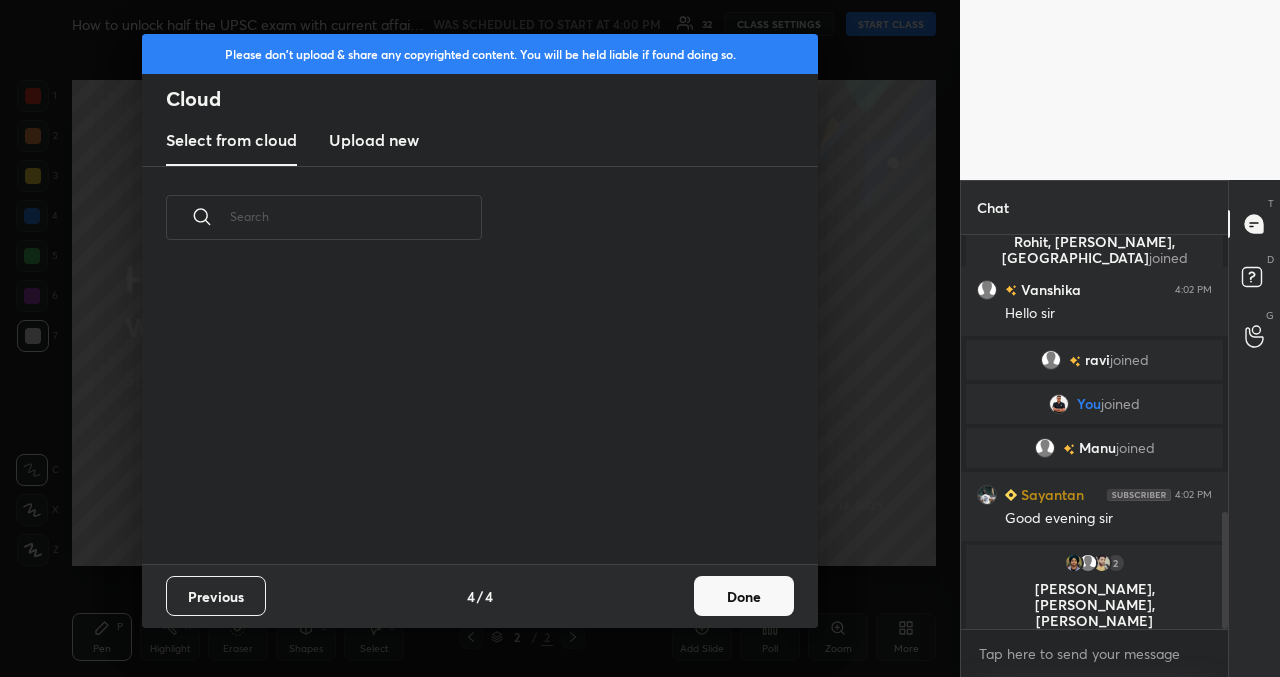scroll, scrollTop: 7, scrollLeft: 11, axis: both 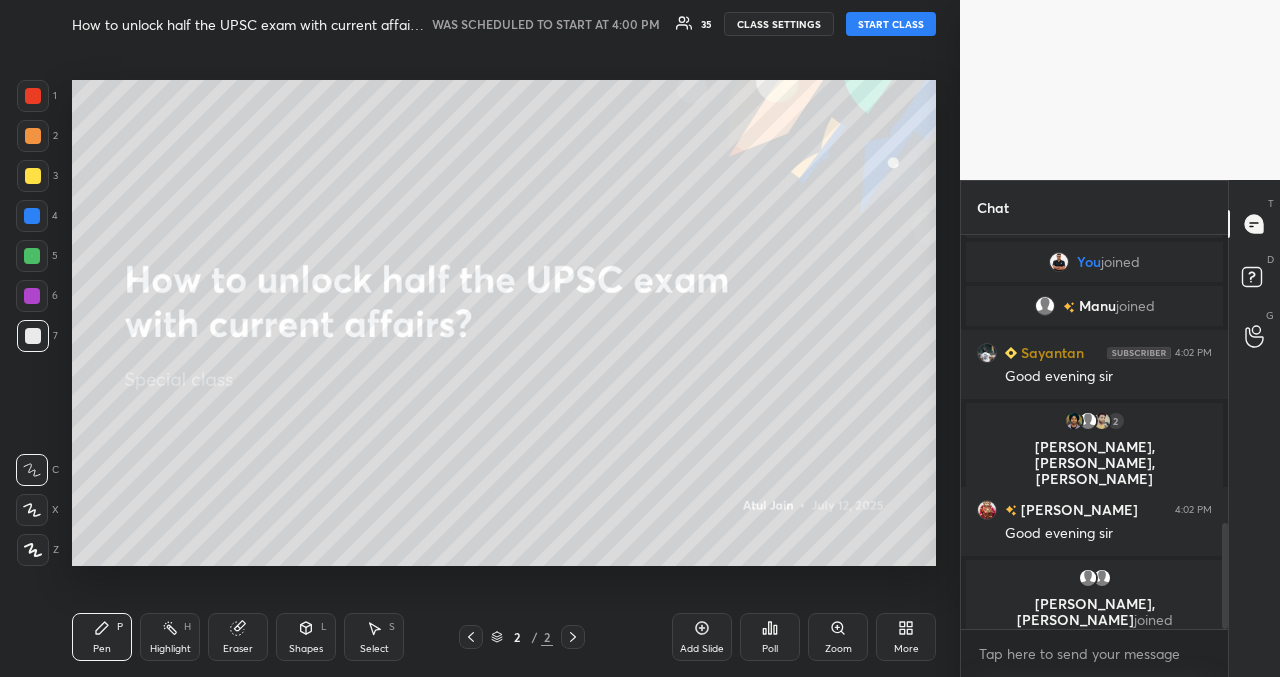 click on "START CLASS" at bounding box center [891, 24] 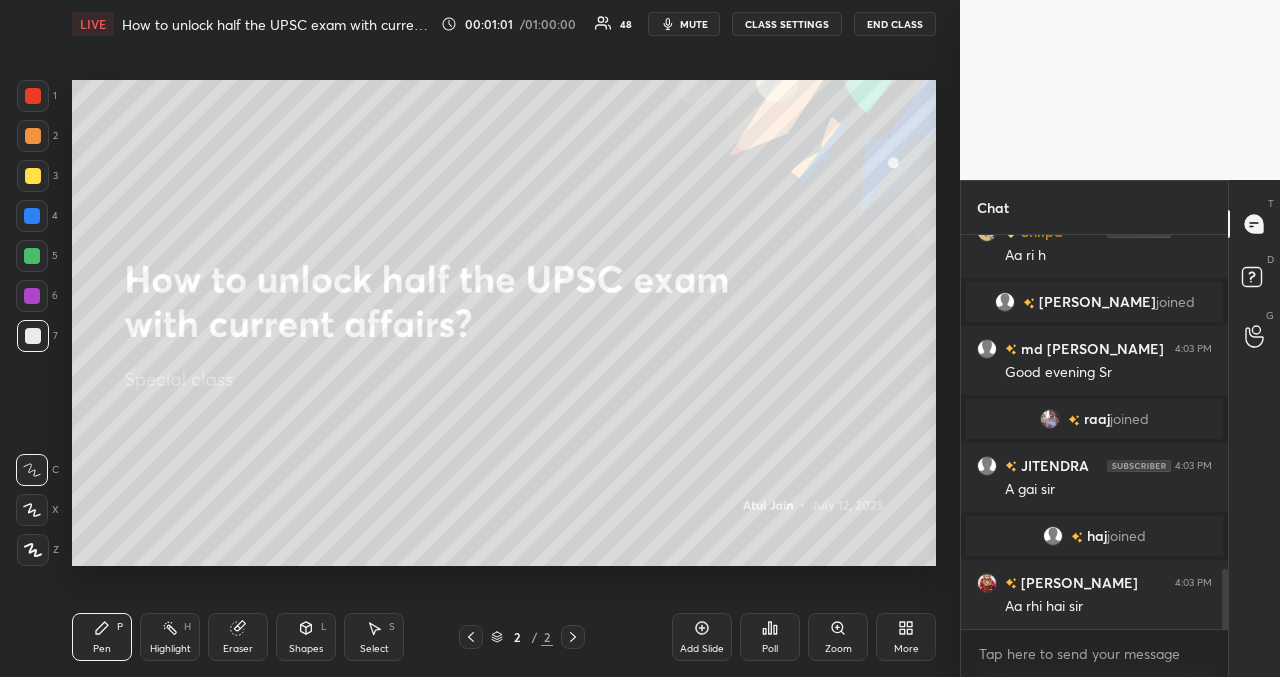 scroll, scrollTop: 2189, scrollLeft: 0, axis: vertical 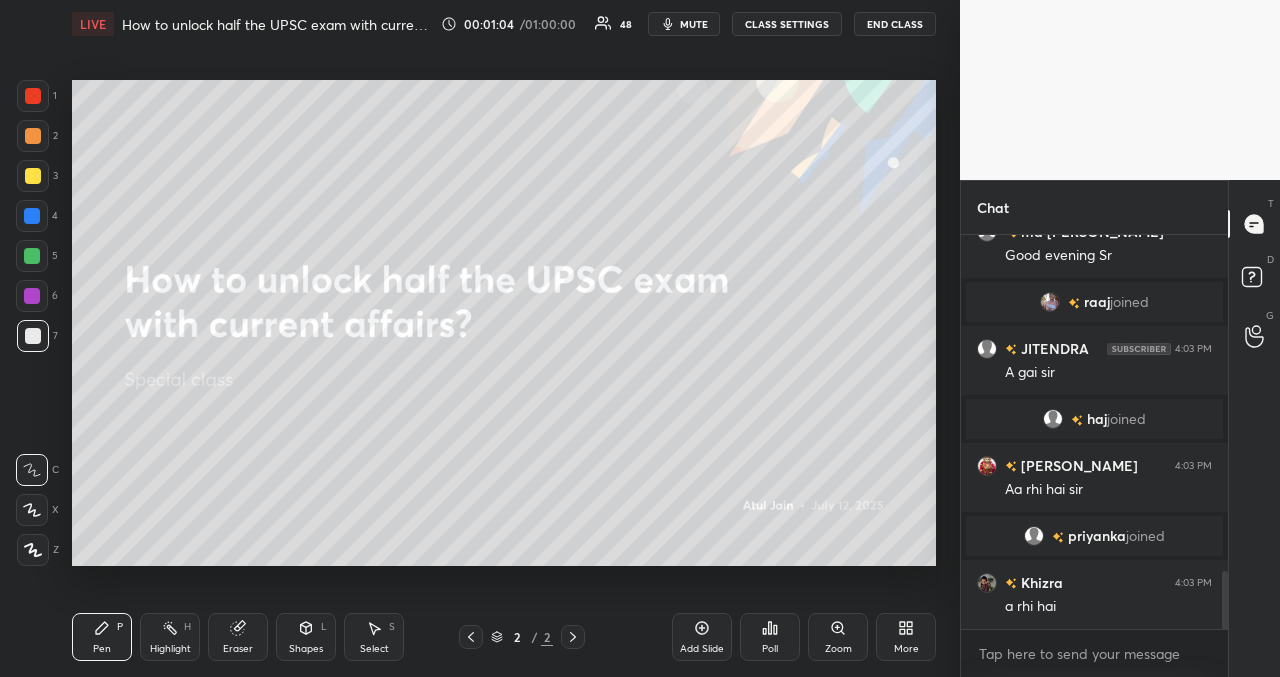 click 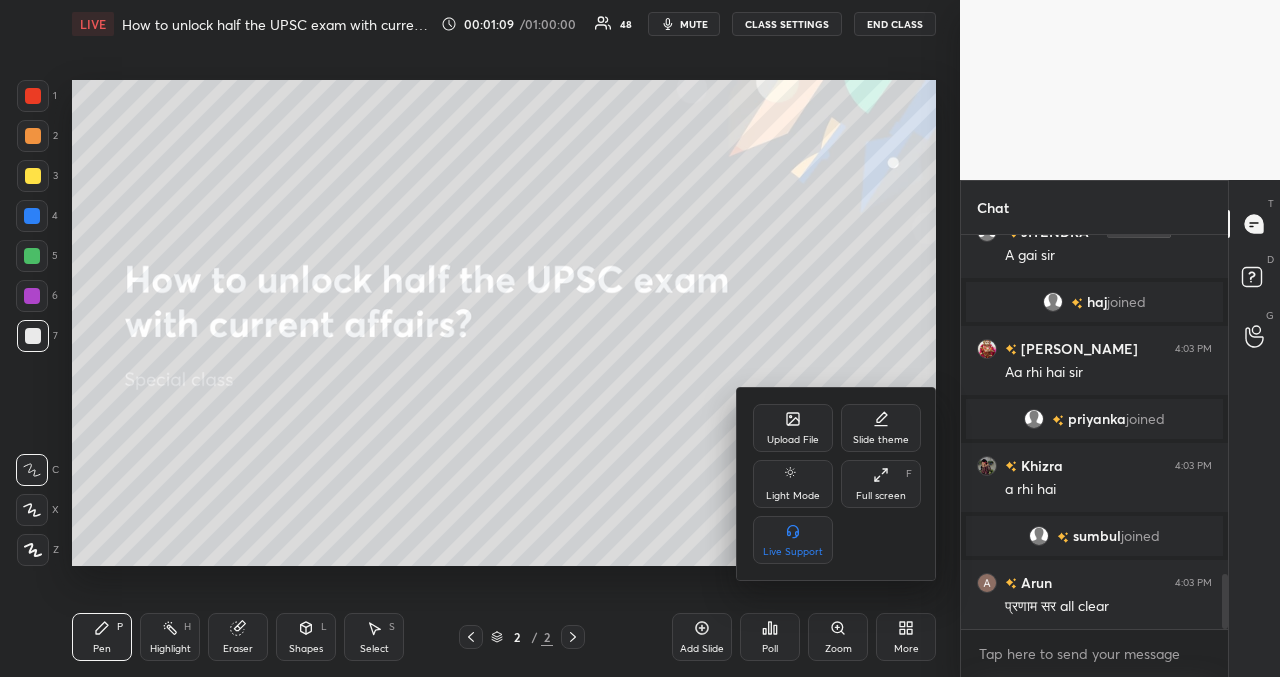 scroll, scrollTop: 2416, scrollLeft: 0, axis: vertical 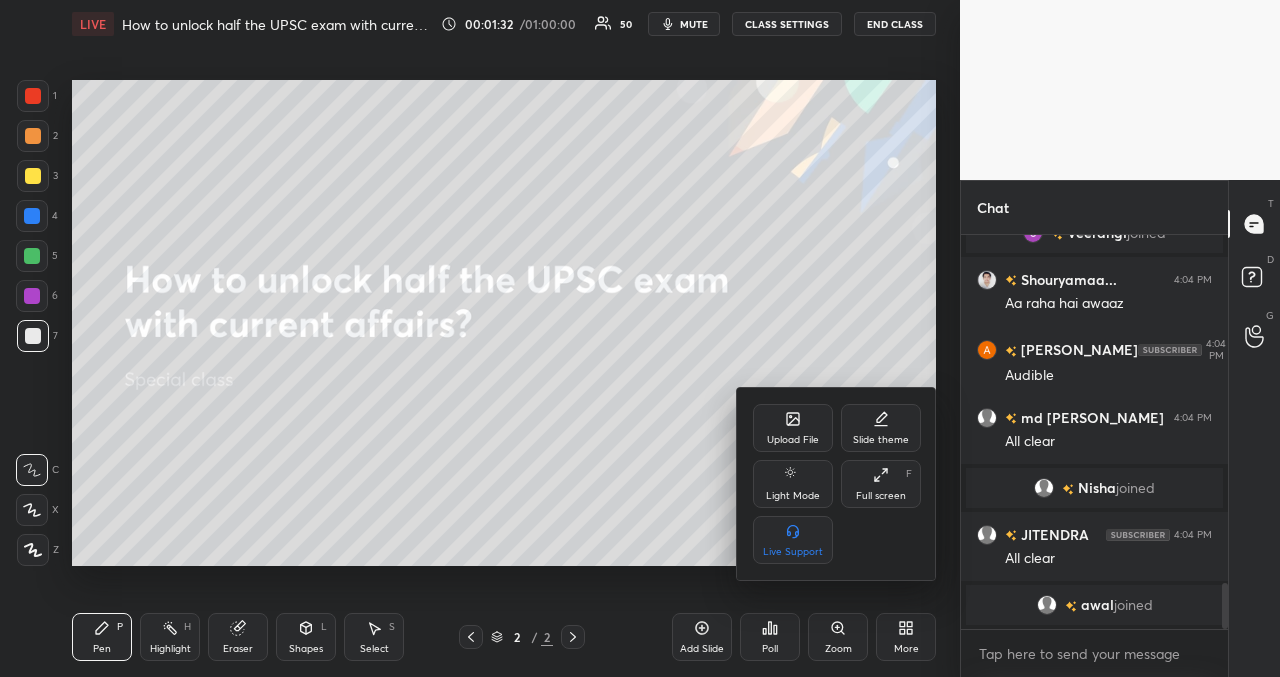 click on "Upload File" at bounding box center (793, 428) 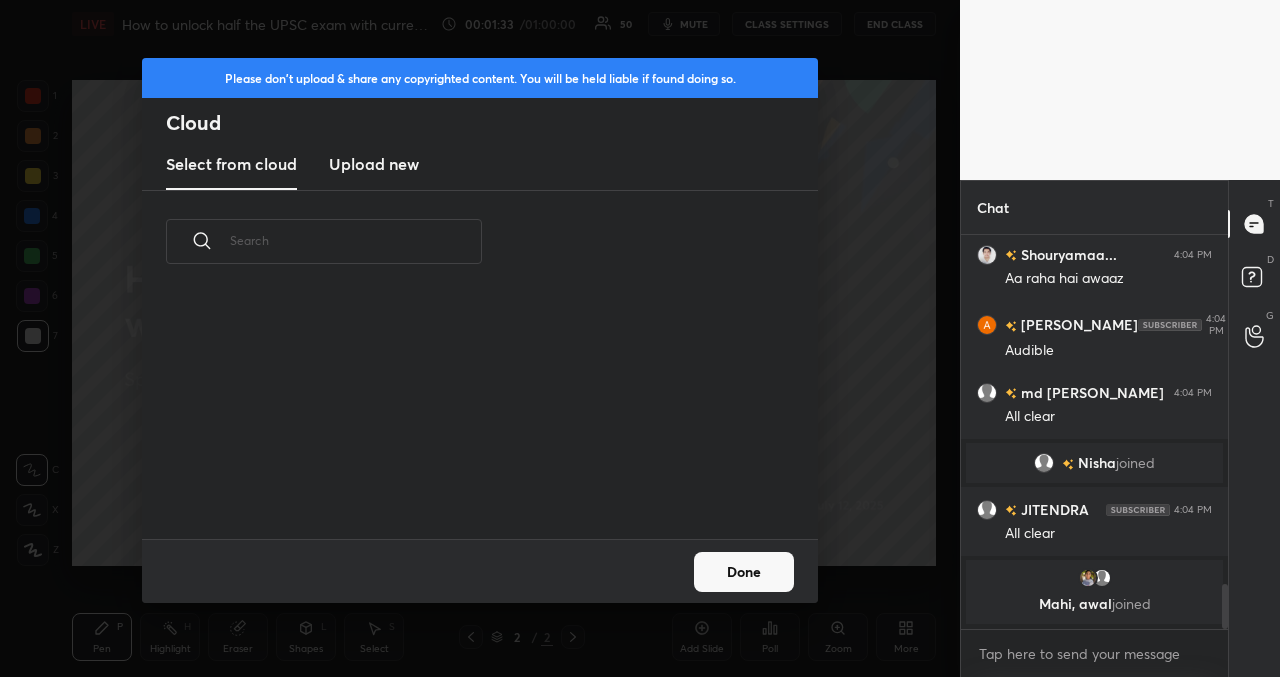 scroll, scrollTop: 150, scrollLeft: 642, axis: both 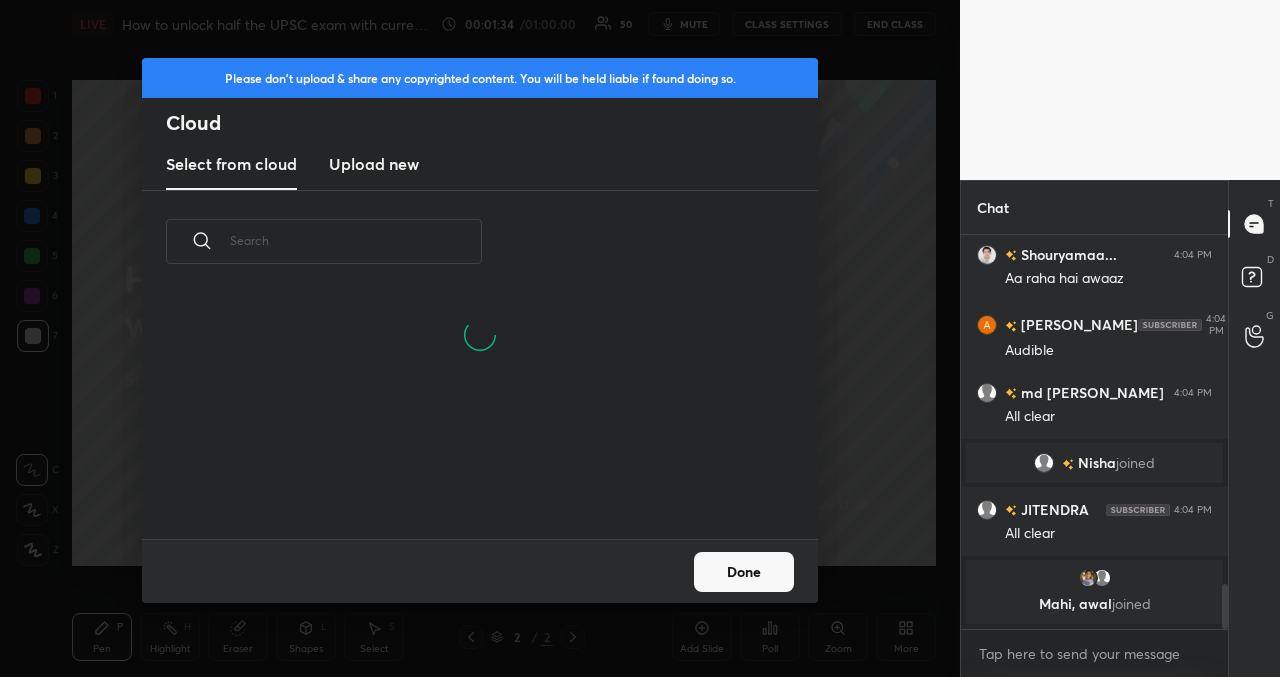 click on "Upload new" at bounding box center (374, 164) 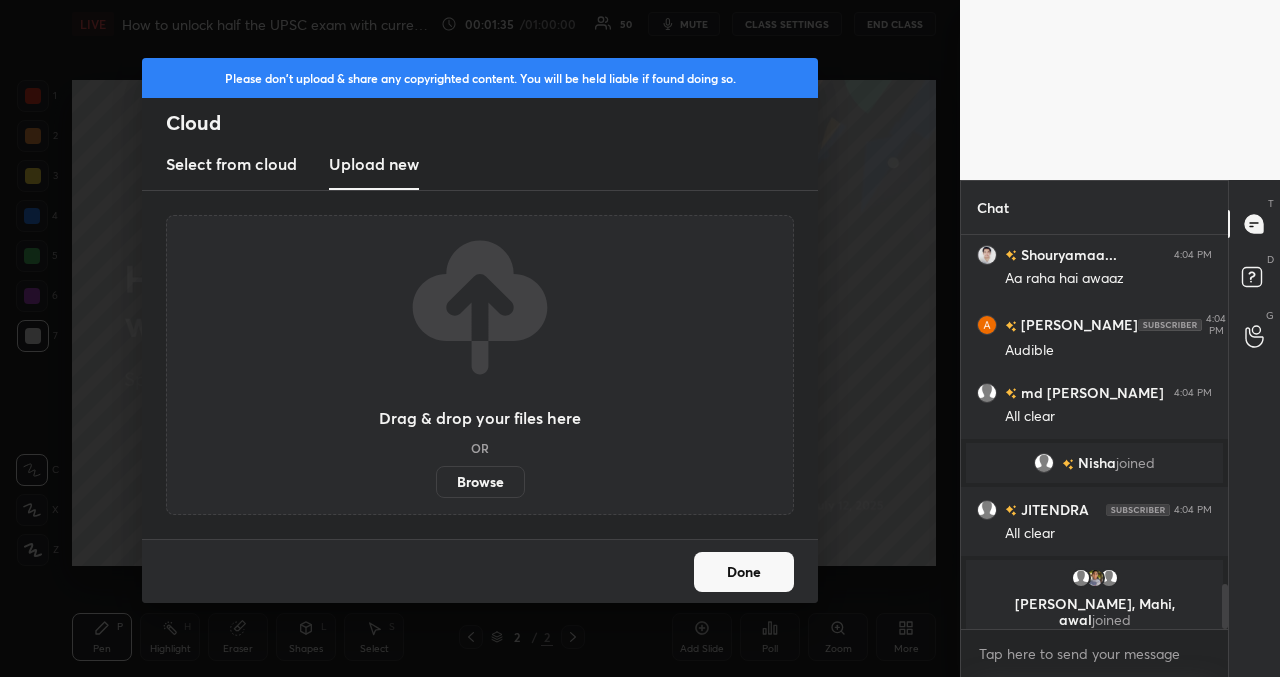 click on "Drag & drop your files here OR Browse" at bounding box center [480, 365] 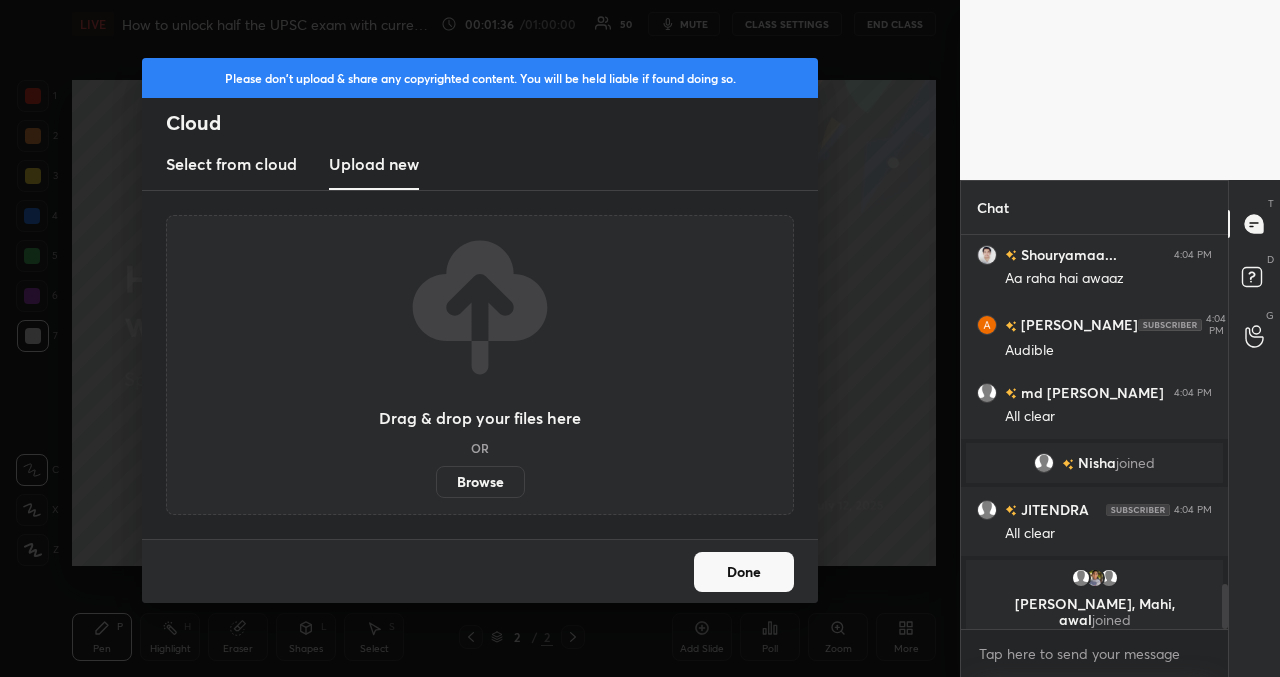 scroll, scrollTop: 3041, scrollLeft: 0, axis: vertical 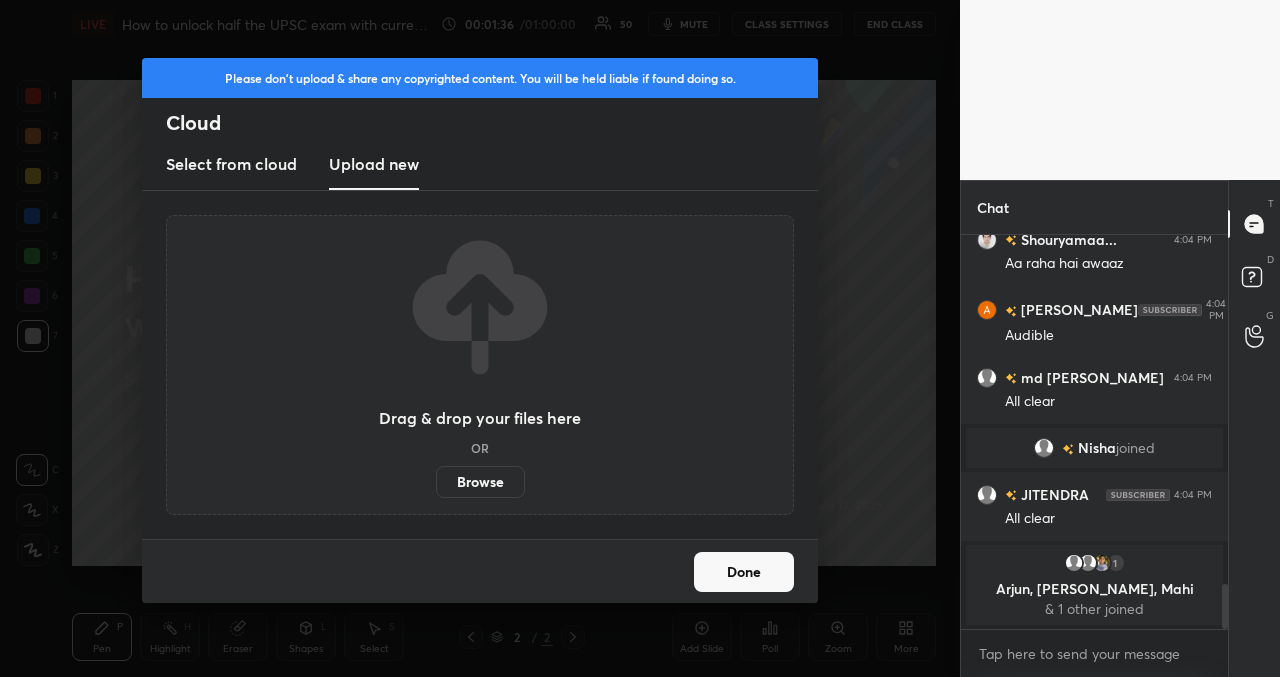 click on "Browse" at bounding box center [480, 482] 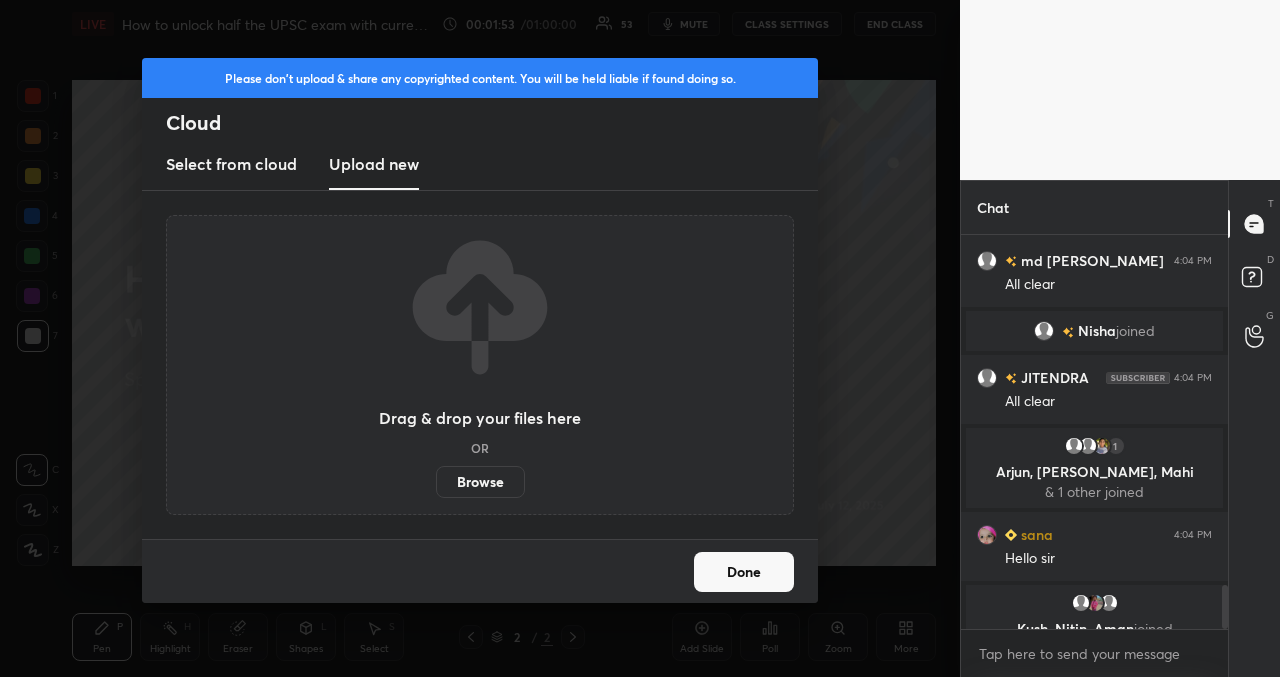 scroll, scrollTop: 3185, scrollLeft: 0, axis: vertical 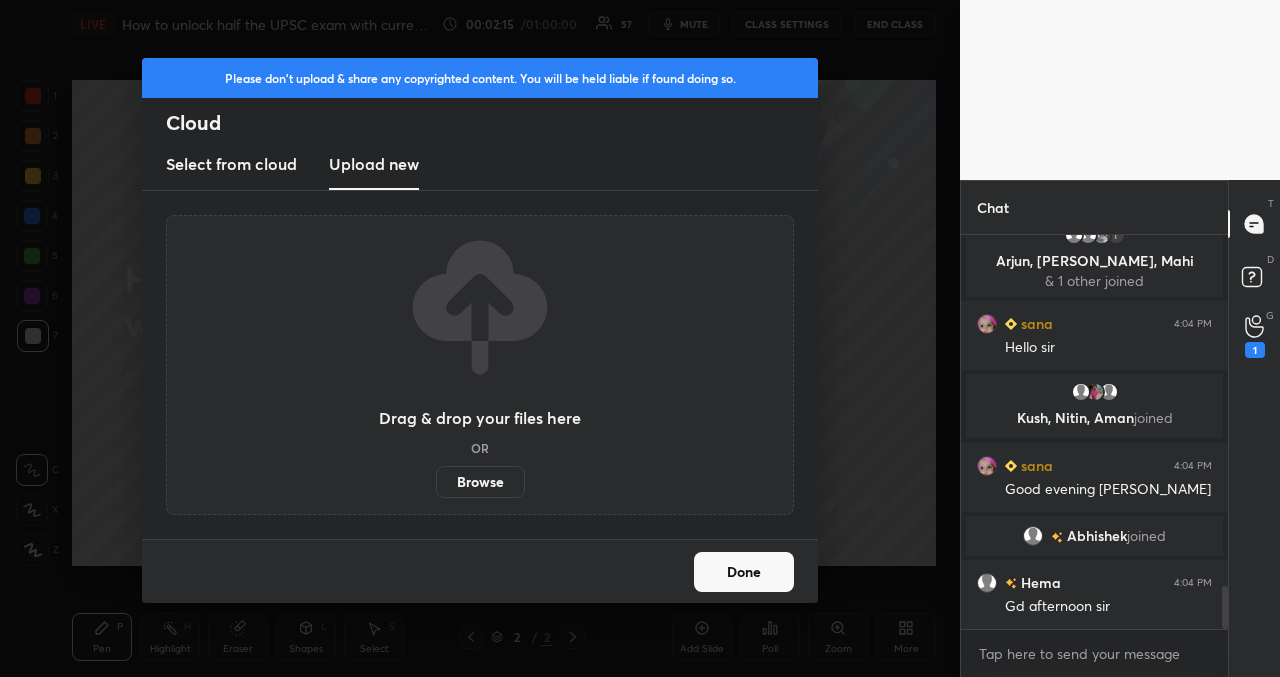 click on "Browse" at bounding box center (480, 482) 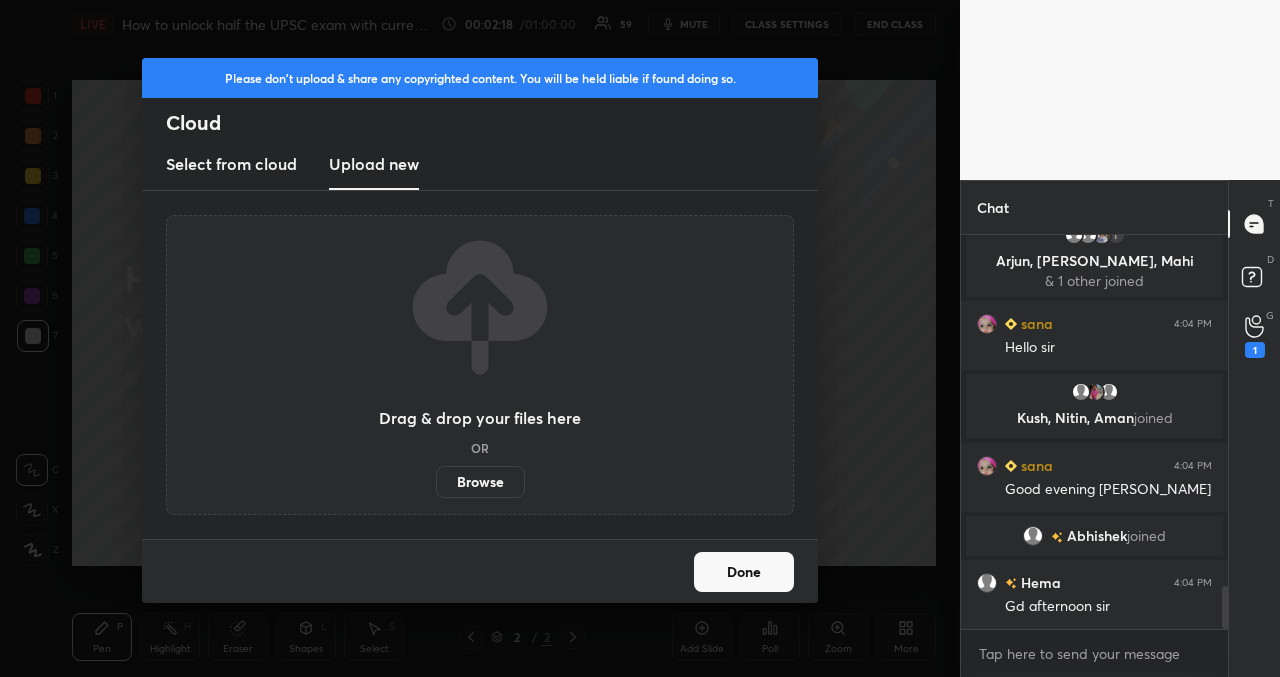 scroll, scrollTop: 3237, scrollLeft: 0, axis: vertical 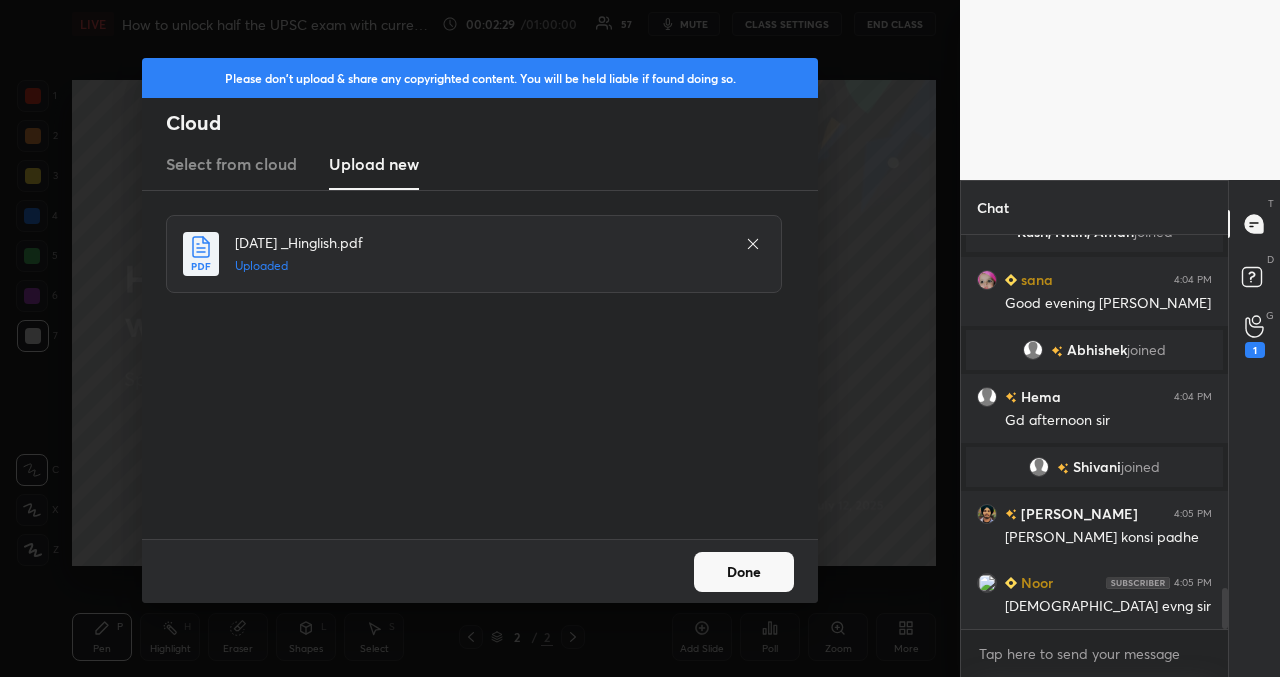 click on "Done" at bounding box center (744, 572) 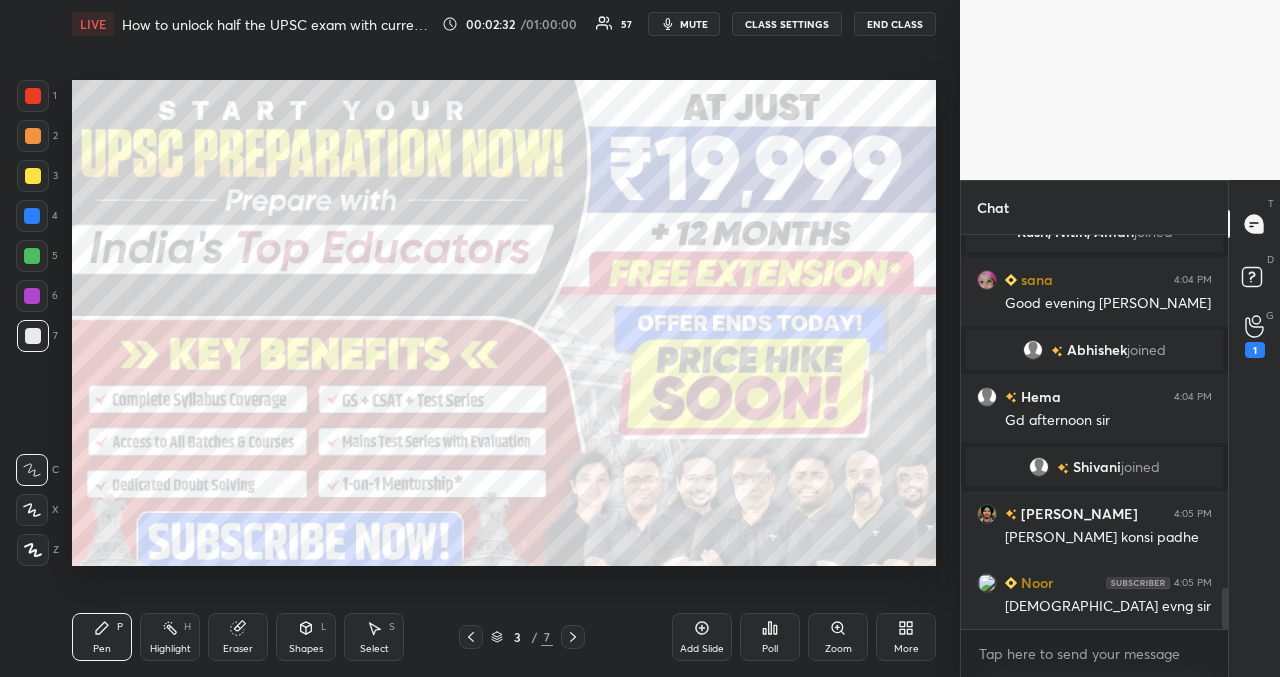 scroll, scrollTop: 3397, scrollLeft: 0, axis: vertical 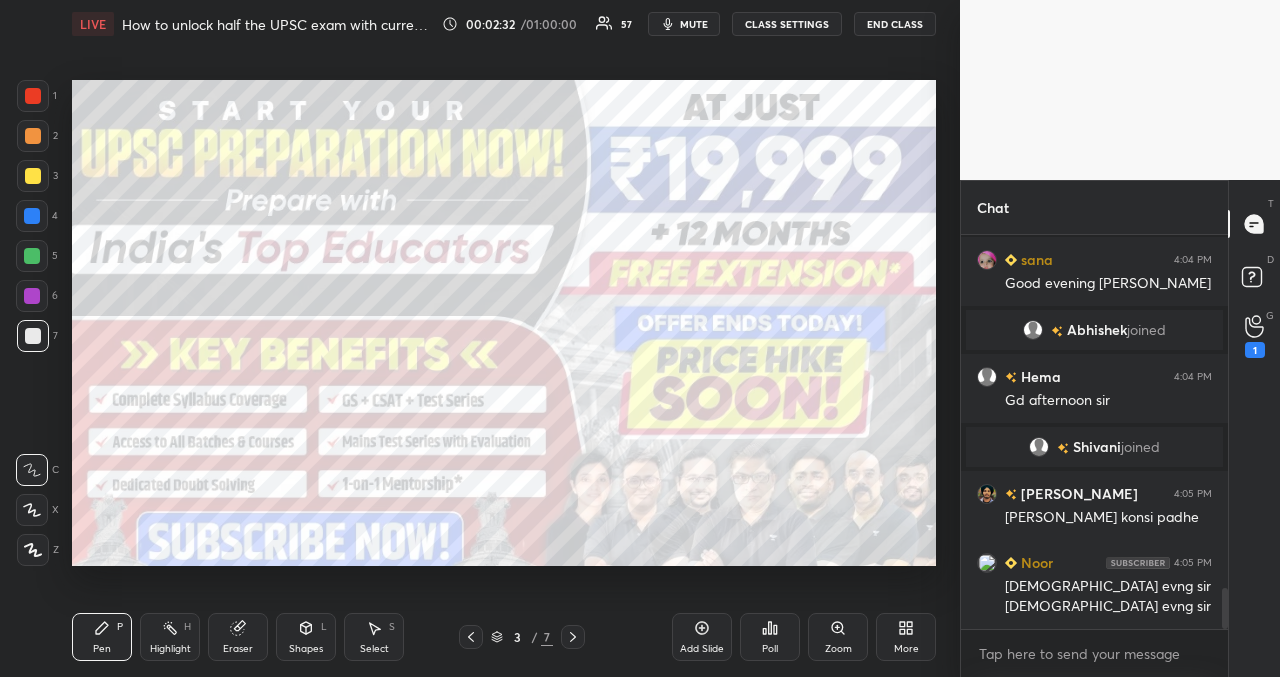 click 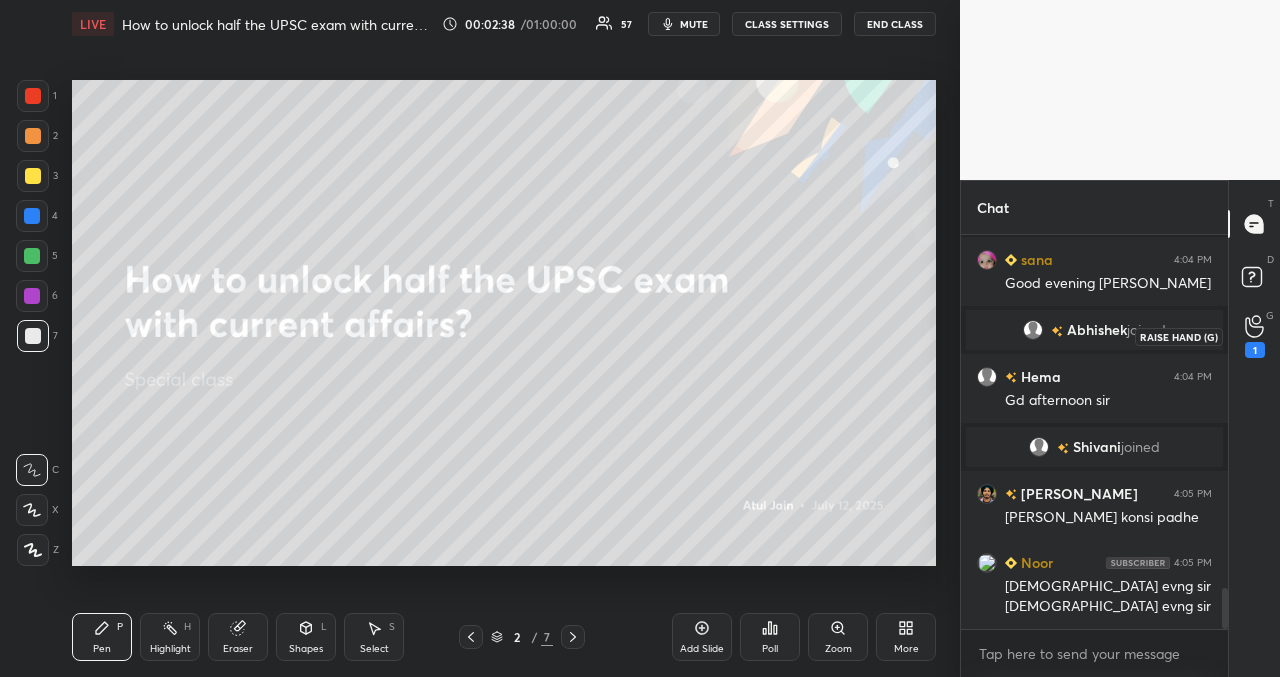 click 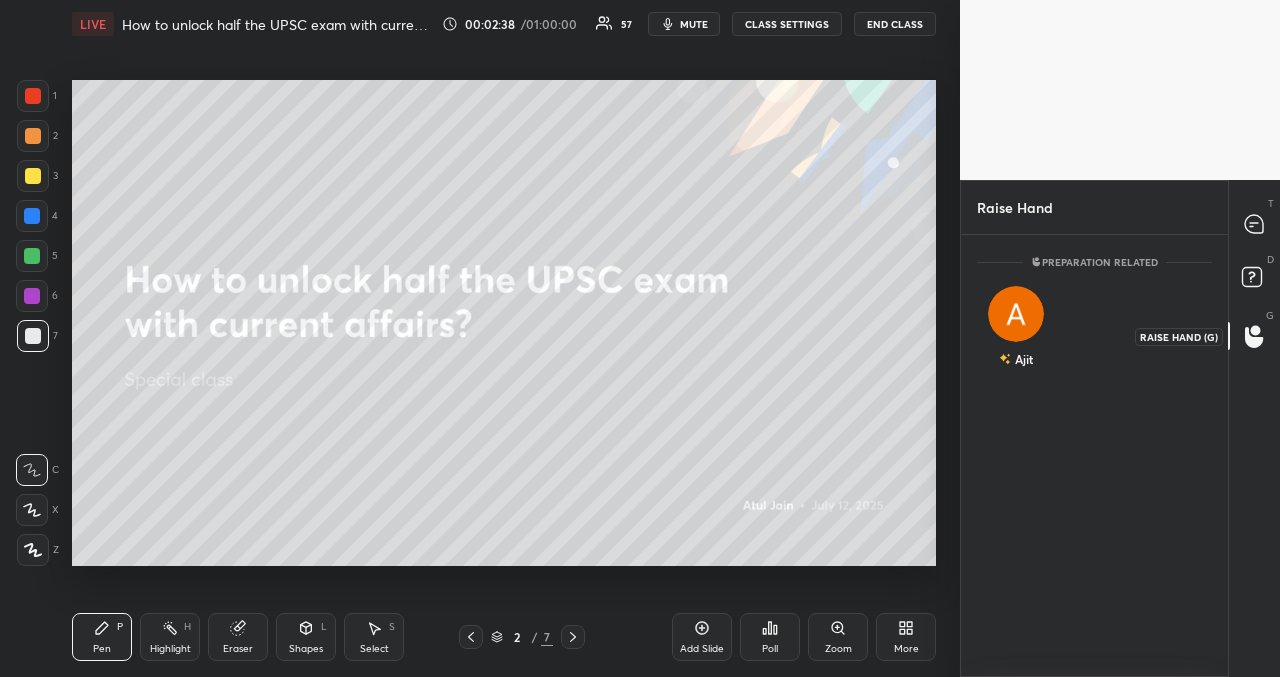 scroll, scrollTop: 436, scrollLeft: 261, axis: both 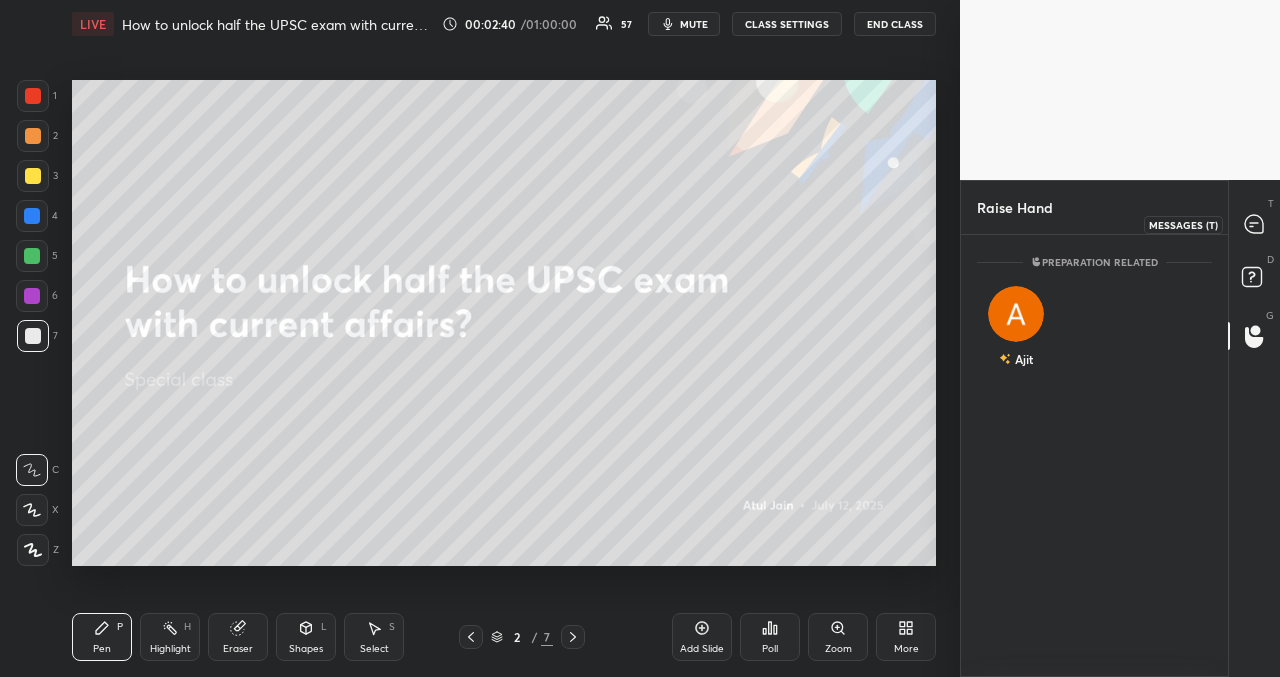 click 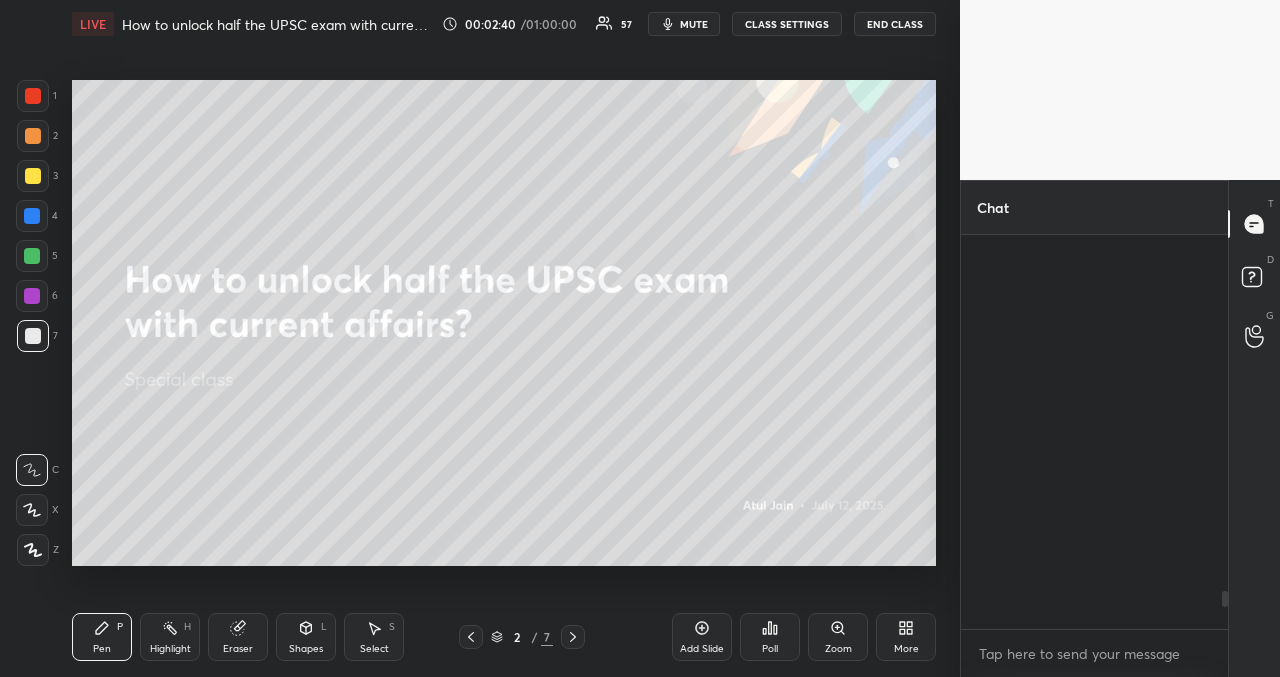 scroll, scrollTop: 3734, scrollLeft: 0, axis: vertical 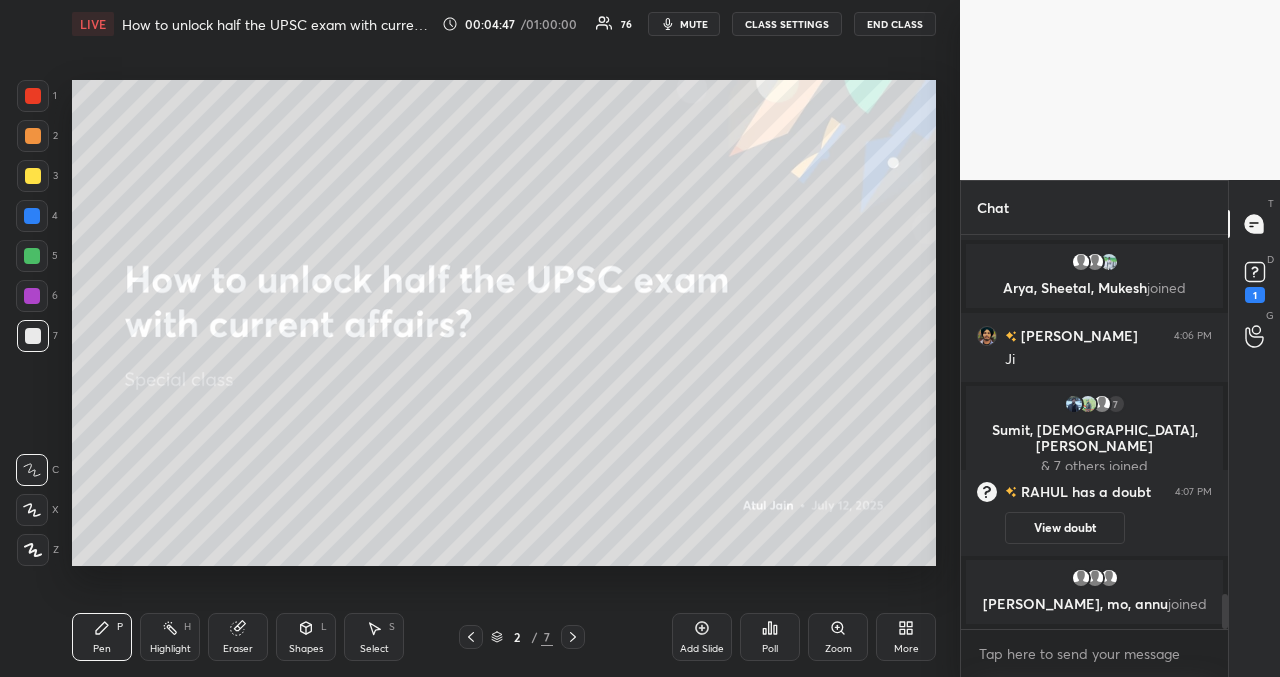 click on "1 2 3 4 5 6 7 C X Z C X Z E E Erase all   H H LIVE How to unlock half the UPSC exam with current affairs? 00:04:47 /  01:00:00 76 mute CLASS SETTINGS End Class Setting up your live class Poll for   secs No correct answer Start poll Back How to unlock half the UPSC exam with current affairs? [PERSON_NAME] Pen P Highlight H Eraser Shapes L Select S 2 / 7 Add Slide Poll Zoom More" at bounding box center (472, 338) 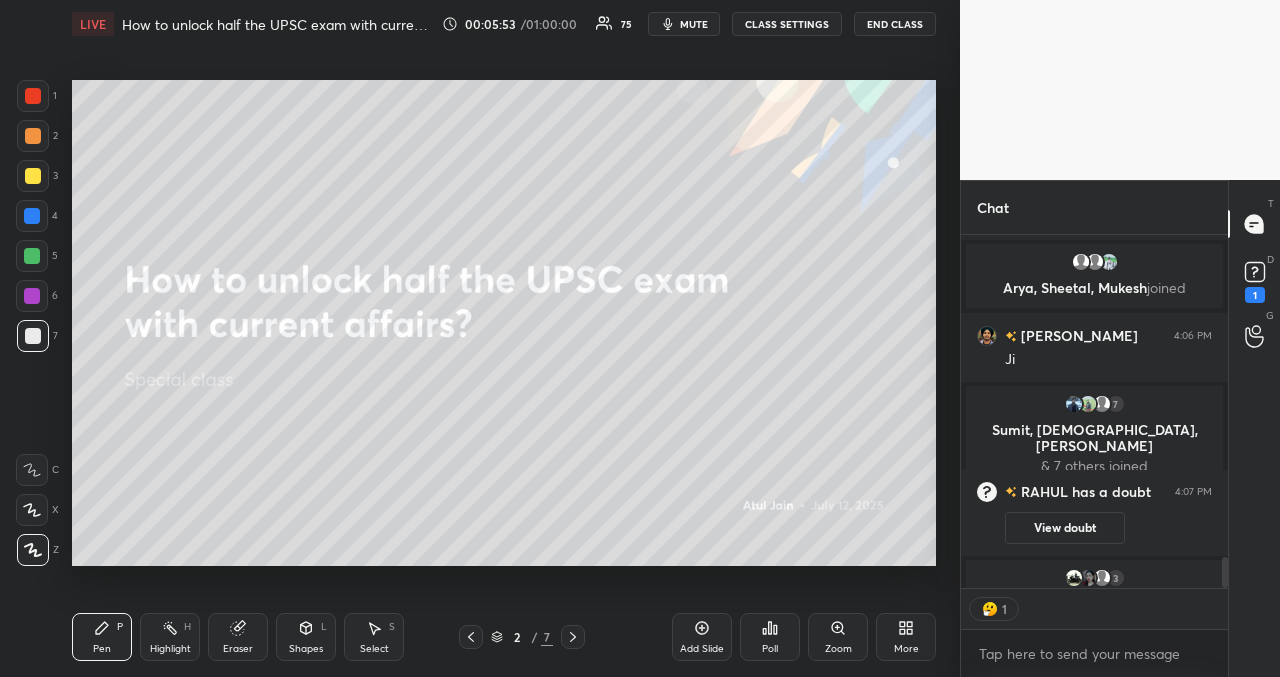 scroll, scrollTop: 4077, scrollLeft: 0, axis: vertical 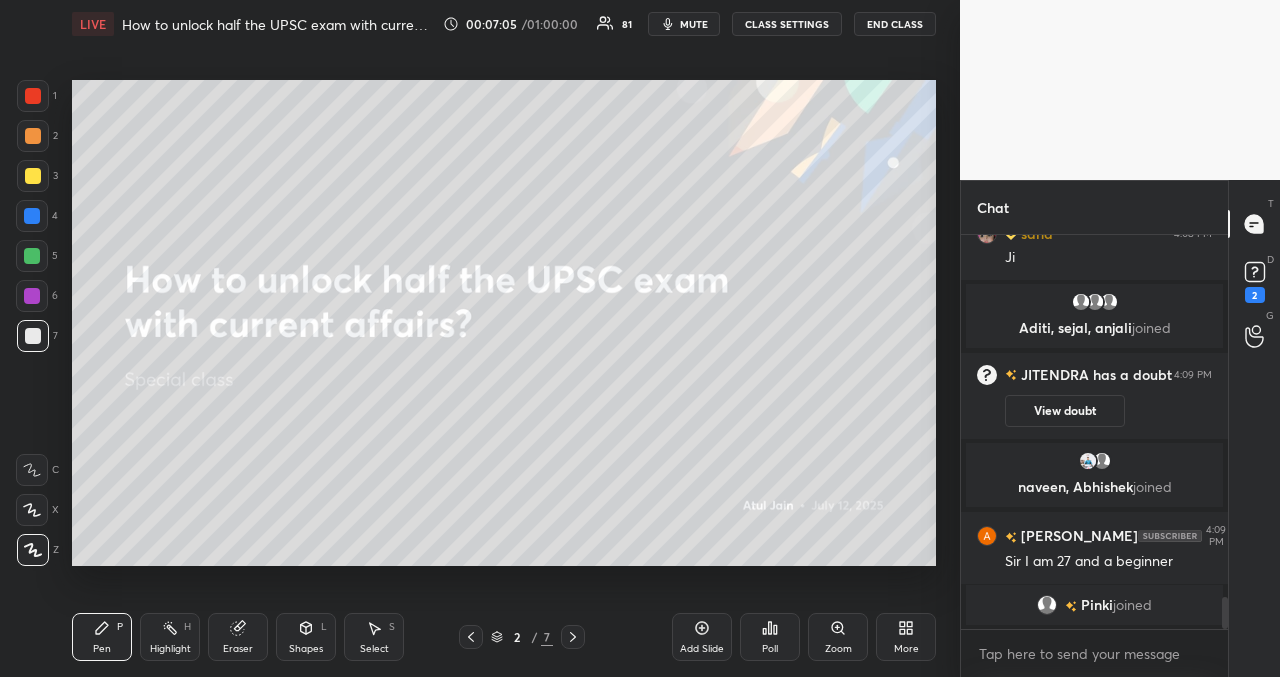 click on "Setting up your live class Poll for   secs No correct answer Start poll" at bounding box center [504, 322] 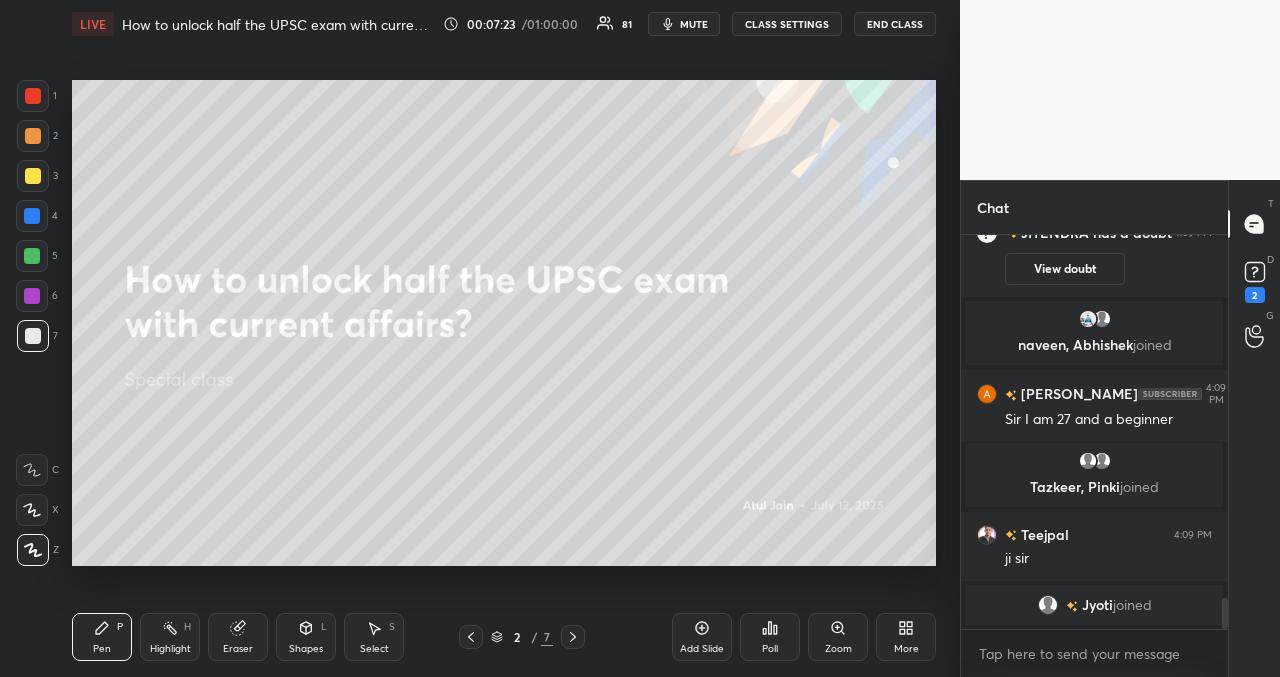 scroll, scrollTop: 4663, scrollLeft: 0, axis: vertical 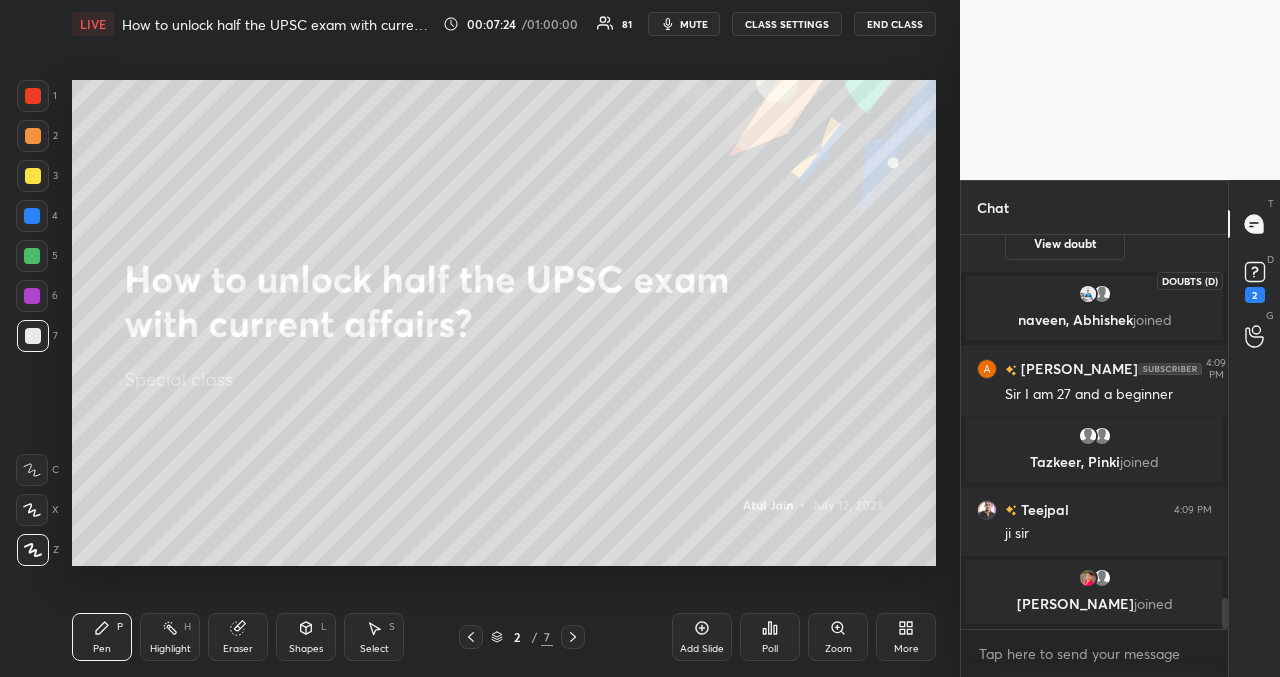 click 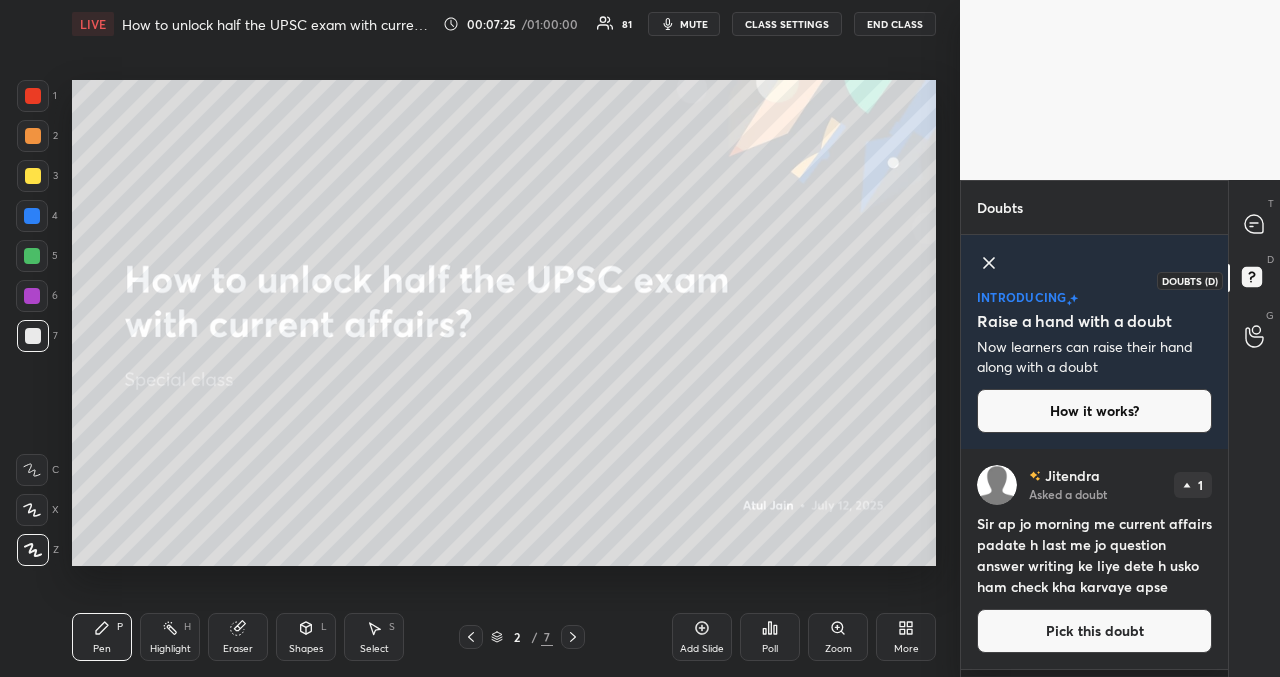 scroll, scrollTop: 15, scrollLeft: 0, axis: vertical 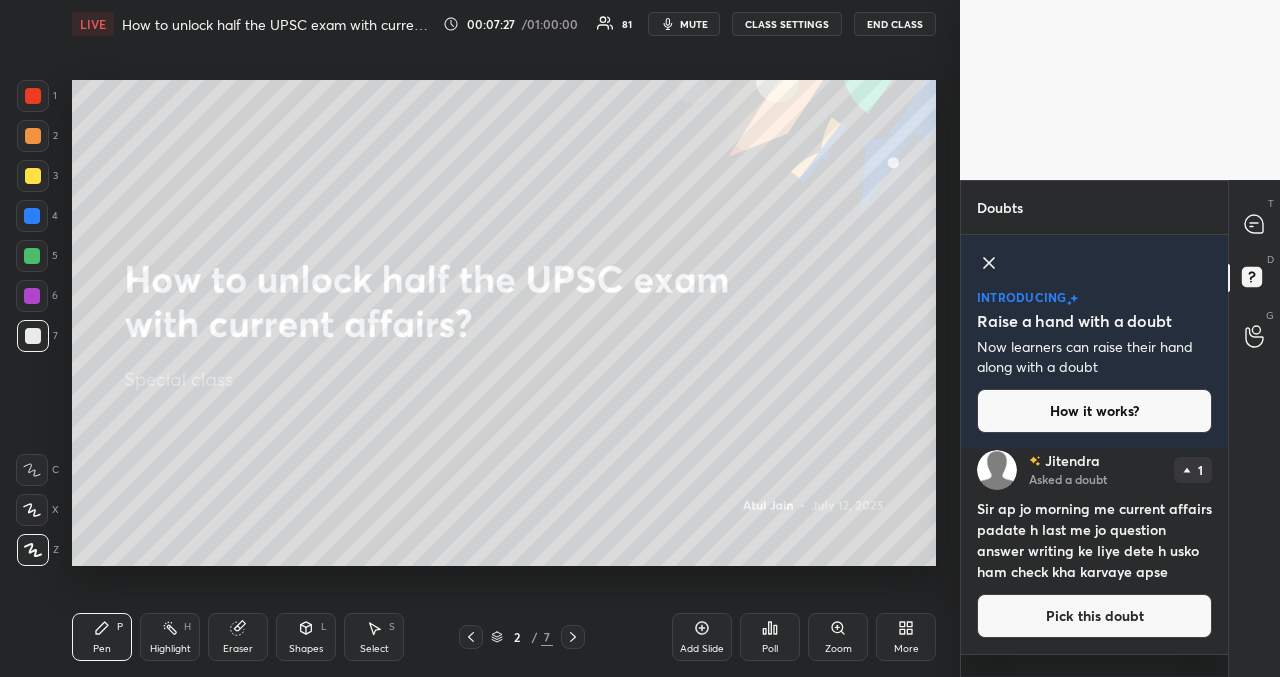 drag, startPoint x: 1228, startPoint y: 492, endPoint x: 1230, endPoint y: 523, distance: 31.06445 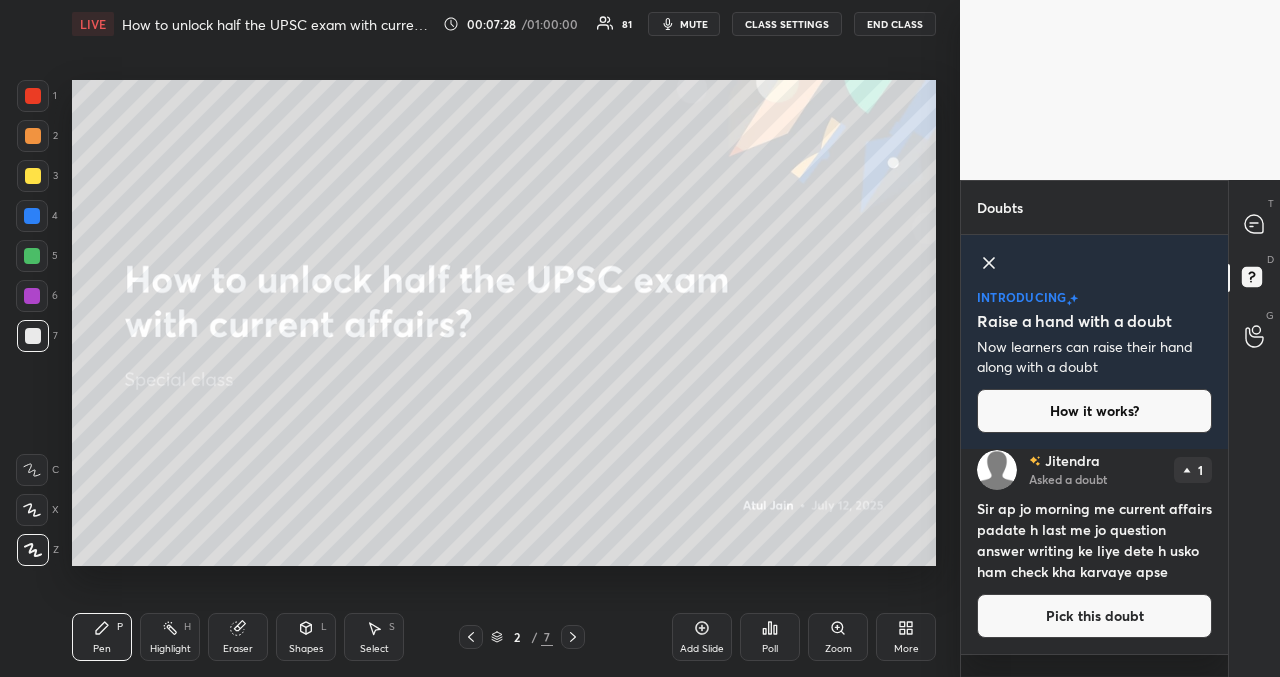 drag, startPoint x: 1233, startPoint y: 524, endPoint x: 1230, endPoint y: 544, distance: 20.22375 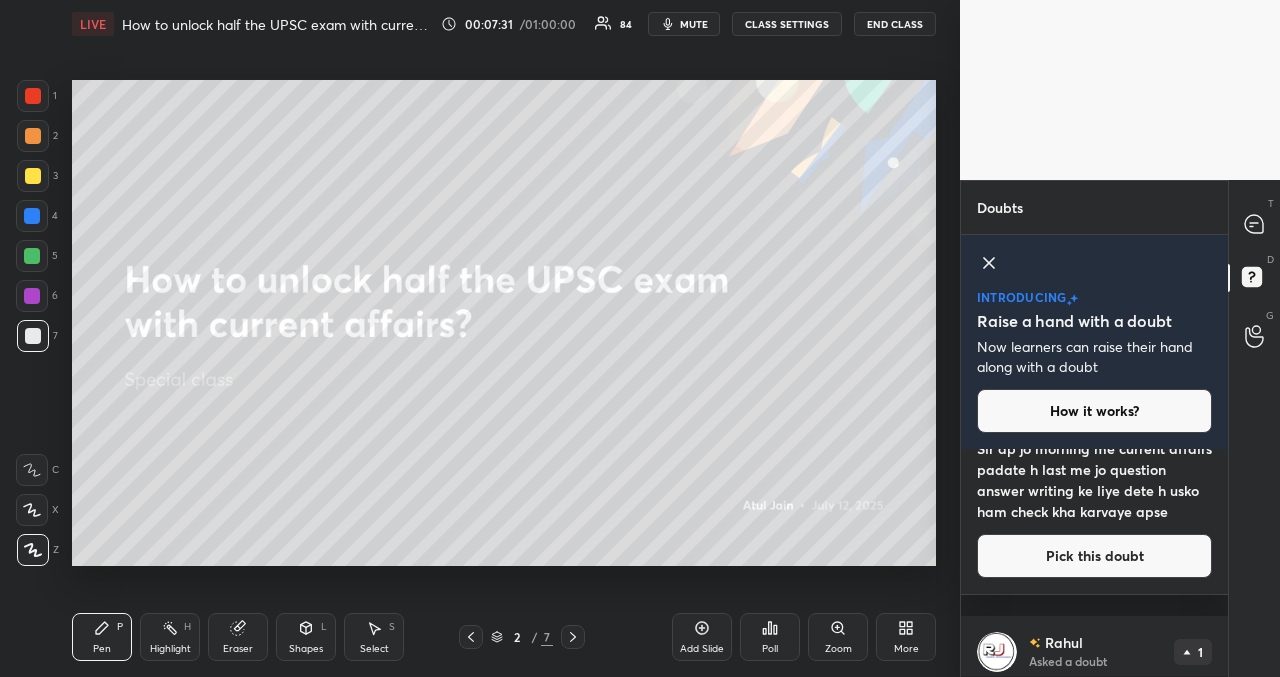 scroll, scrollTop: 0, scrollLeft: 0, axis: both 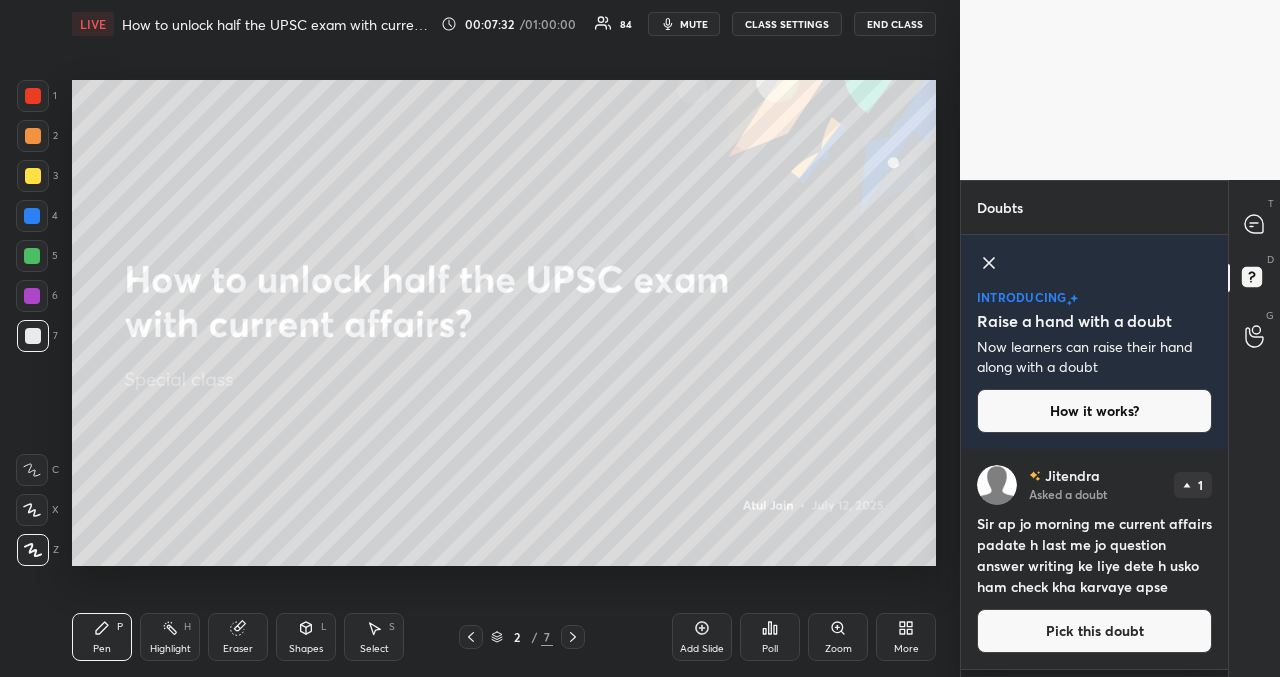 click 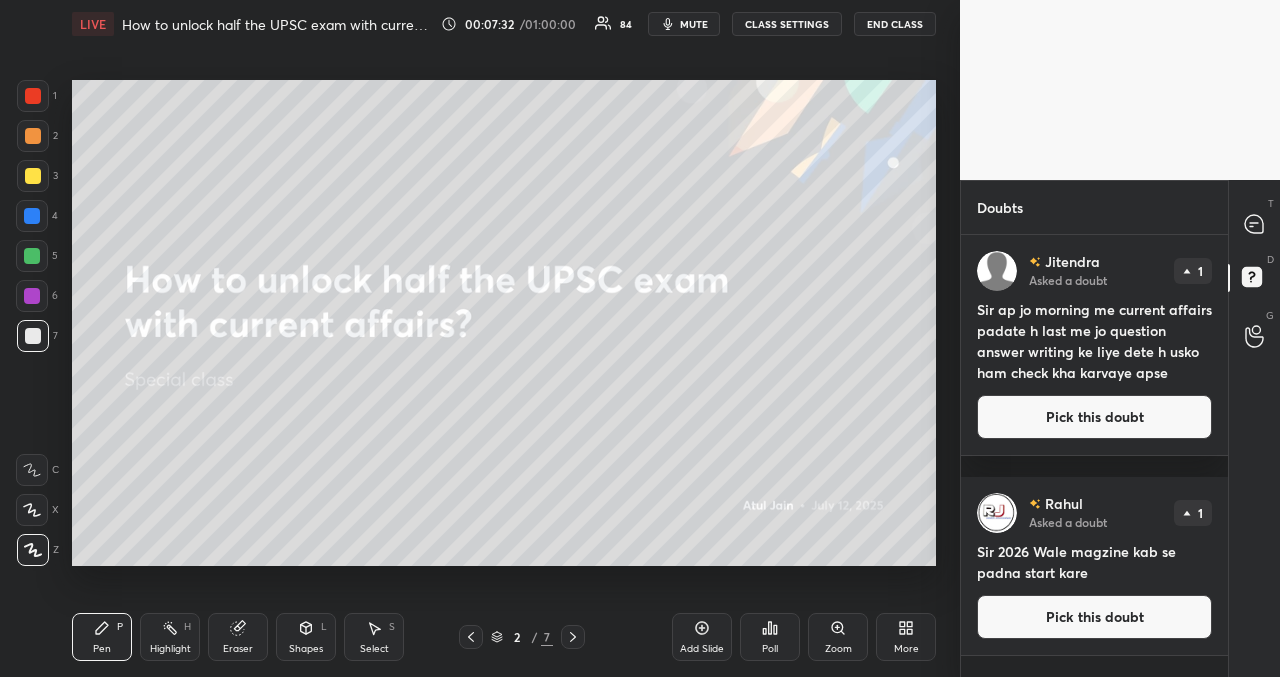 scroll, scrollTop: 7, scrollLeft: 7, axis: both 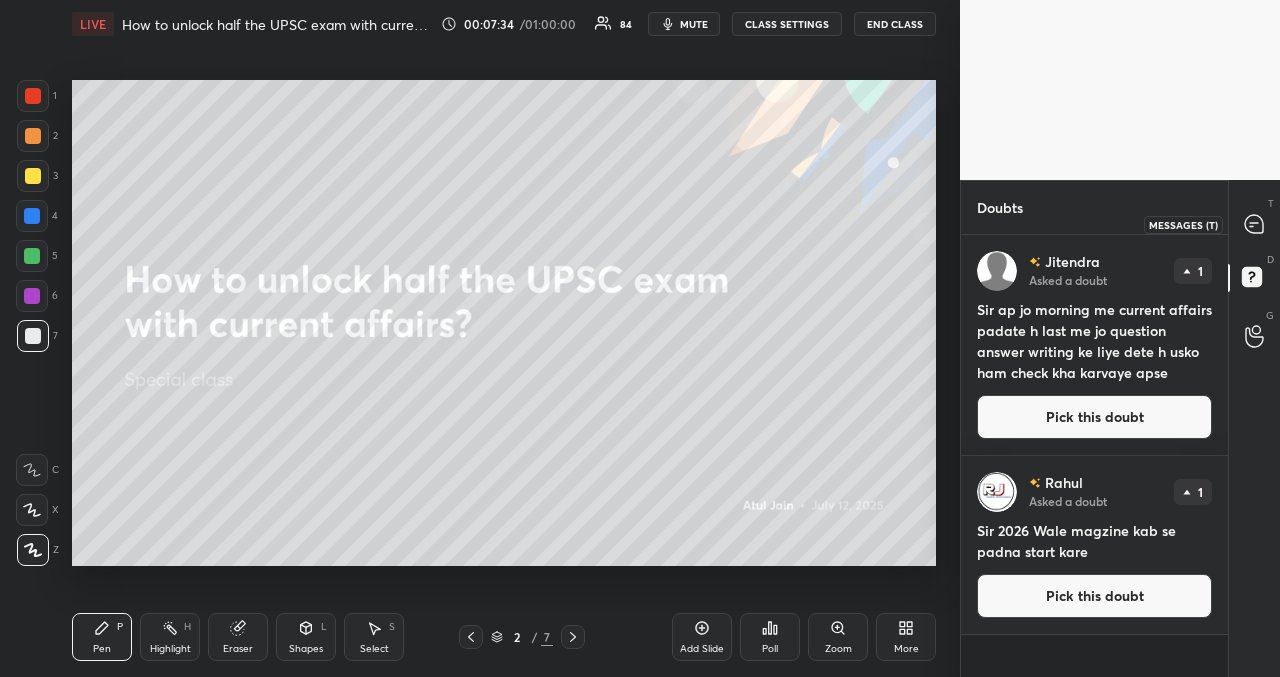 click 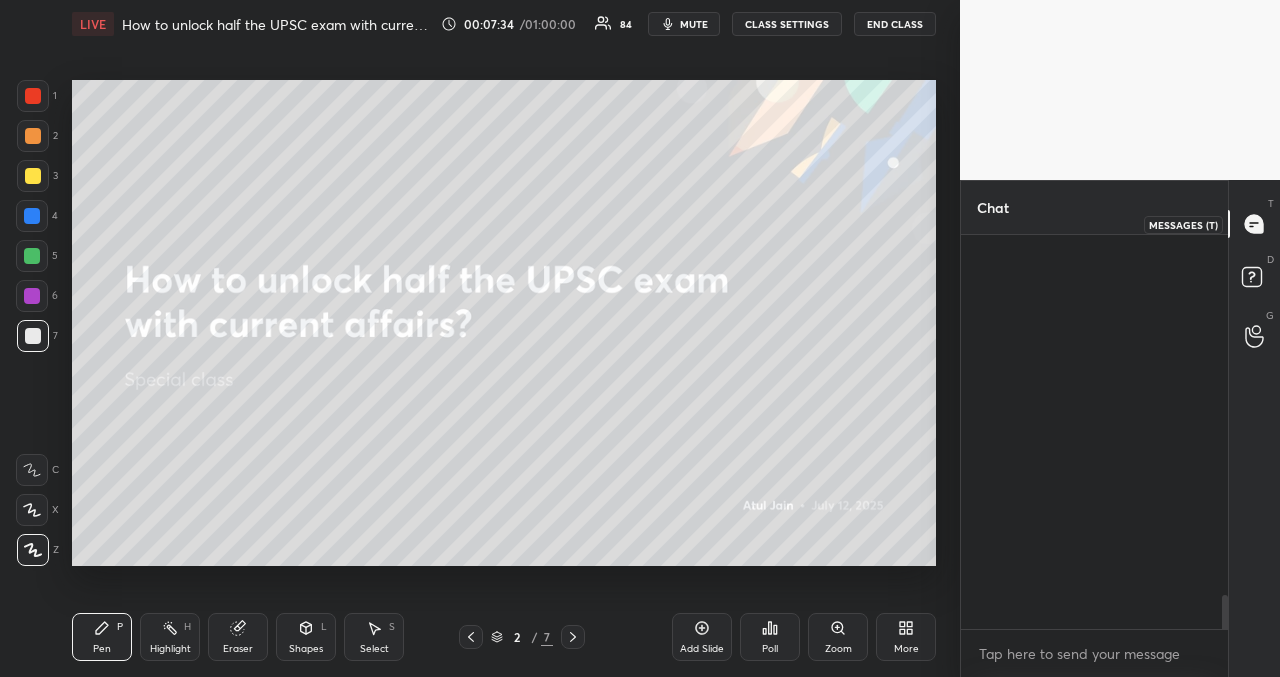 scroll, scrollTop: 4759, scrollLeft: 0, axis: vertical 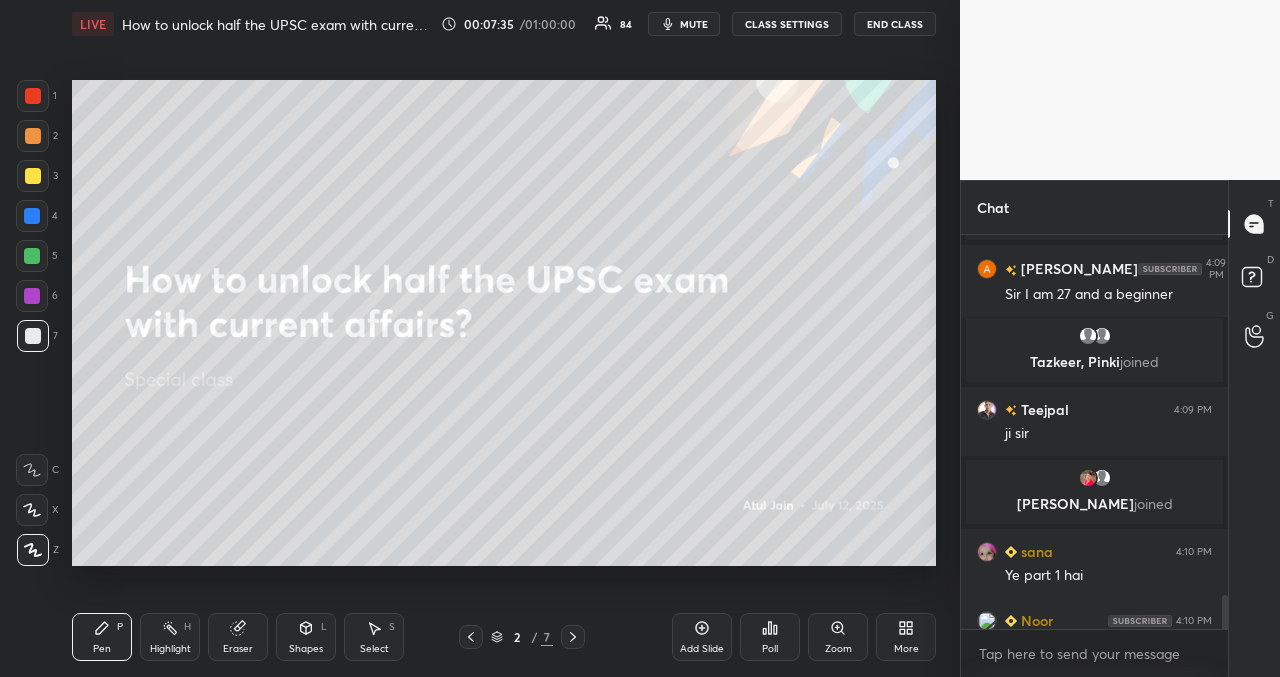click 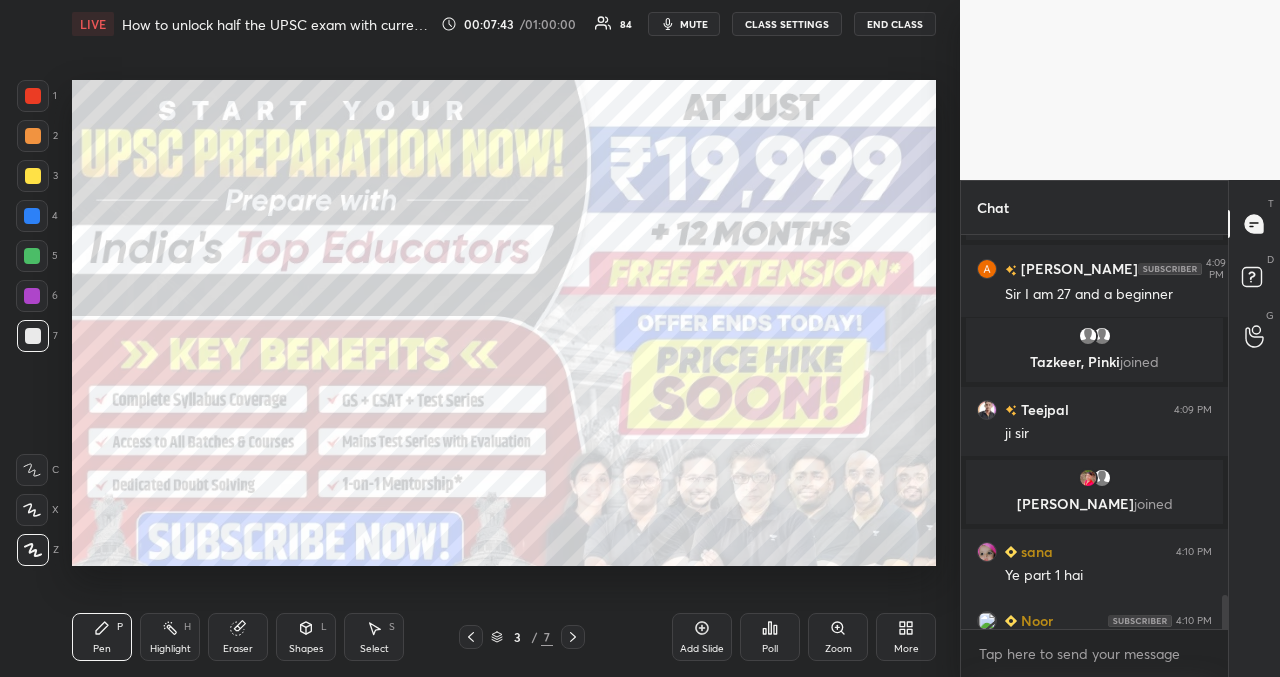 click at bounding box center [32, 256] 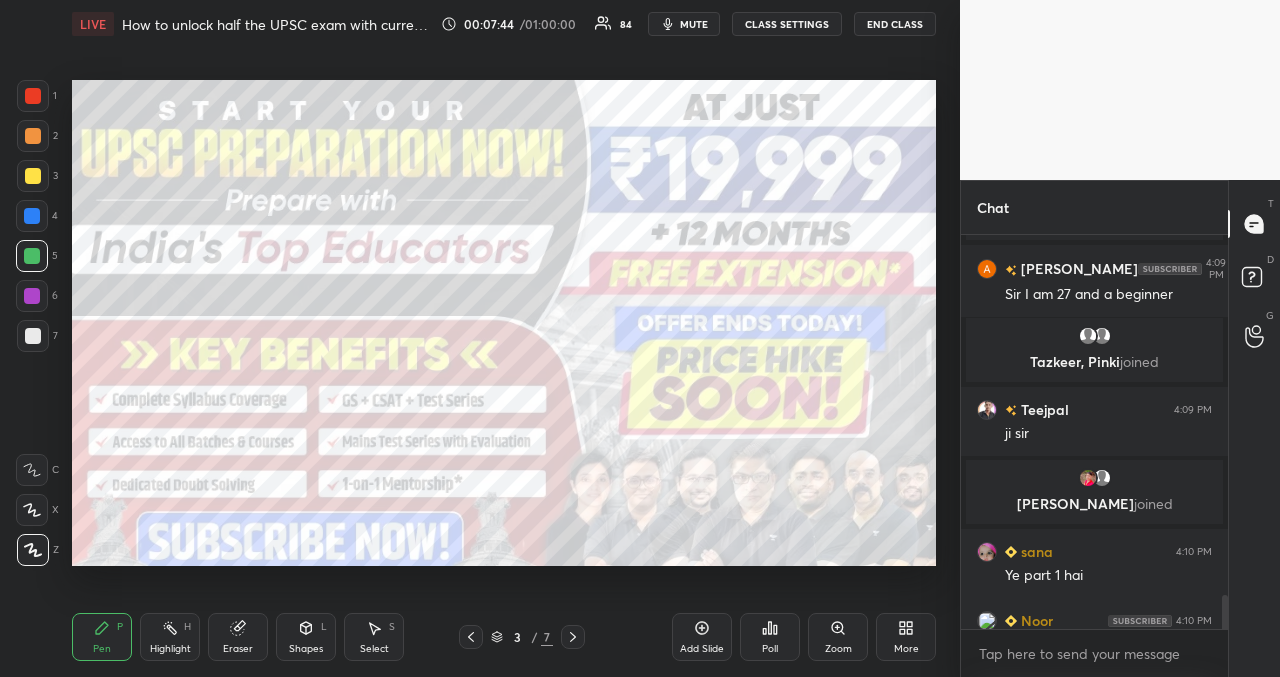 click on "1 2 3 4 5 6 7" at bounding box center (37, 220) 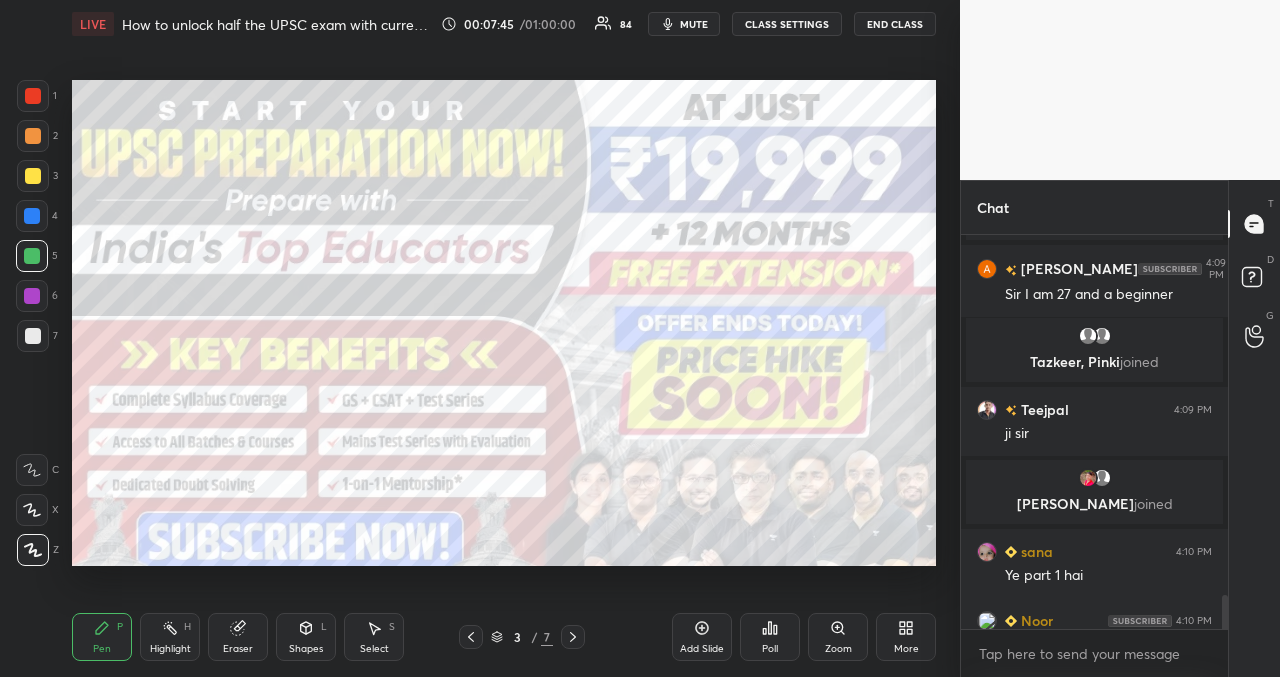click at bounding box center (33, 176) 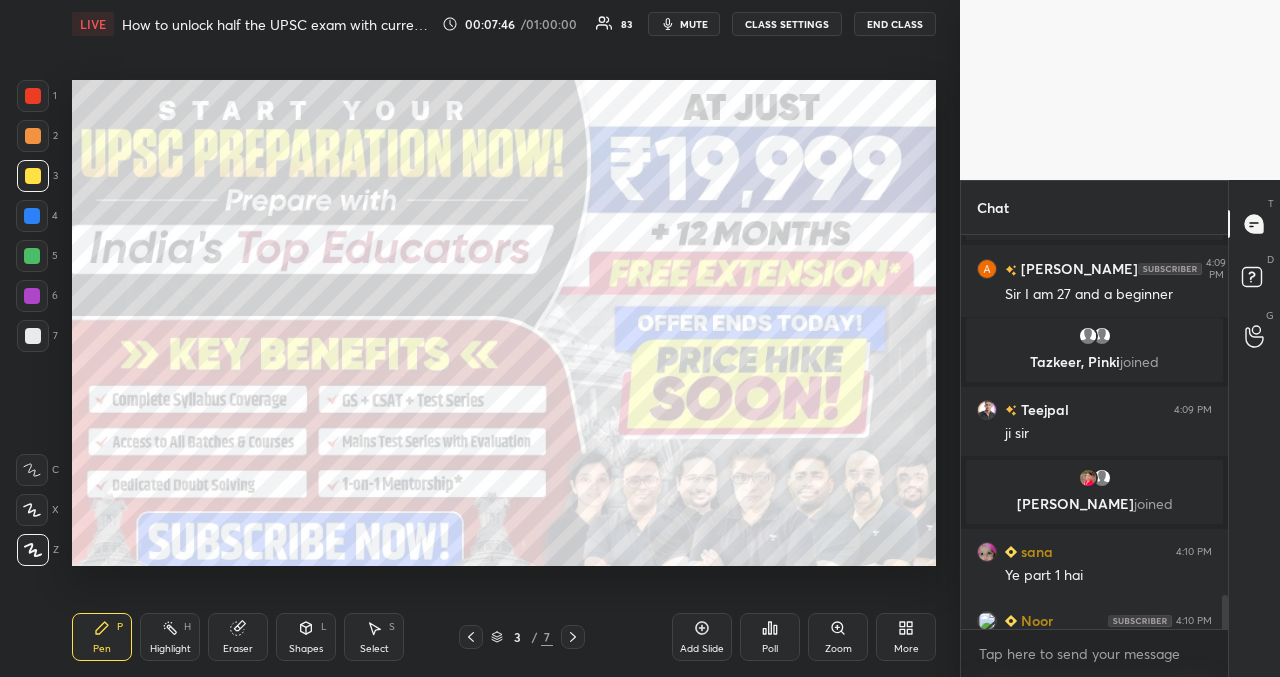 drag, startPoint x: 27, startPoint y: 94, endPoint x: 54, endPoint y: 105, distance: 29.15476 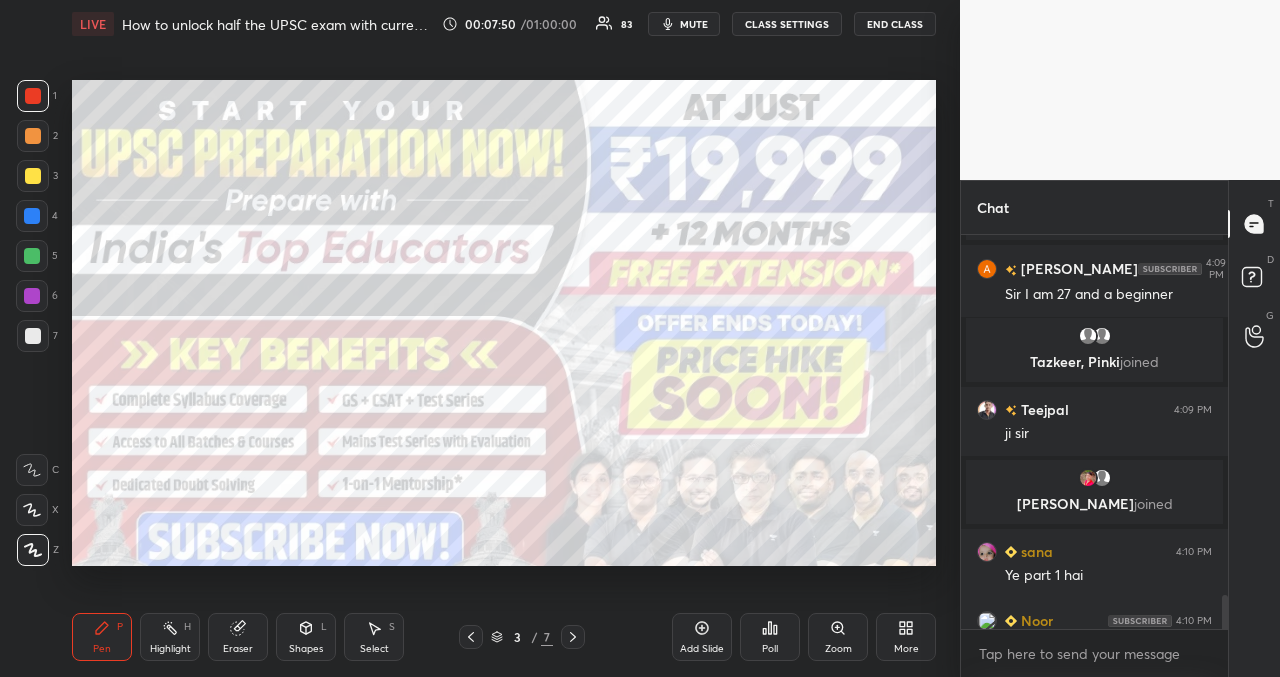 drag, startPoint x: 34, startPoint y: 251, endPoint x: 55, endPoint y: 264, distance: 24.698177 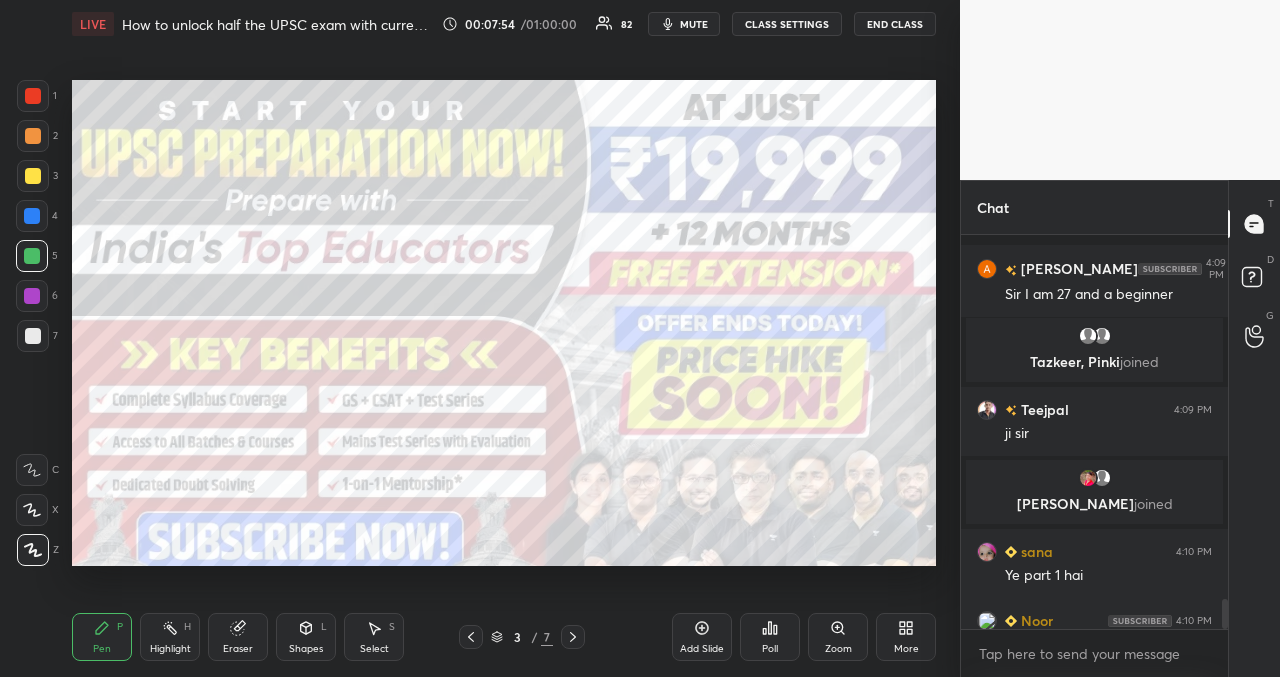 scroll, scrollTop: 4863, scrollLeft: 0, axis: vertical 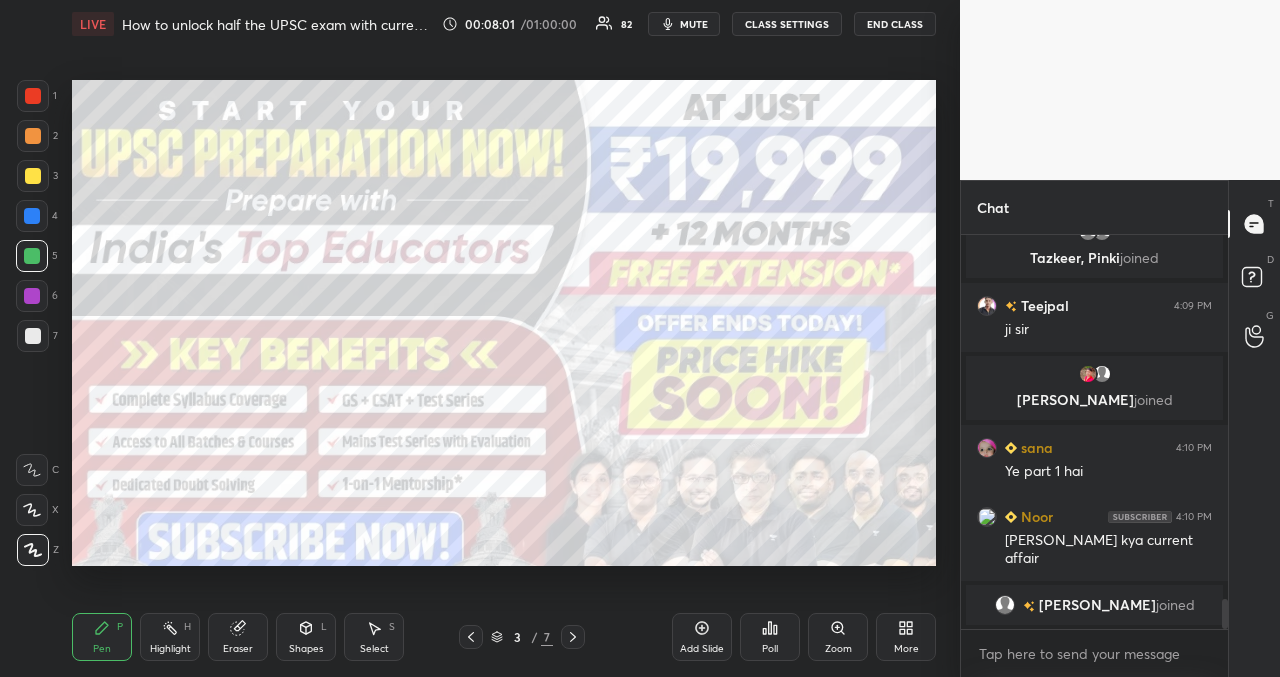 click on "Setting up your live class Poll for   secs No correct answer Start poll" at bounding box center (504, 322) 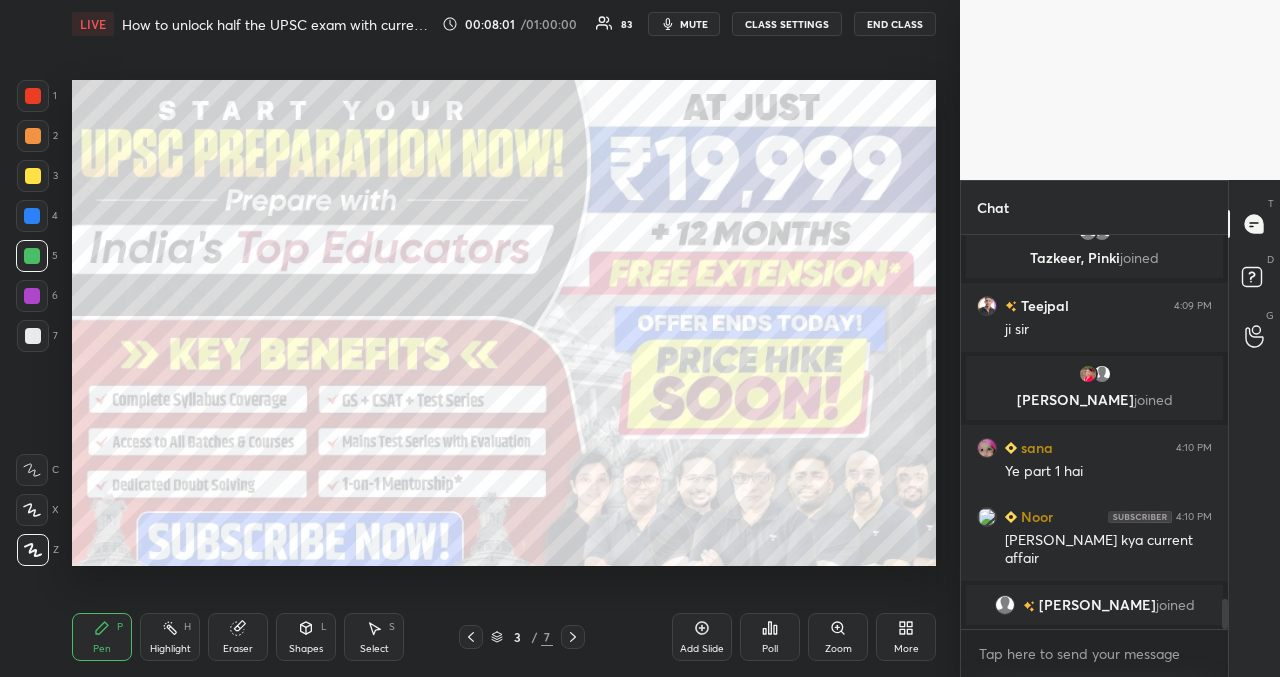 click on "Setting up your live class Poll for   secs No correct answer Start poll" at bounding box center [504, 322] 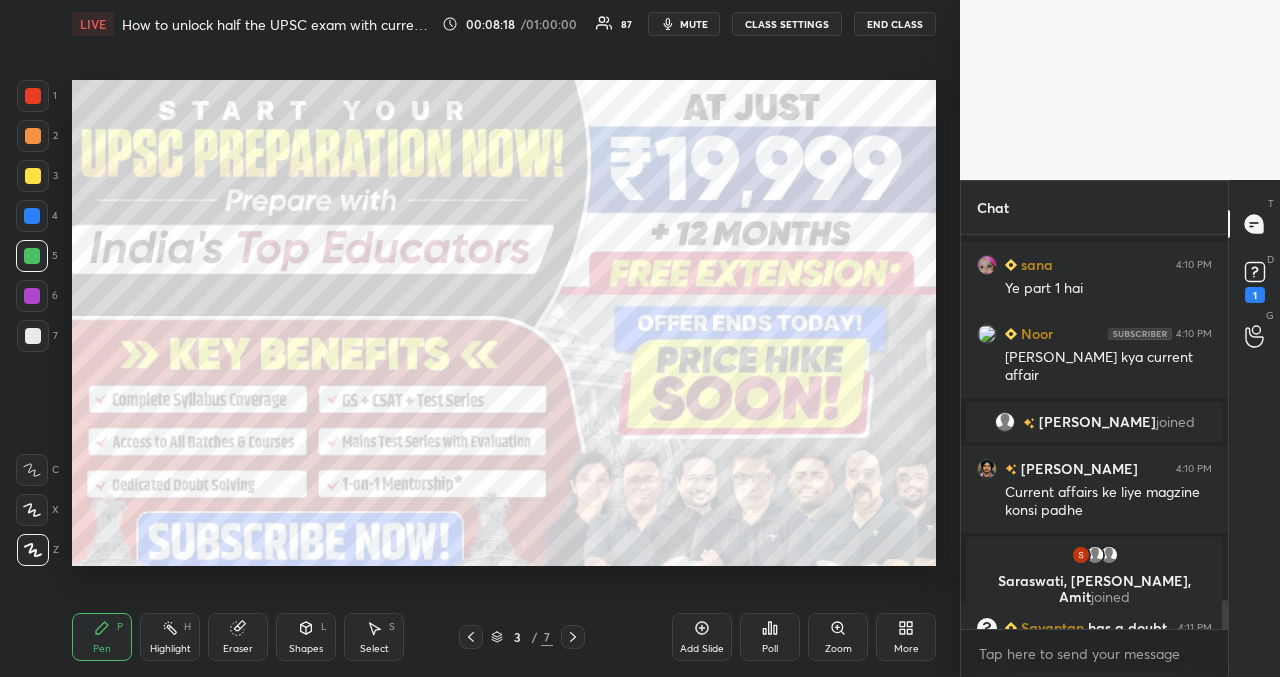 scroll, scrollTop: 4939, scrollLeft: 0, axis: vertical 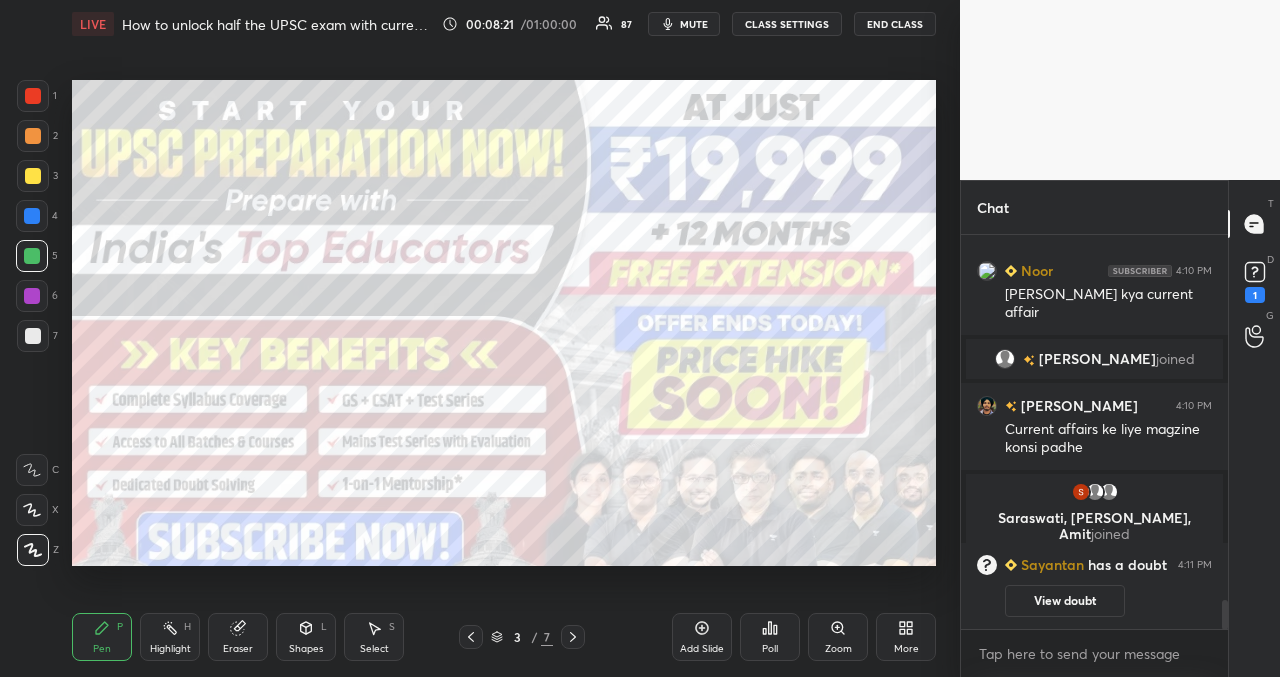 click 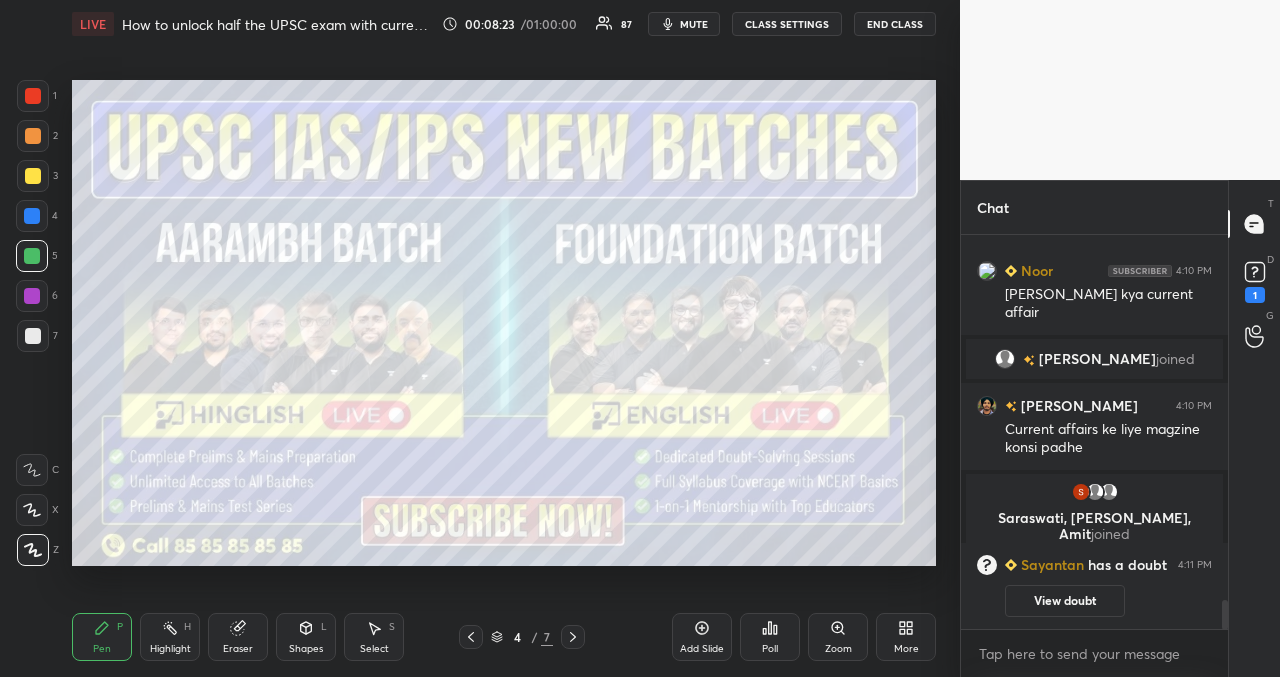 click 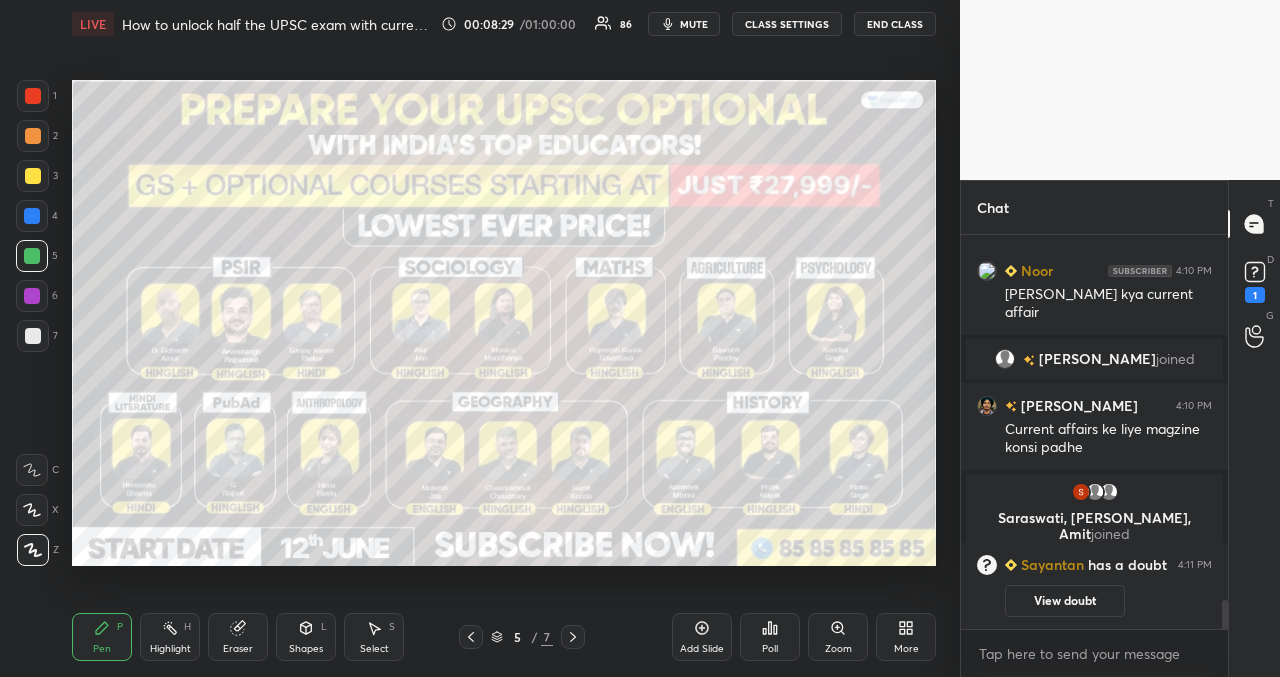 scroll, scrollTop: 4987, scrollLeft: 0, axis: vertical 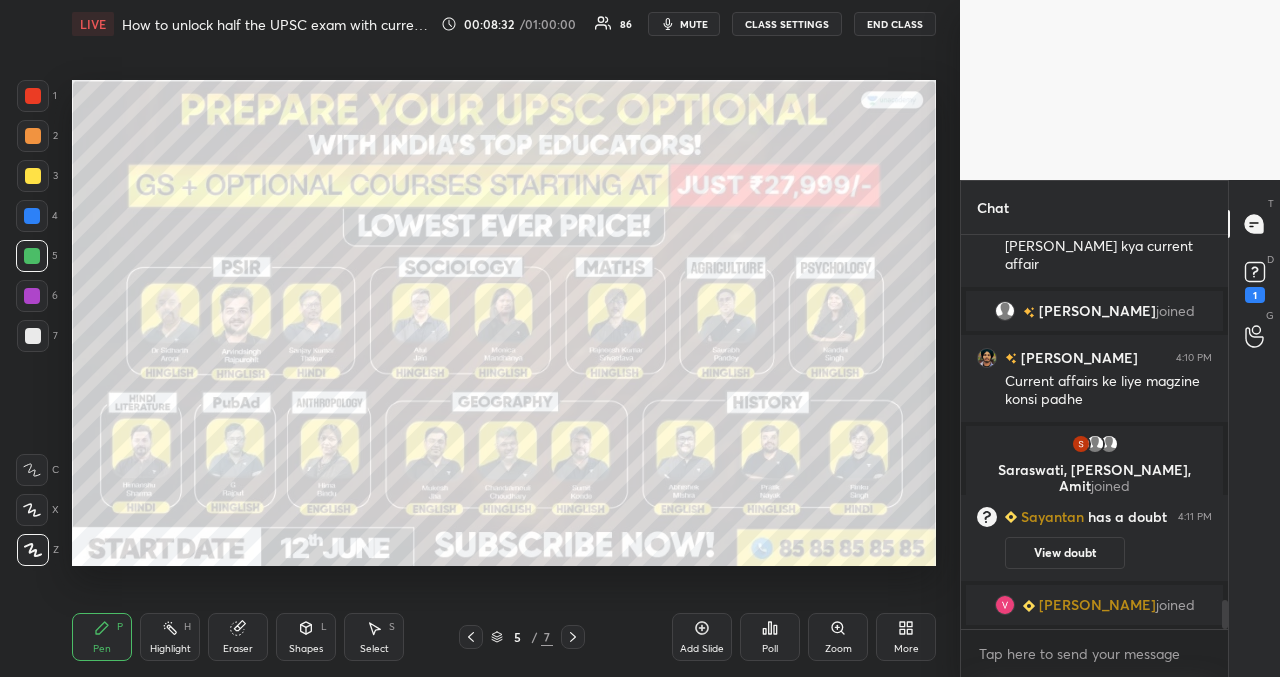click 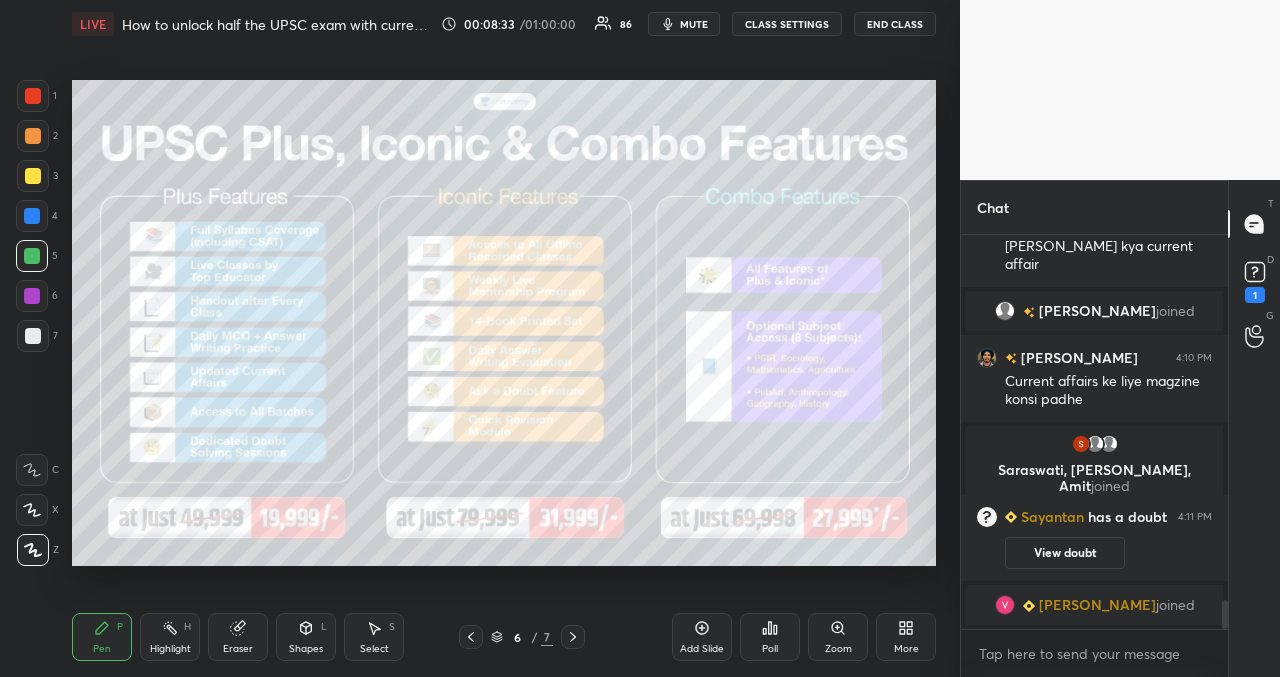 click 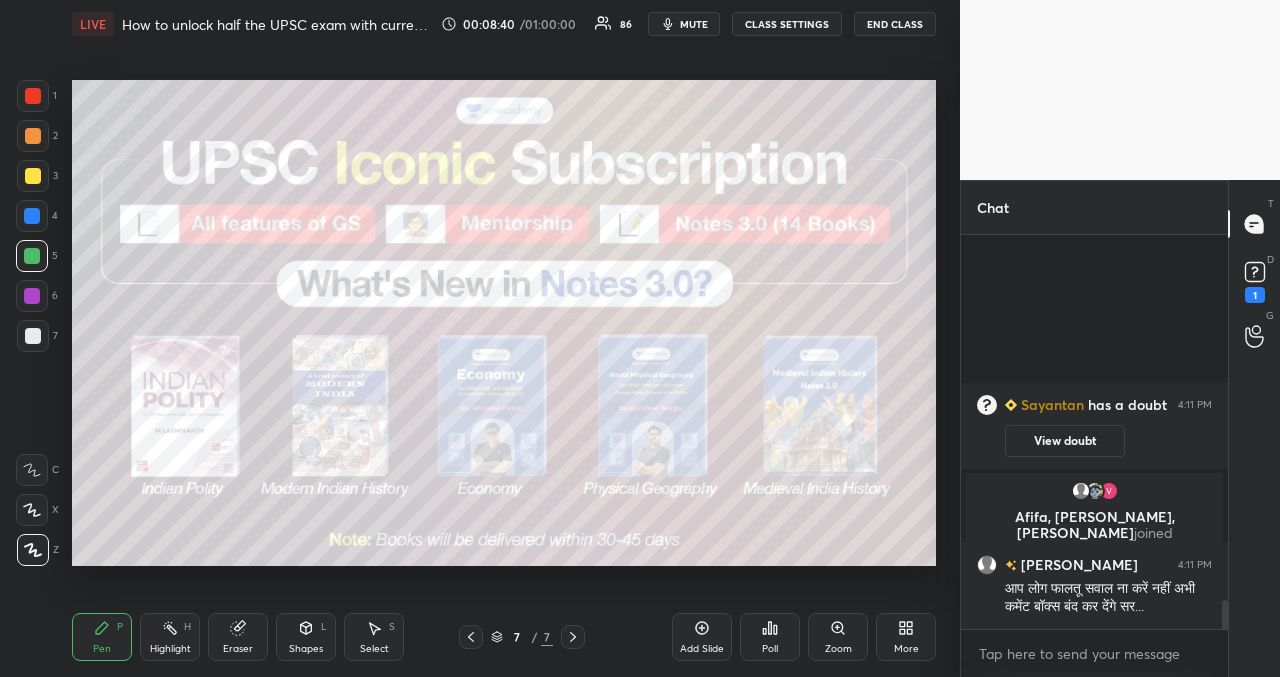 scroll, scrollTop: 4968, scrollLeft: 0, axis: vertical 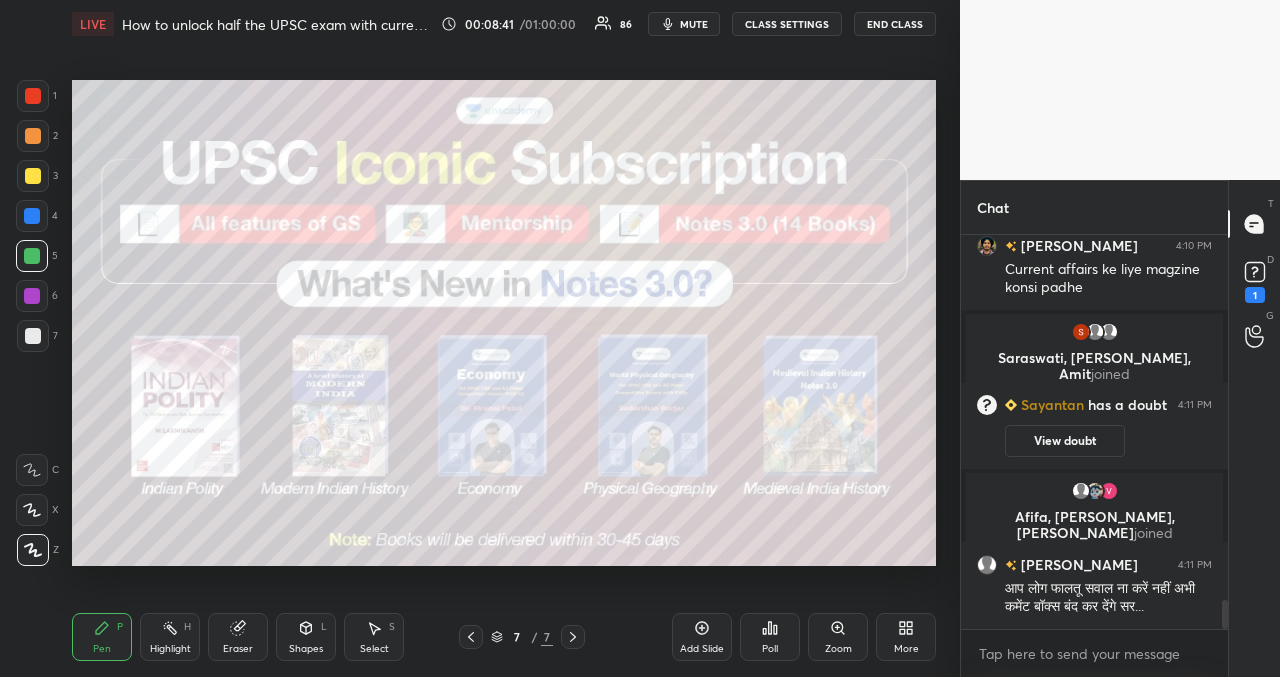 click 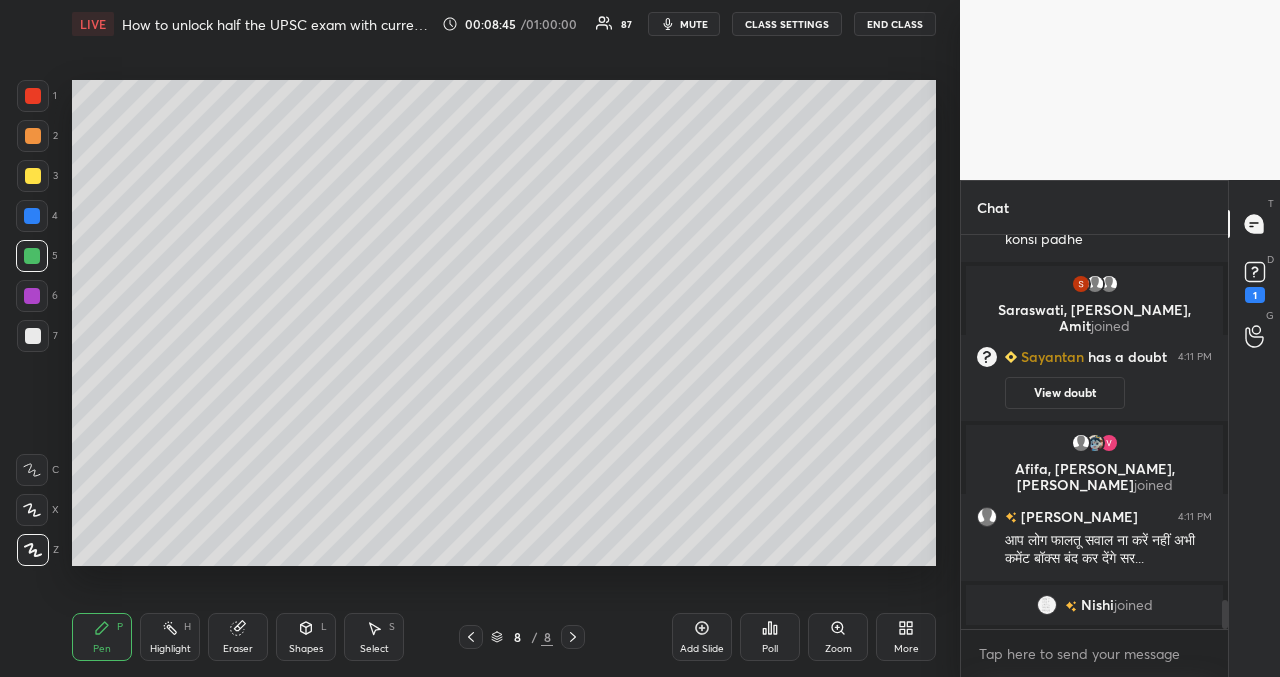 scroll, scrollTop: 5041, scrollLeft: 0, axis: vertical 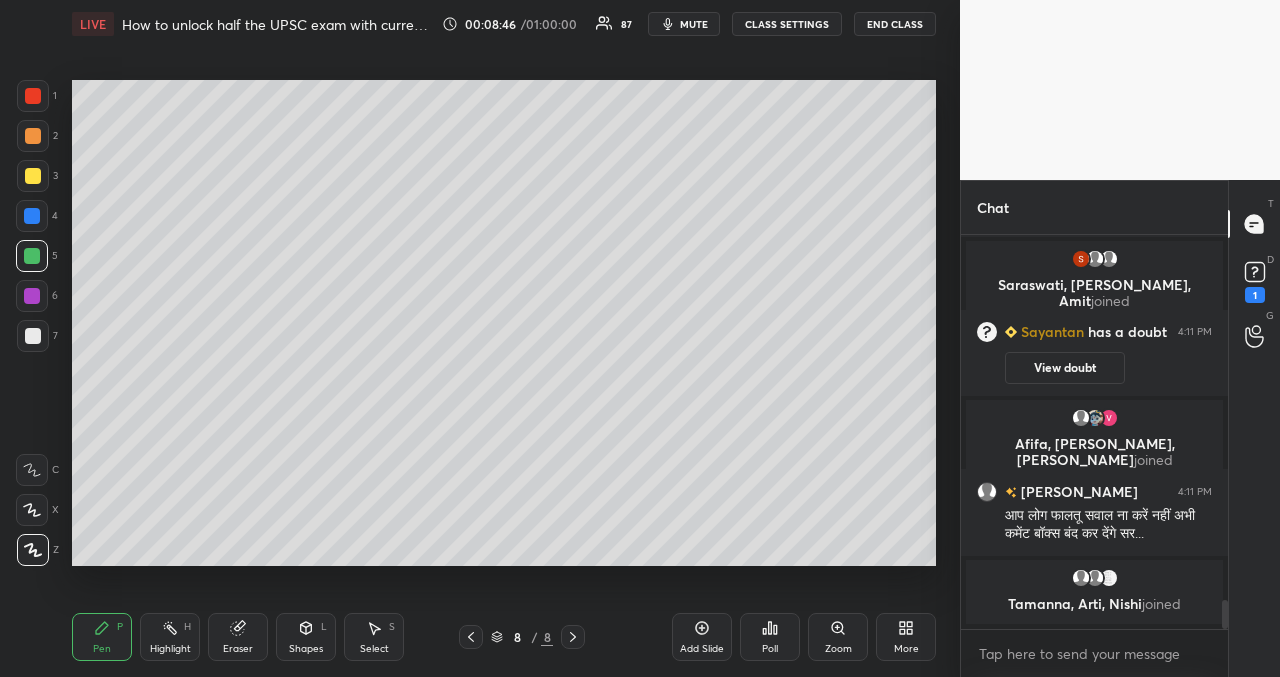 drag, startPoint x: 38, startPoint y: 320, endPoint x: 38, endPoint y: 344, distance: 24 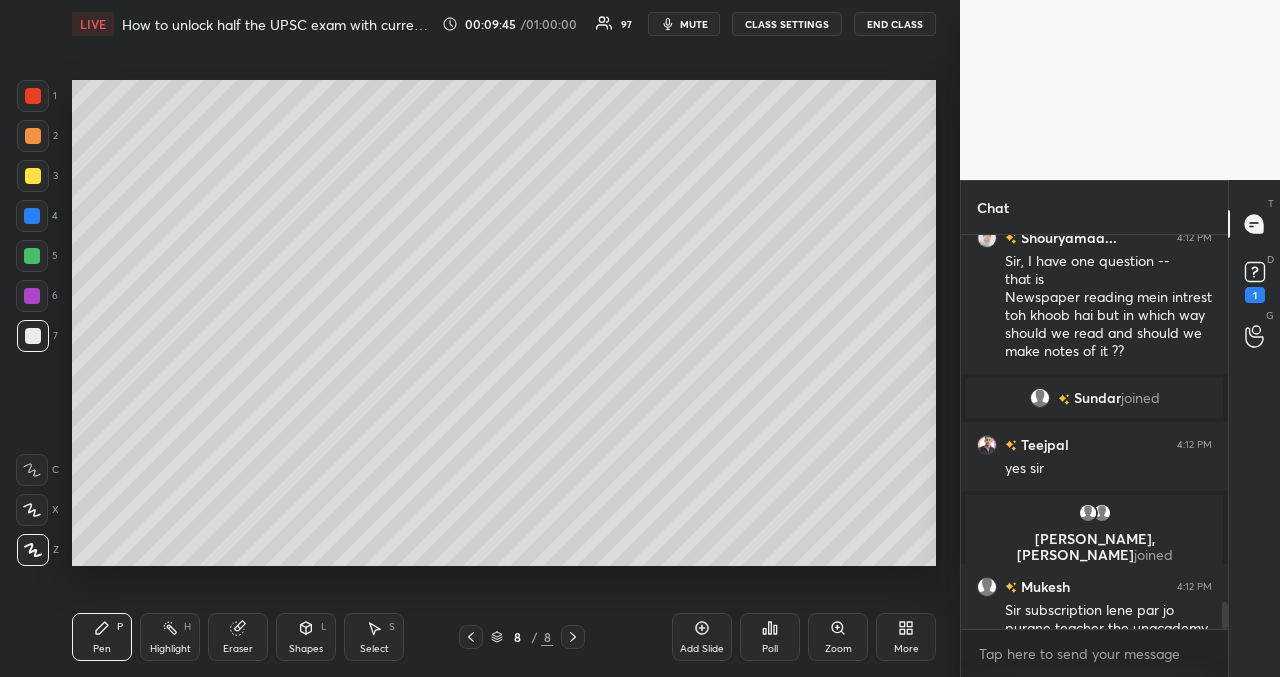 scroll, scrollTop: 5455, scrollLeft: 0, axis: vertical 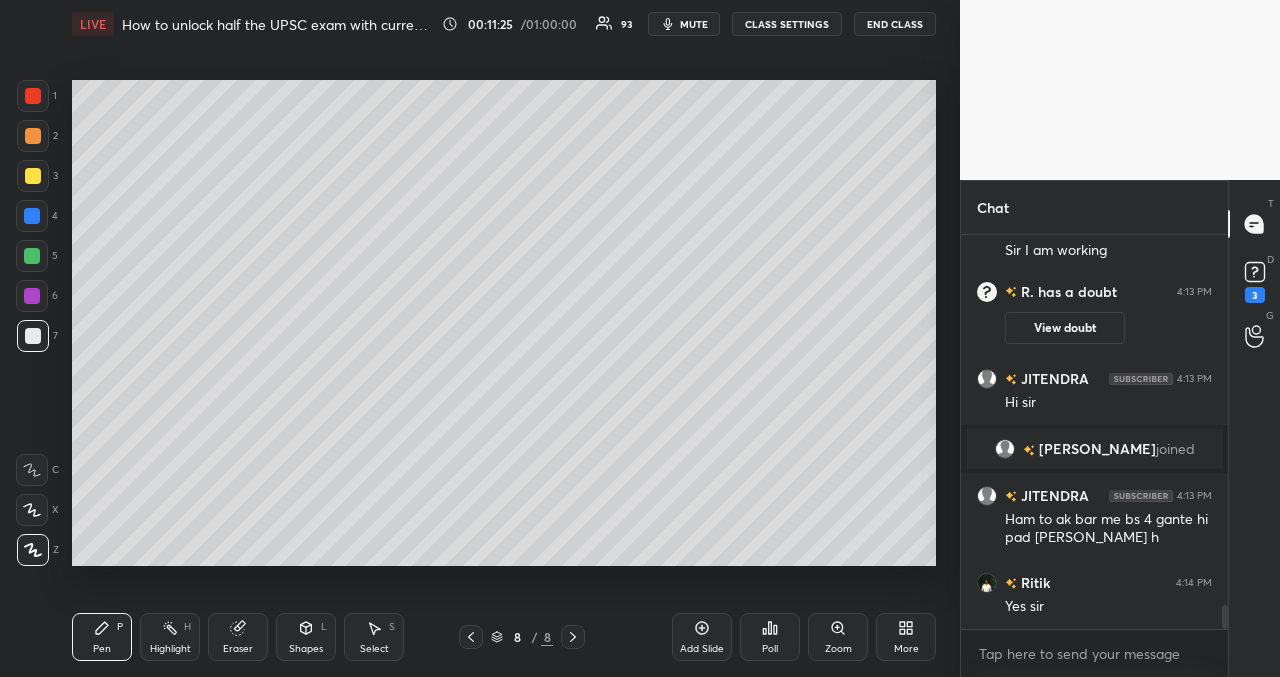 click on "Setting up your live class Poll for   secs No correct answer Start poll" at bounding box center (504, 322) 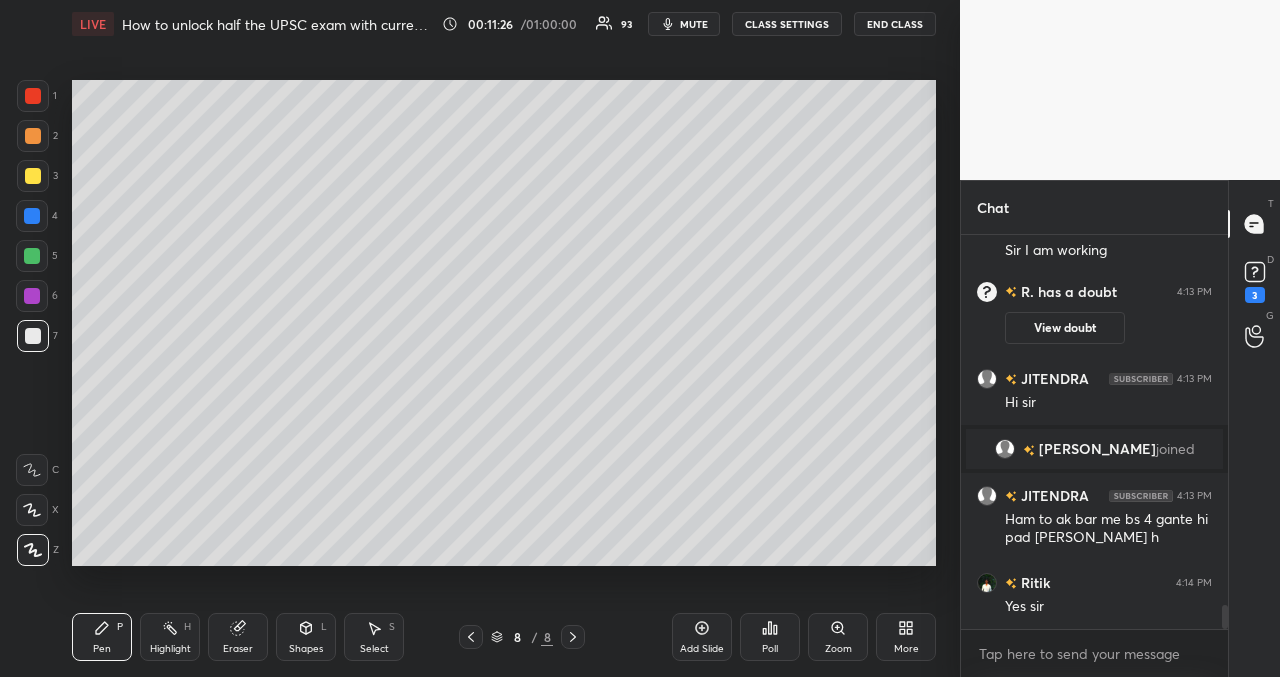click on "Setting up your live class Poll for   secs No correct answer Start poll" at bounding box center [504, 322] 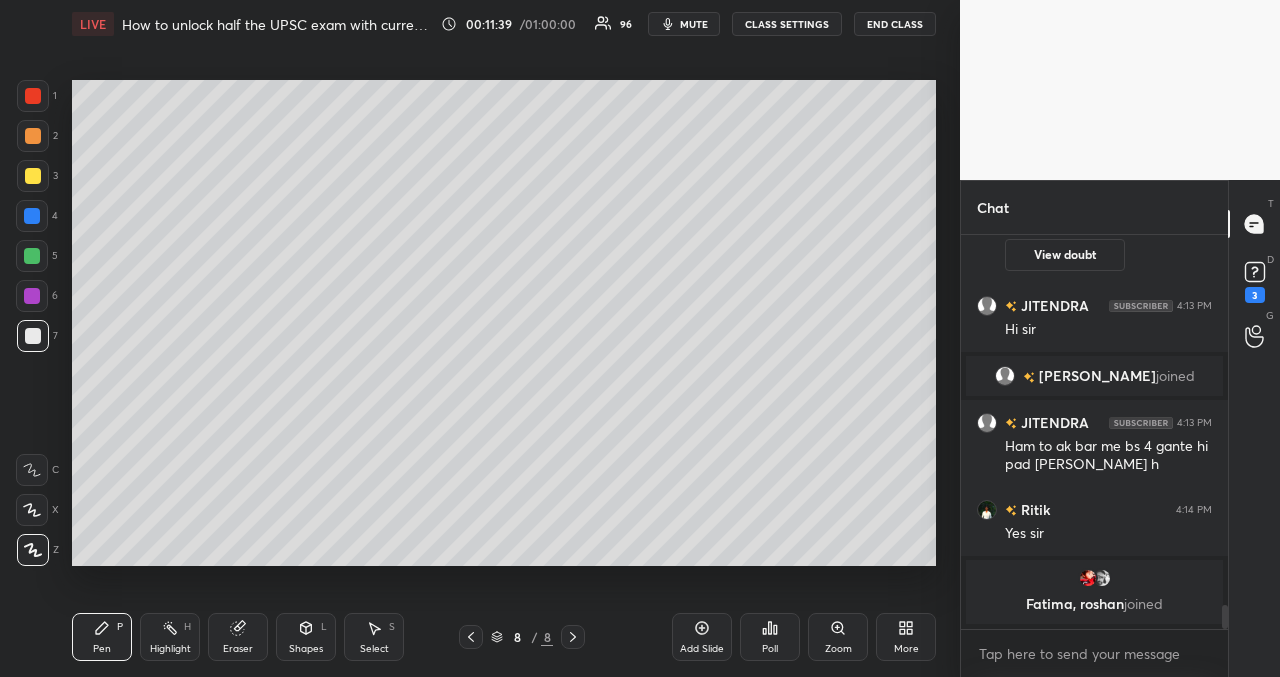 scroll, scrollTop: 6177, scrollLeft: 0, axis: vertical 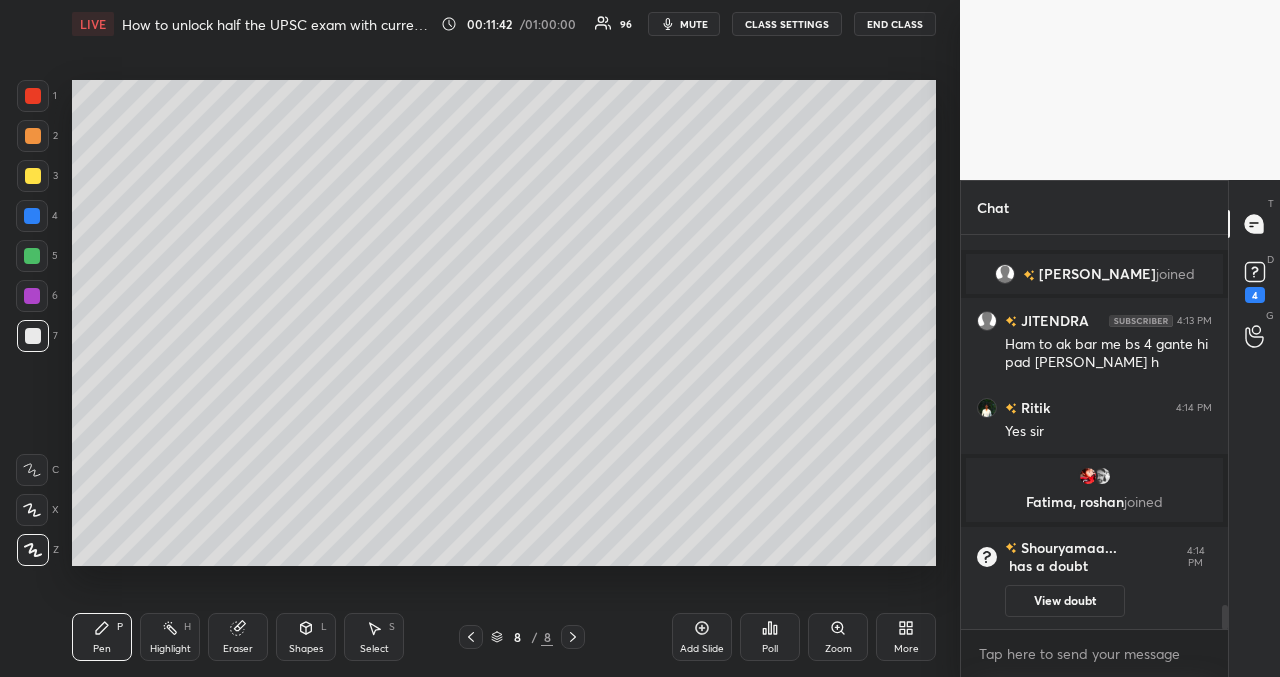click 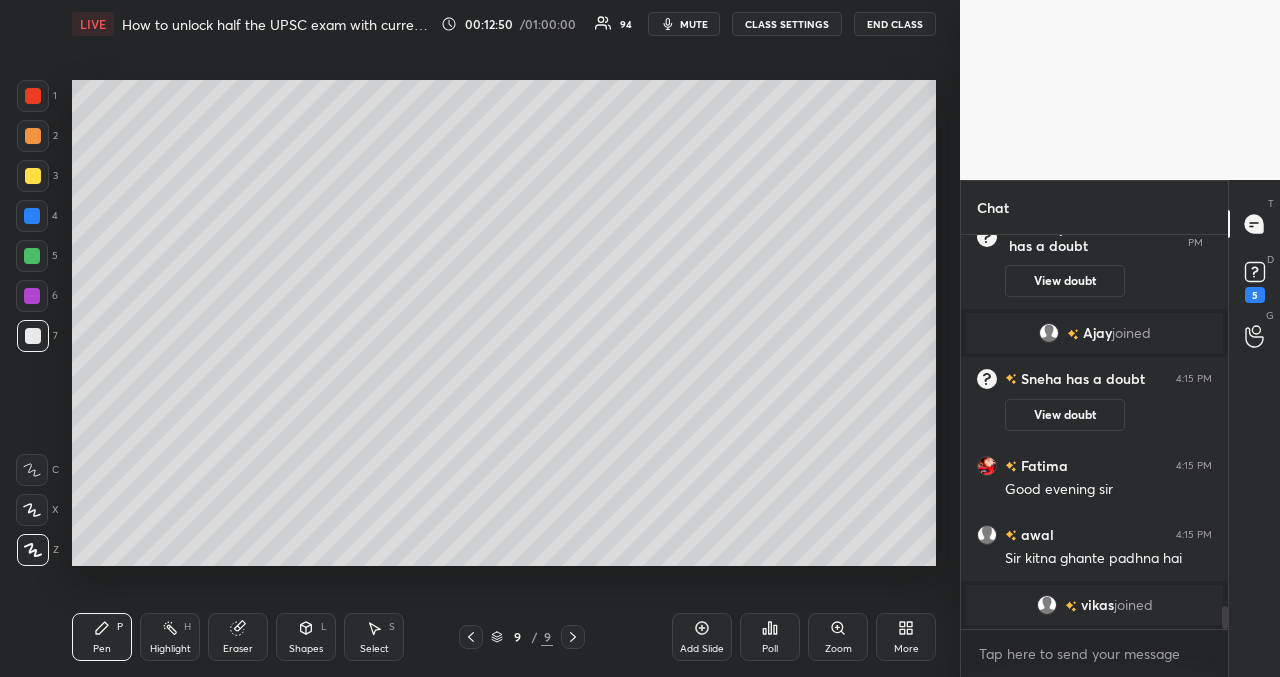 scroll, scrollTop: 6416, scrollLeft: 0, axis: vertical 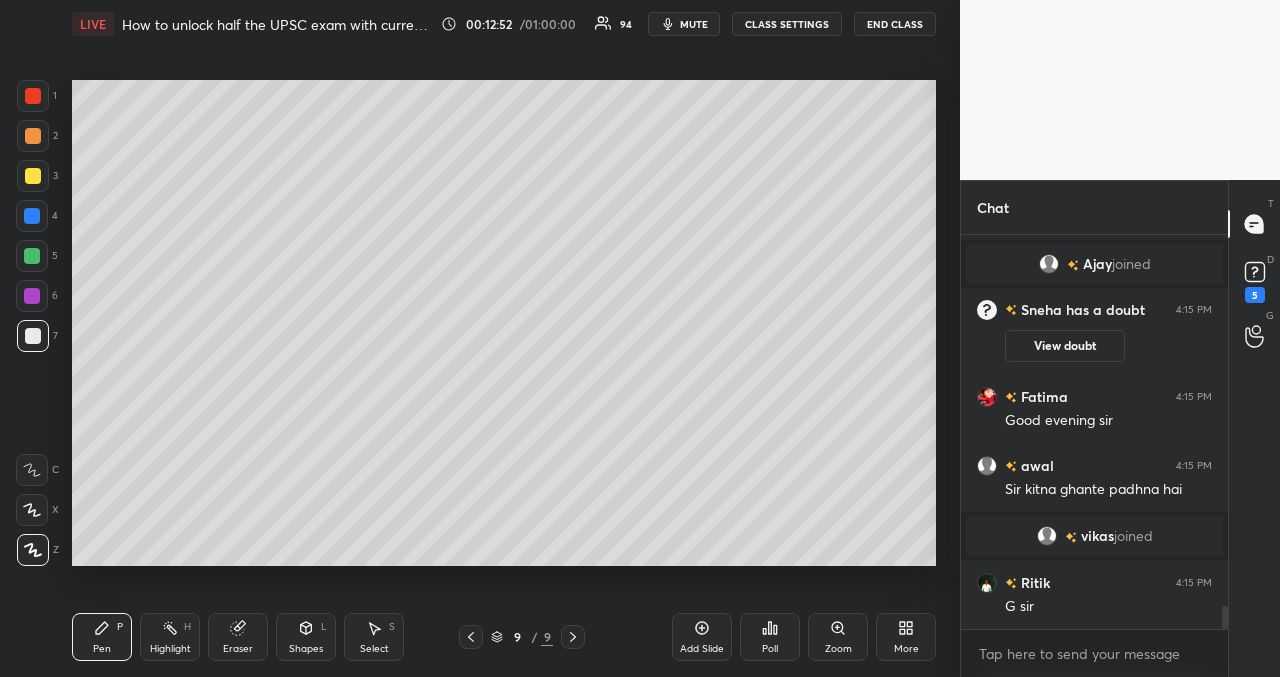 click on "Add Slide" at bounding box center (702, 637) 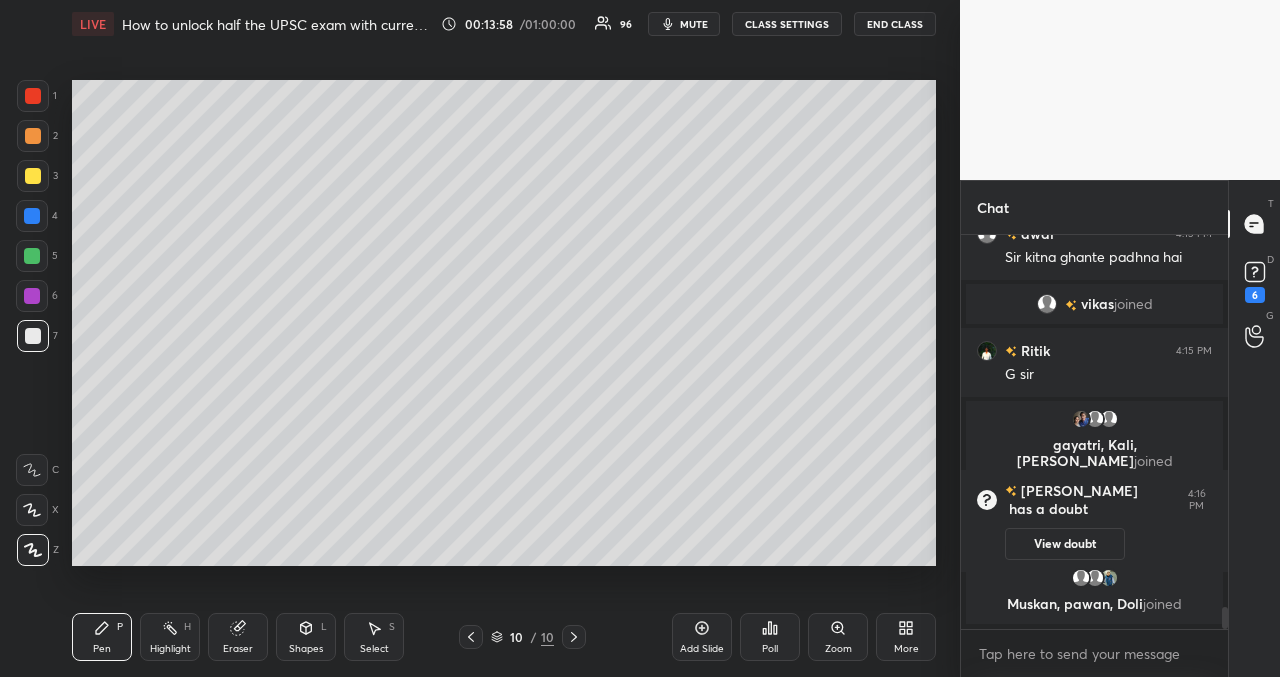 scroll, scrollTop: 6621, scrollLeft: 0, axis: vertical 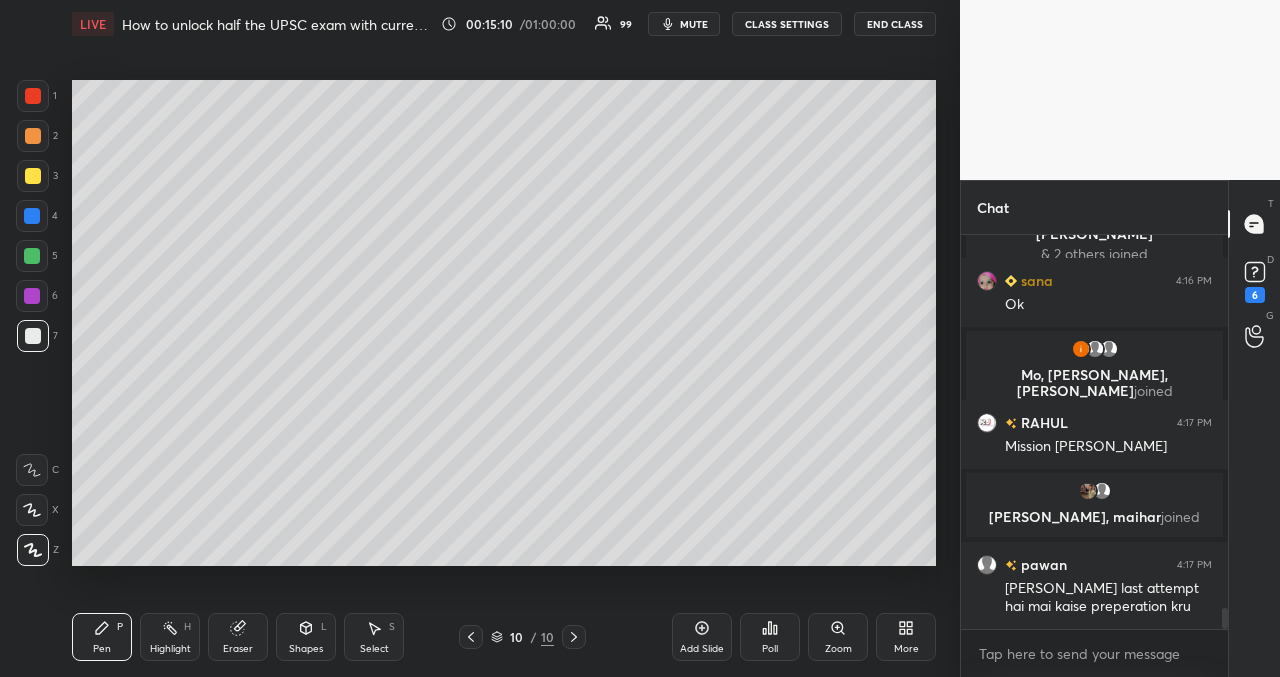 click at bounding box center (32, 256) 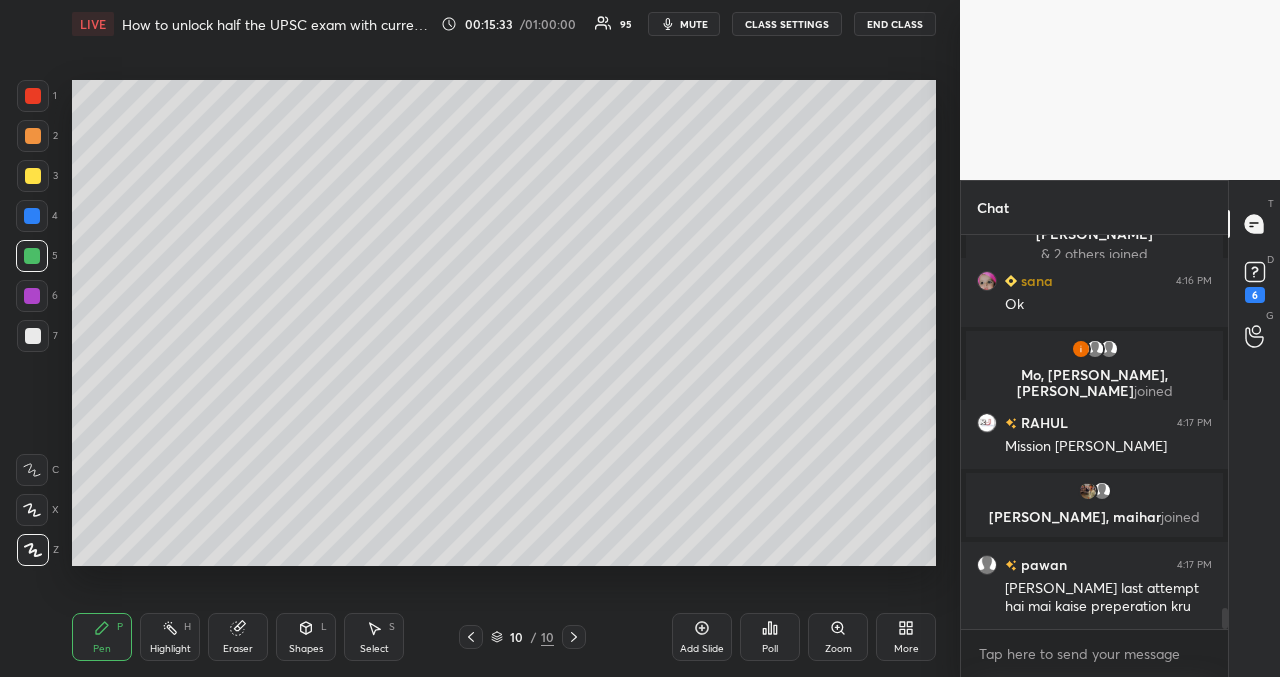 scroll, scrollTop: 6913, scrollLeft: 0, axis: vertical 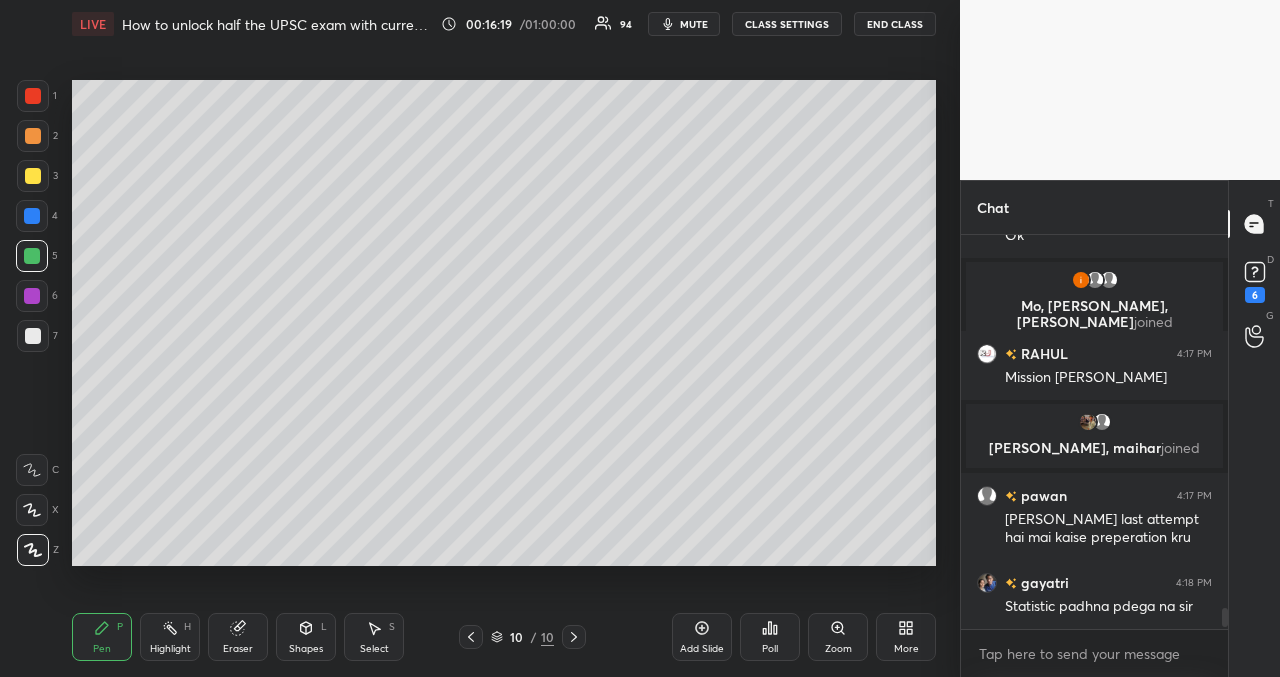 click 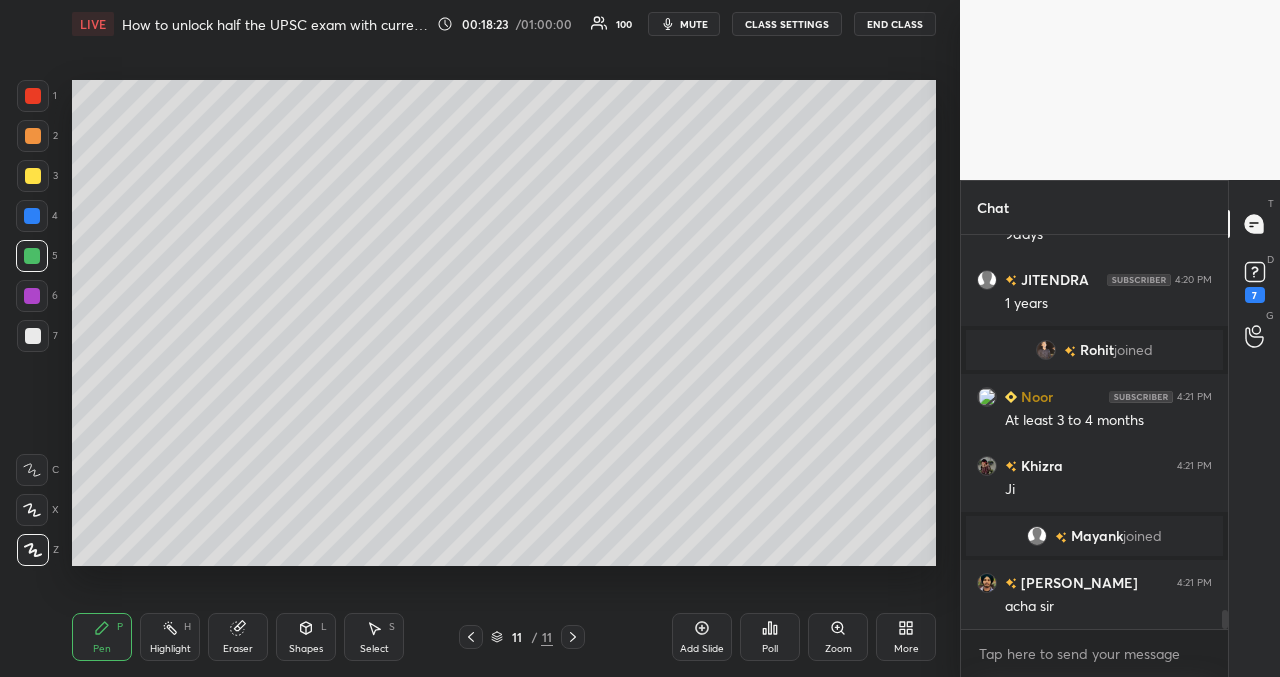 scroll, scrollTop: 7901, scrollLeft: 0, axis: vertical 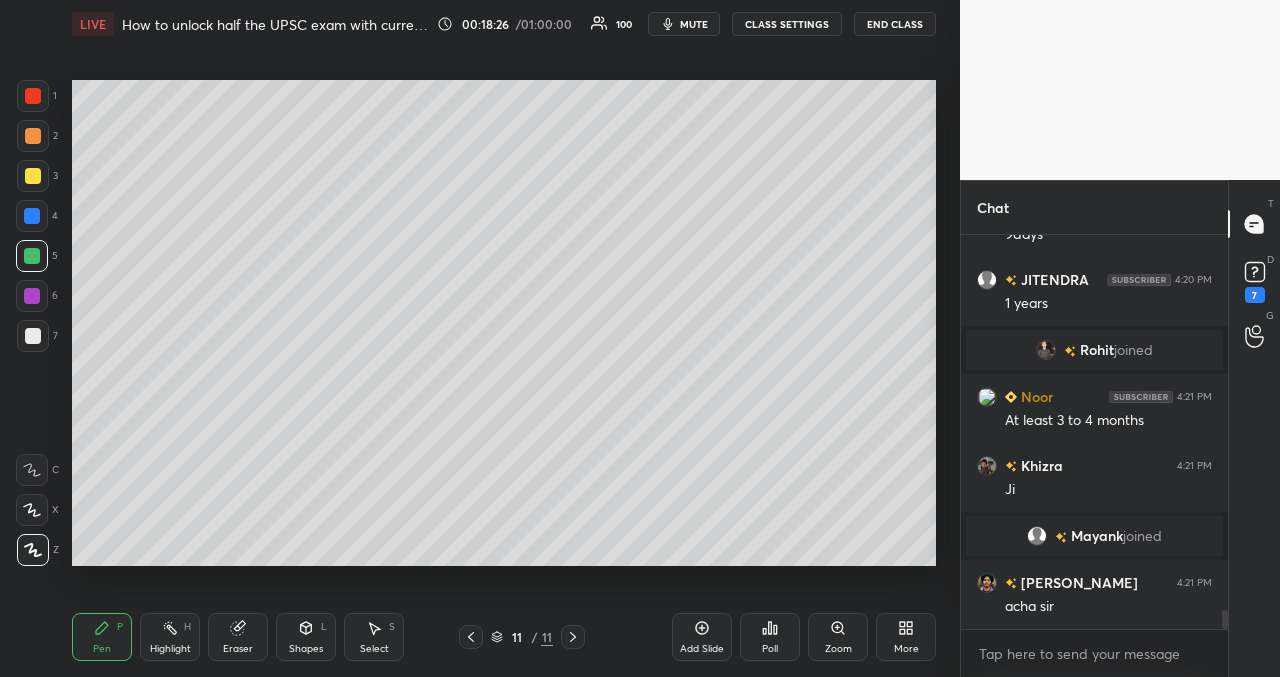 click on "Add Slide" at bounding box center [702, 637] 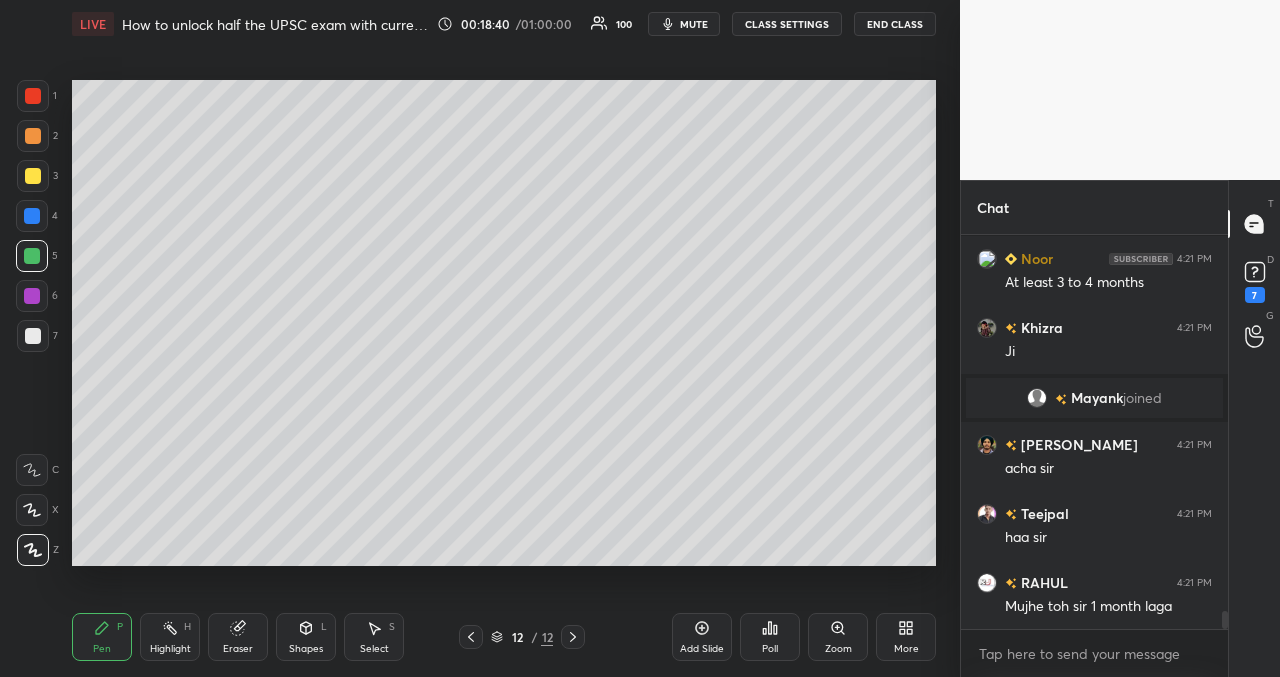 scroll, scrollTop: 8087, scrollLeft: 0, axis: vertical 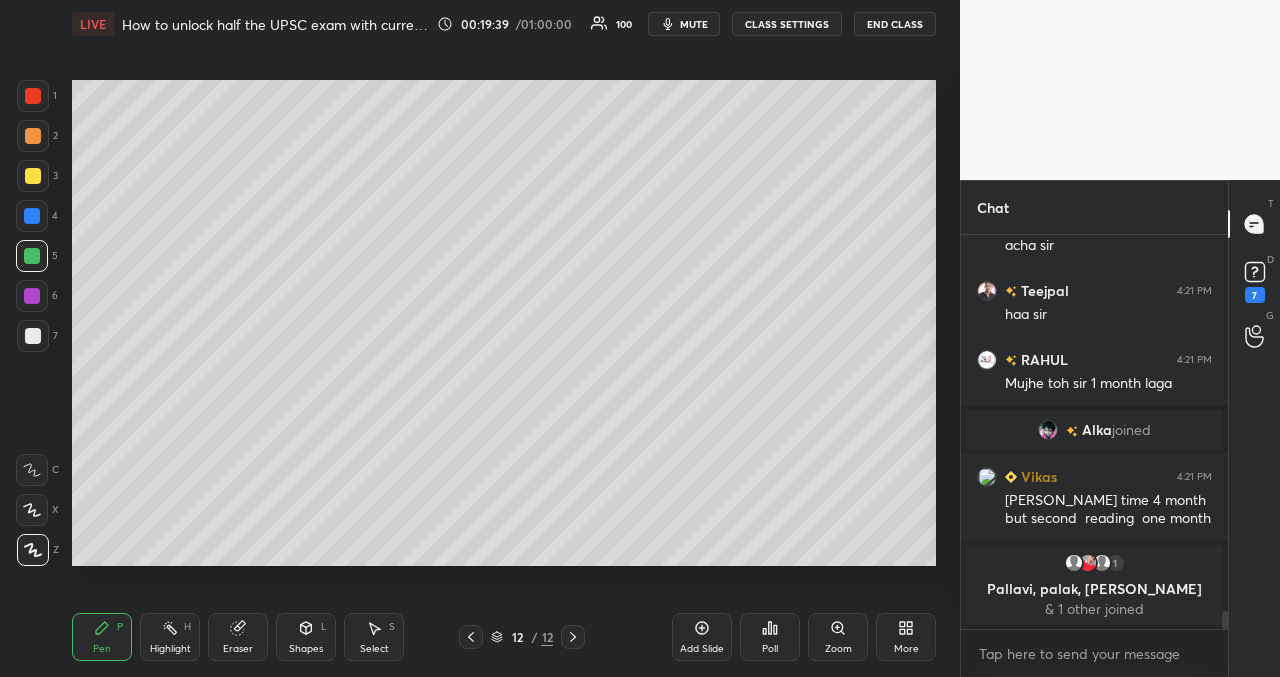 click 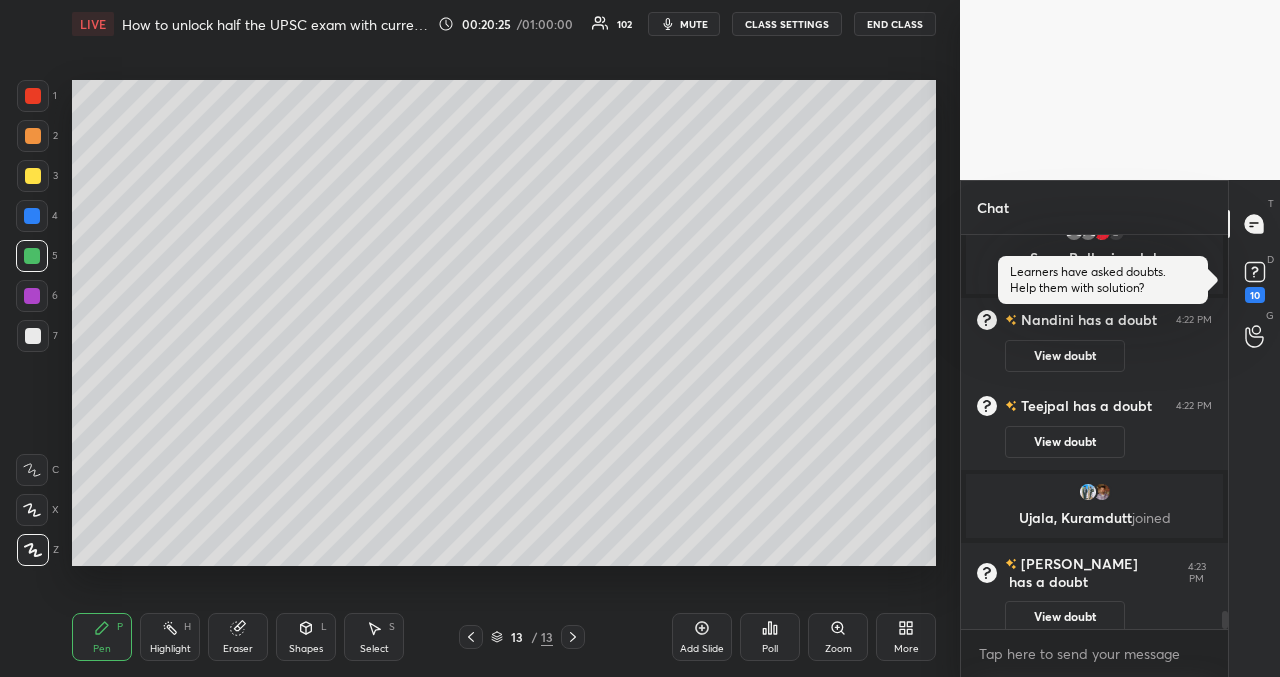 scroll, scrollTop: 8456, scrollLeft: 0, axis: vertical 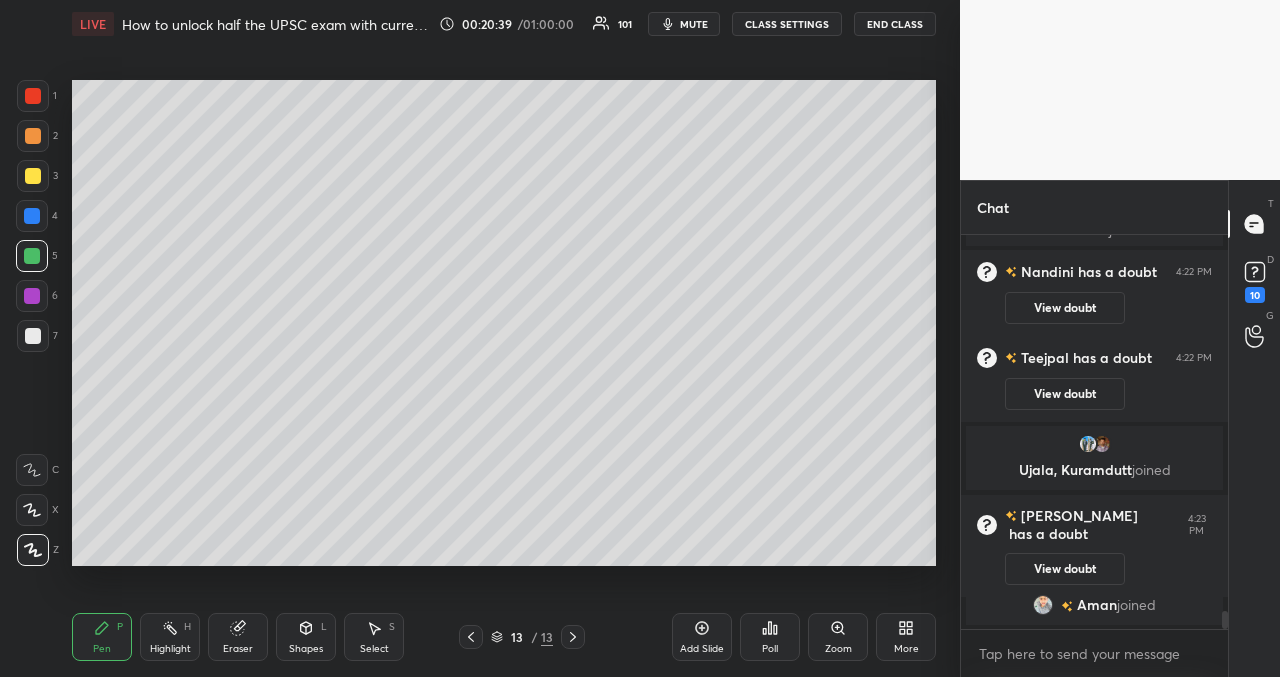 drag, startPoint x: 26, startPoint y: 337, endPoint x: 43, endPoint y: 342, distance: 17.720045 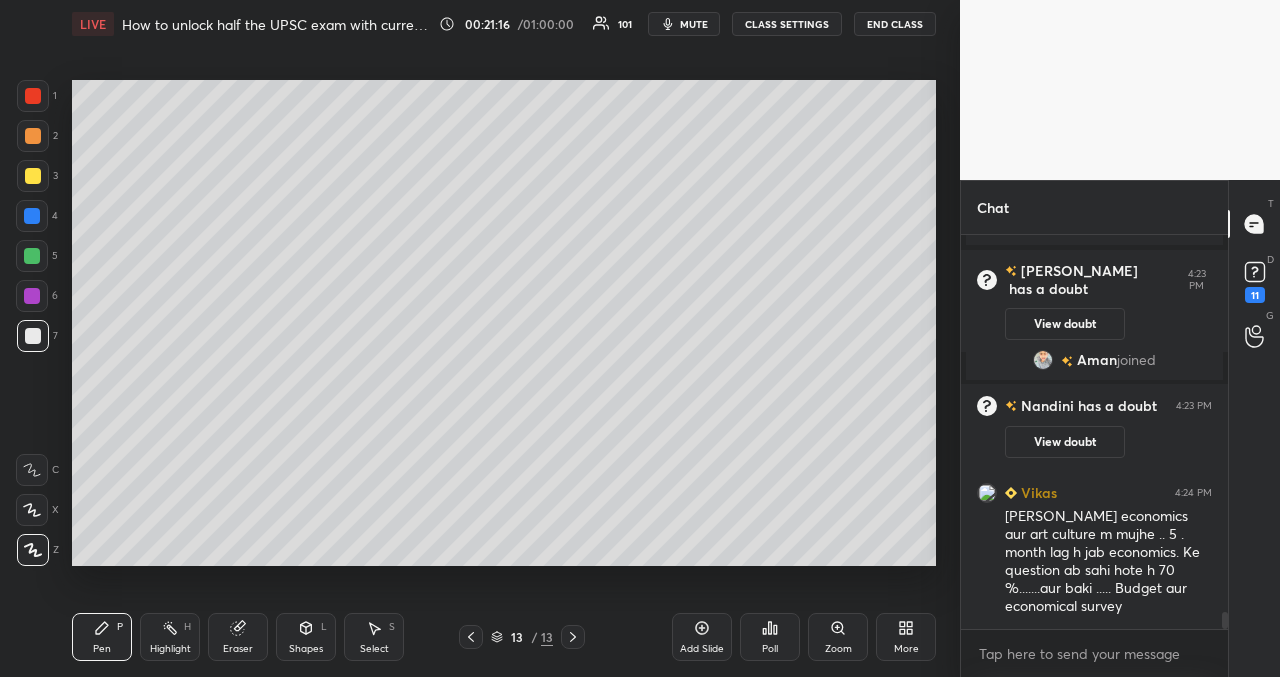 scroll, scrollTop: 8711, scrollLeft: 0, axis: vertical 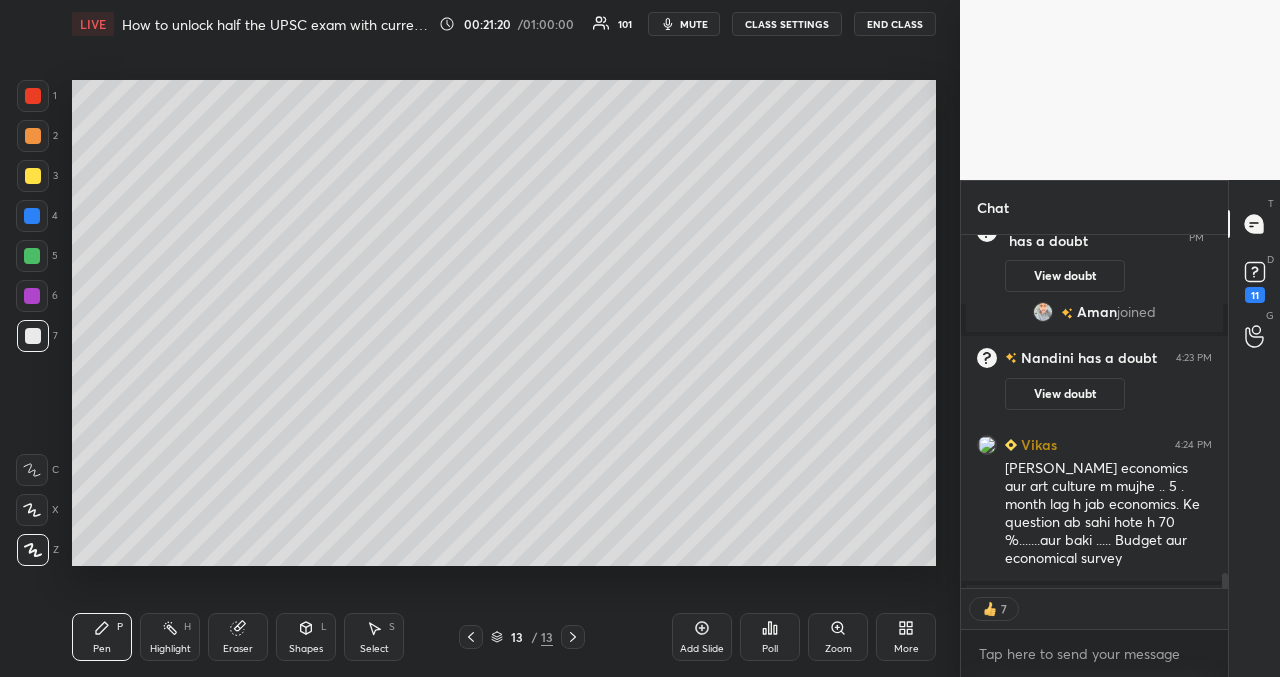 drag, startPoint x: 705, startPoint y: 636, endPoint x: 686, endPoint y: 623, distance: 23.021729 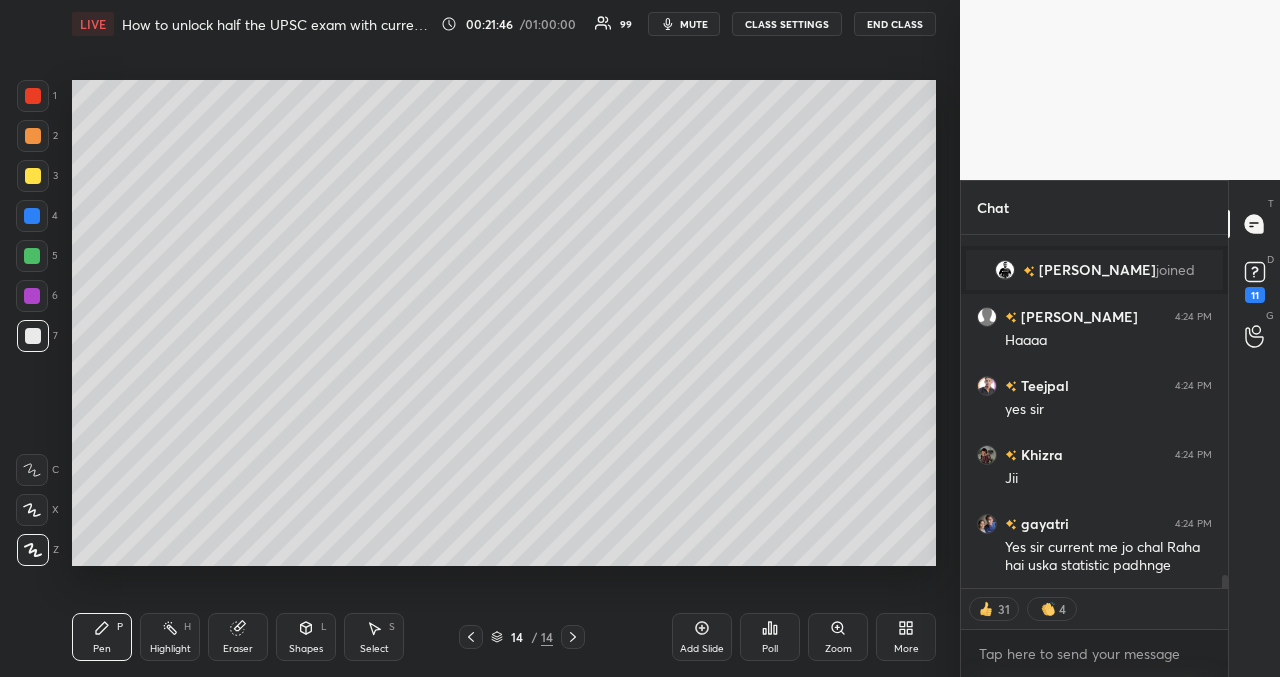 scroll, scrollTop: 9022, scrollLeft: 0, axis: vertical 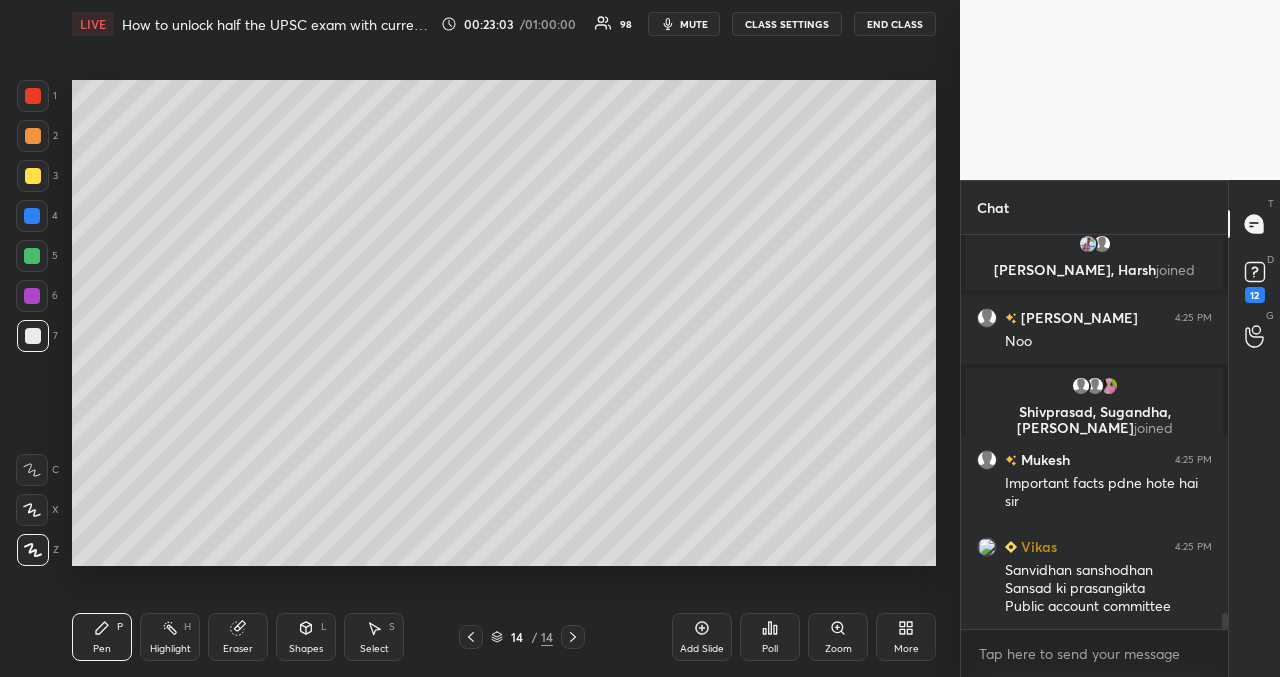 drag, startPoint x: 702, startPoint y: 627, endPoint x: 702, endPoint y: 616, distance: 11 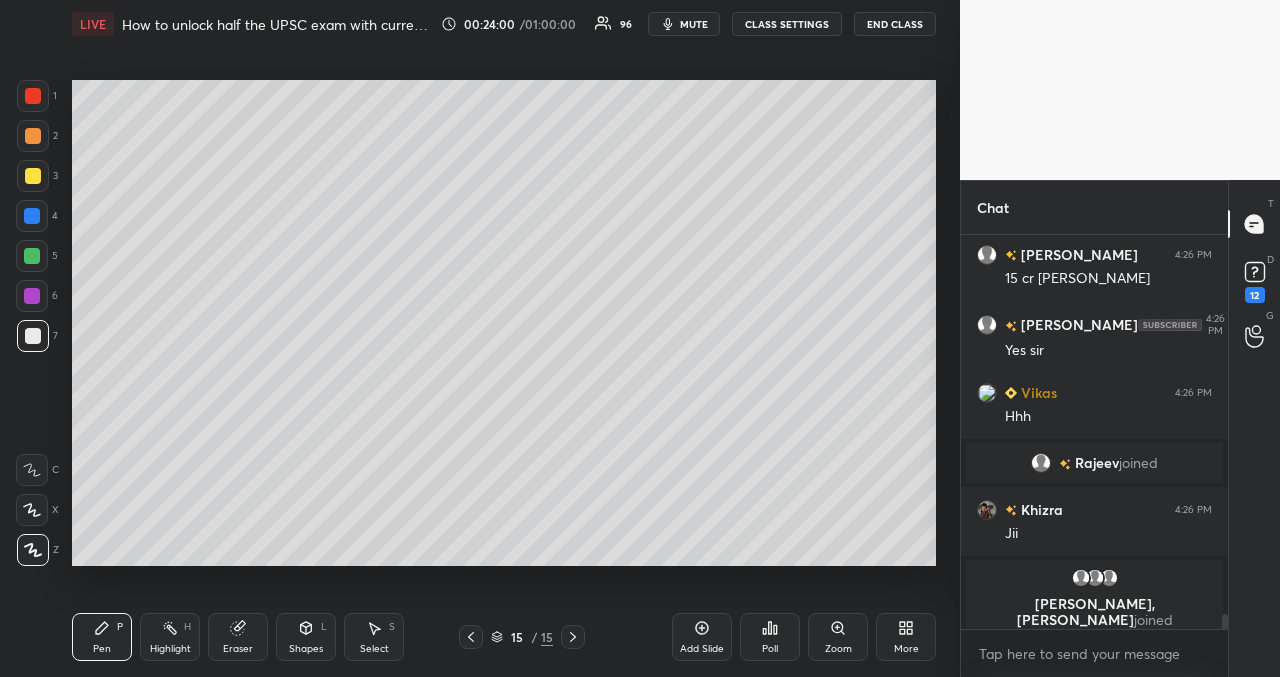 scroll, scrollTop: 9902, scrollLeft: 0, axis: vertical 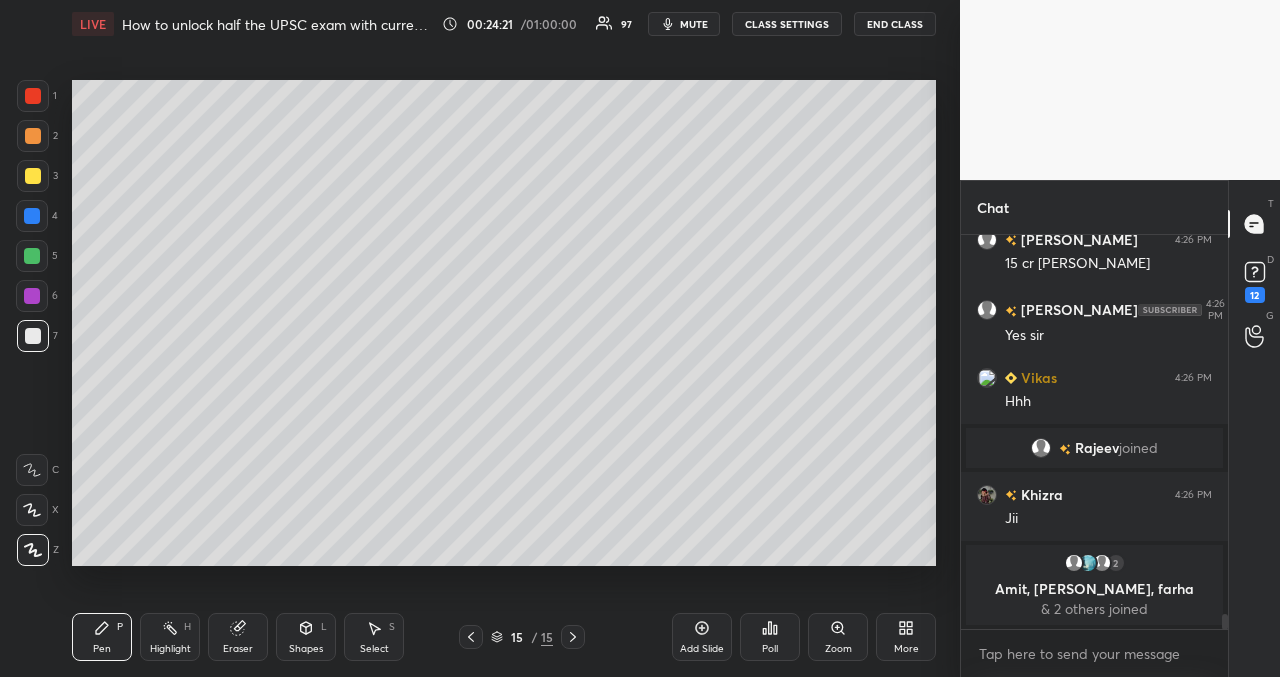 drag, startPoint x: 36, startPoint y: 245, endPoint x: 66, endPoint y: 256, distance: 31.95309 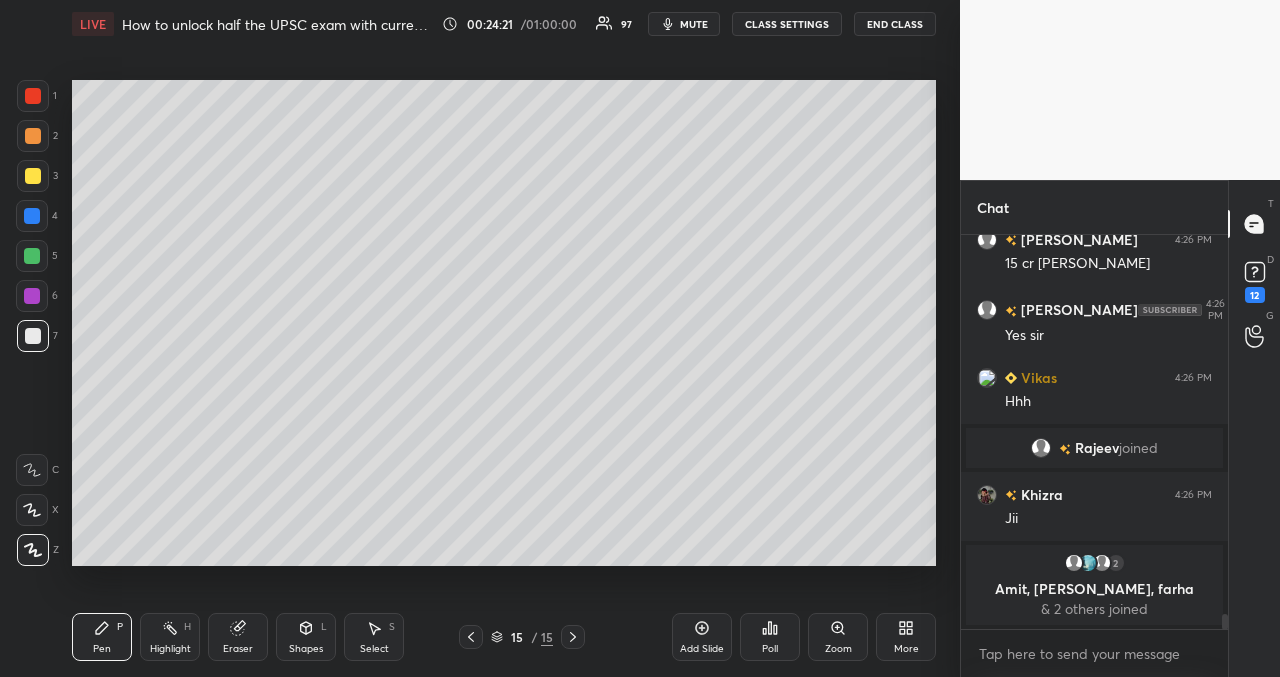 click at bounding box center [32, 256] 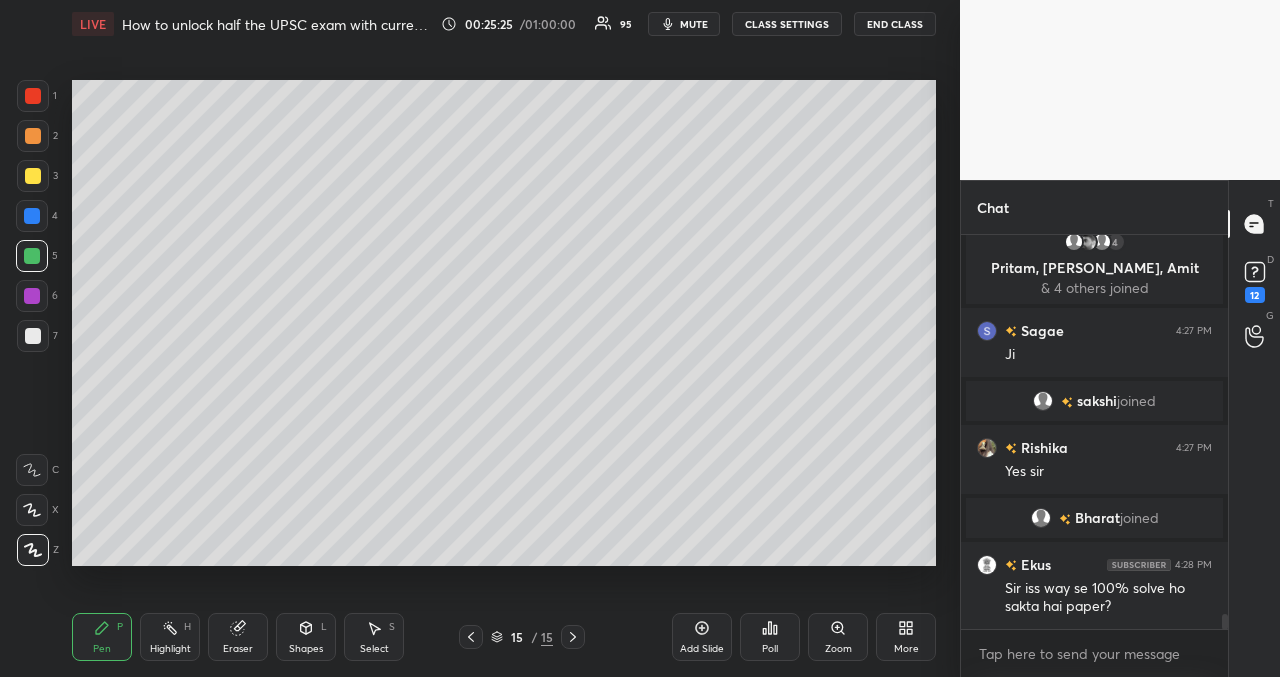 scroll, scrollTop: 10095, scrollLeft: 0, axis: vertical 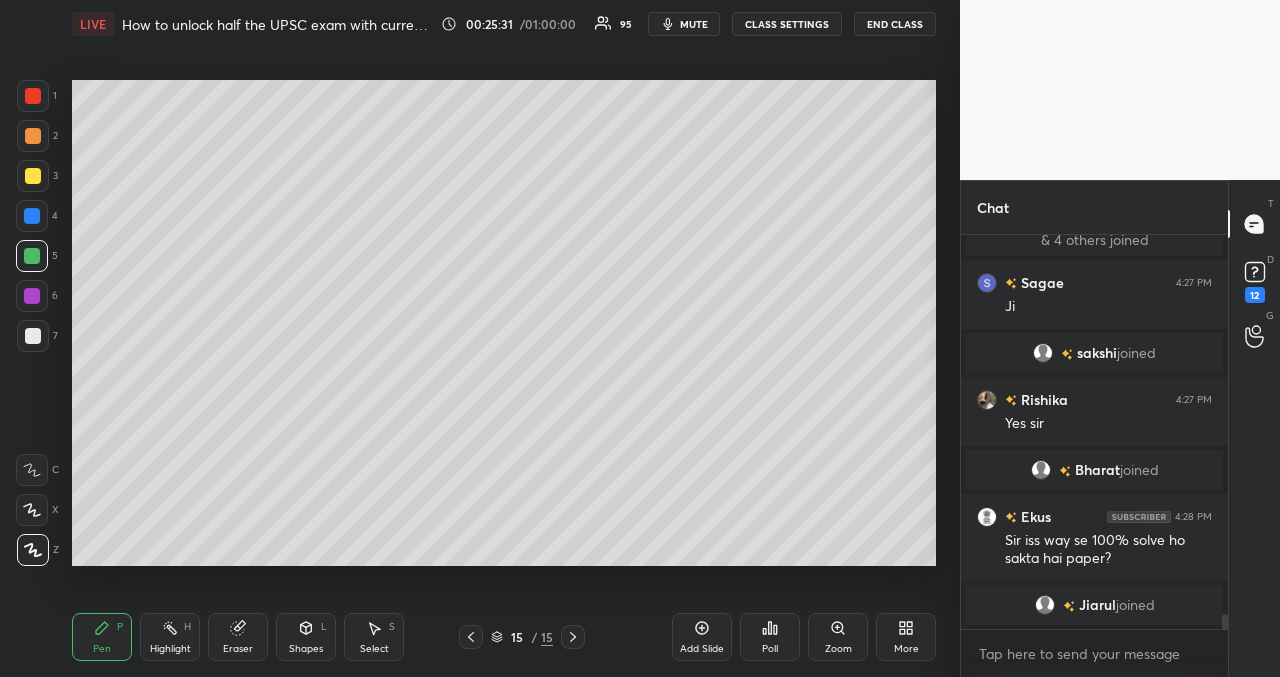 click at bounding box center (471, 637) 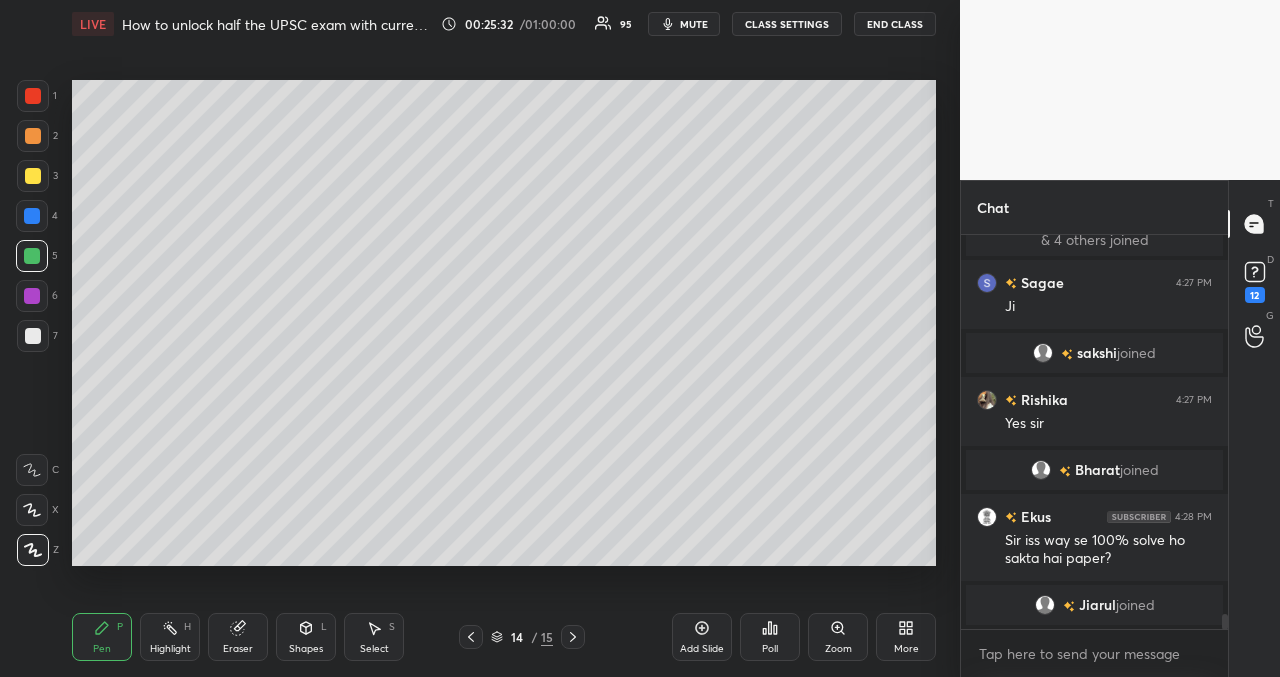 click at bounding box center (471, 637) 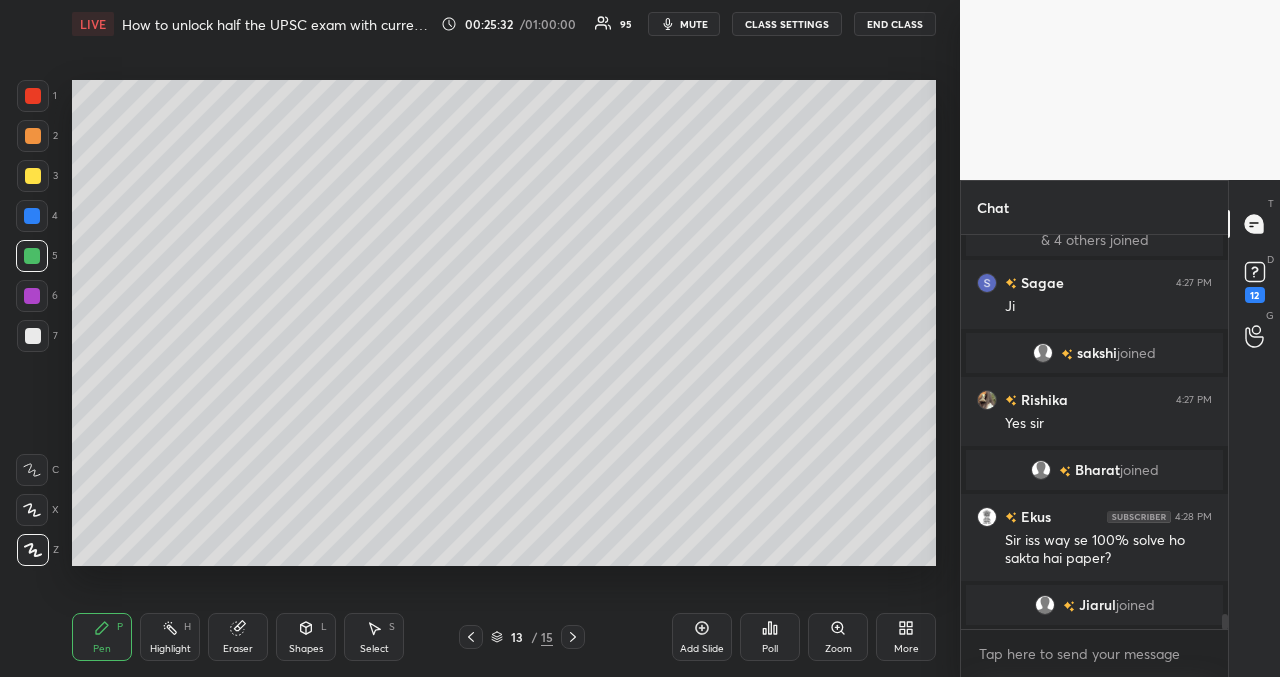 click 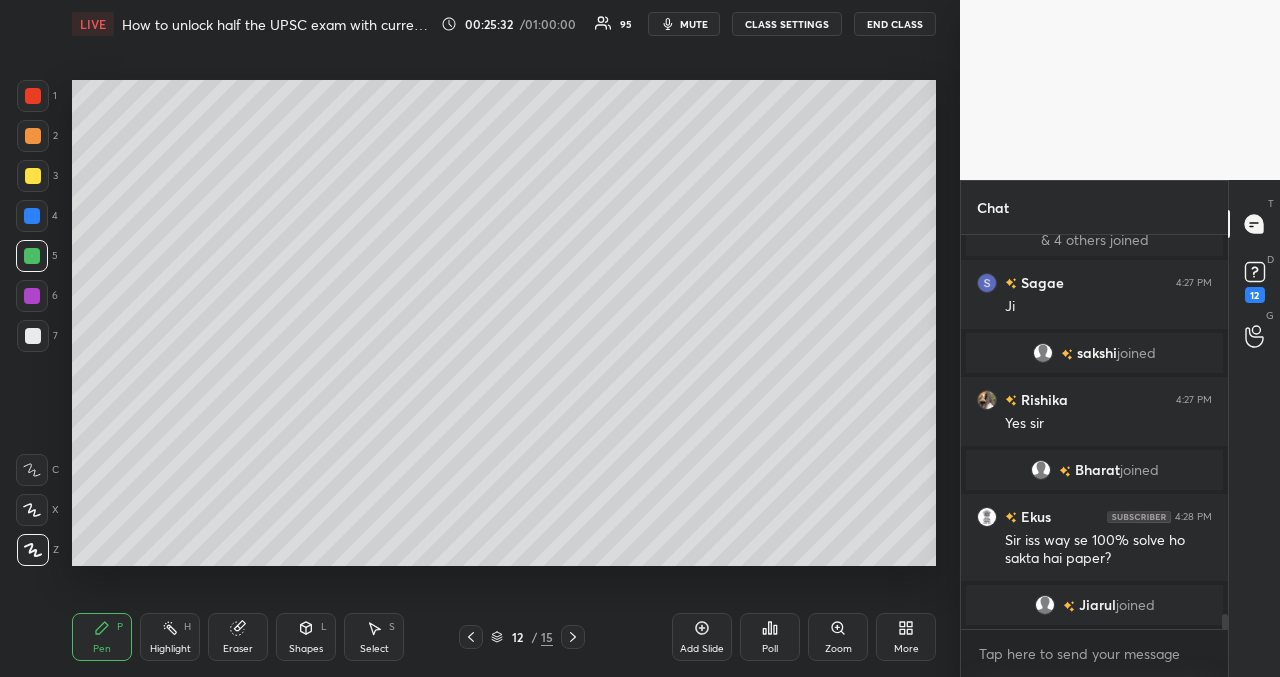 click 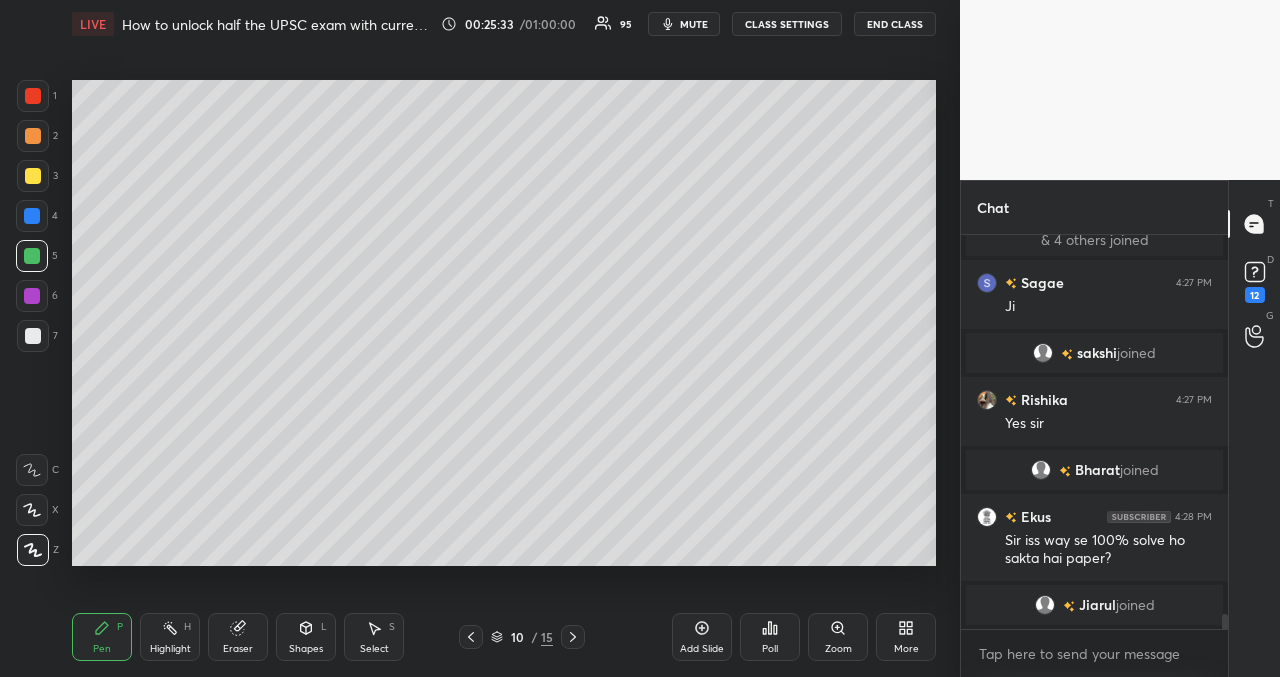 click 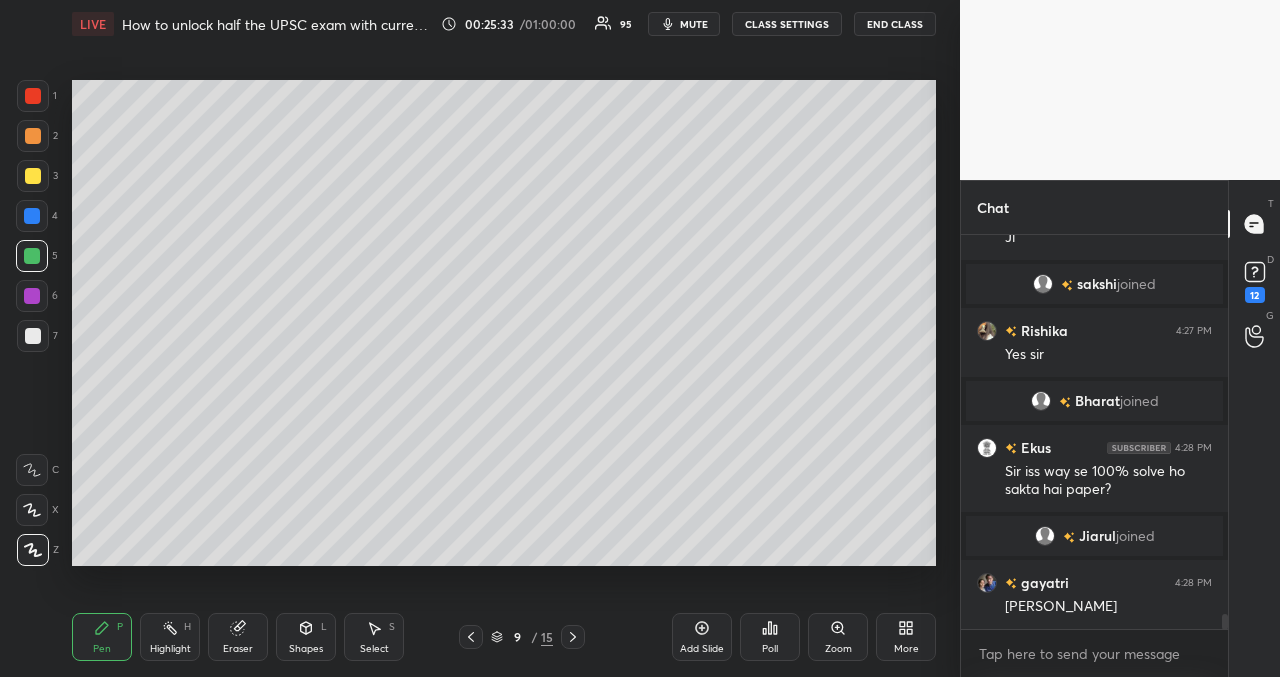 scroll, scrollTop: 10030, scrollLeft: 0, axis: vertical 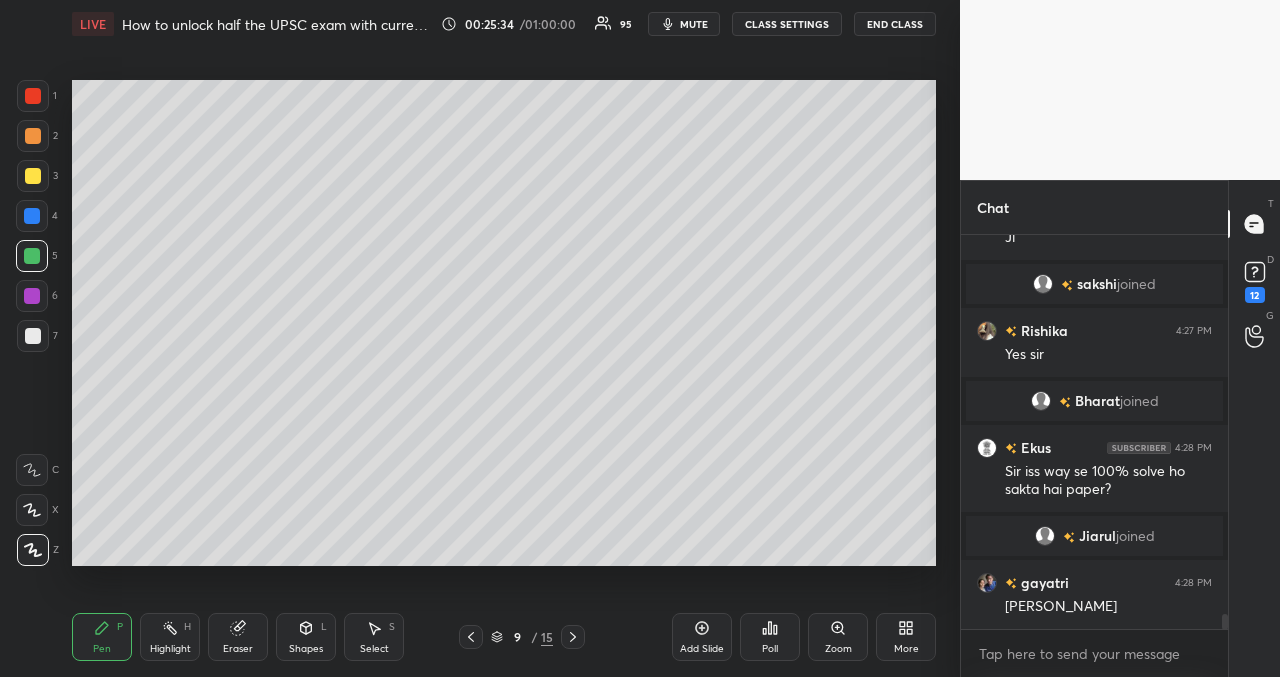 drag, startPoint x: 577, startPoint y: 635, endPoint x: 597, endPoint y: 597, distance: 42.941822 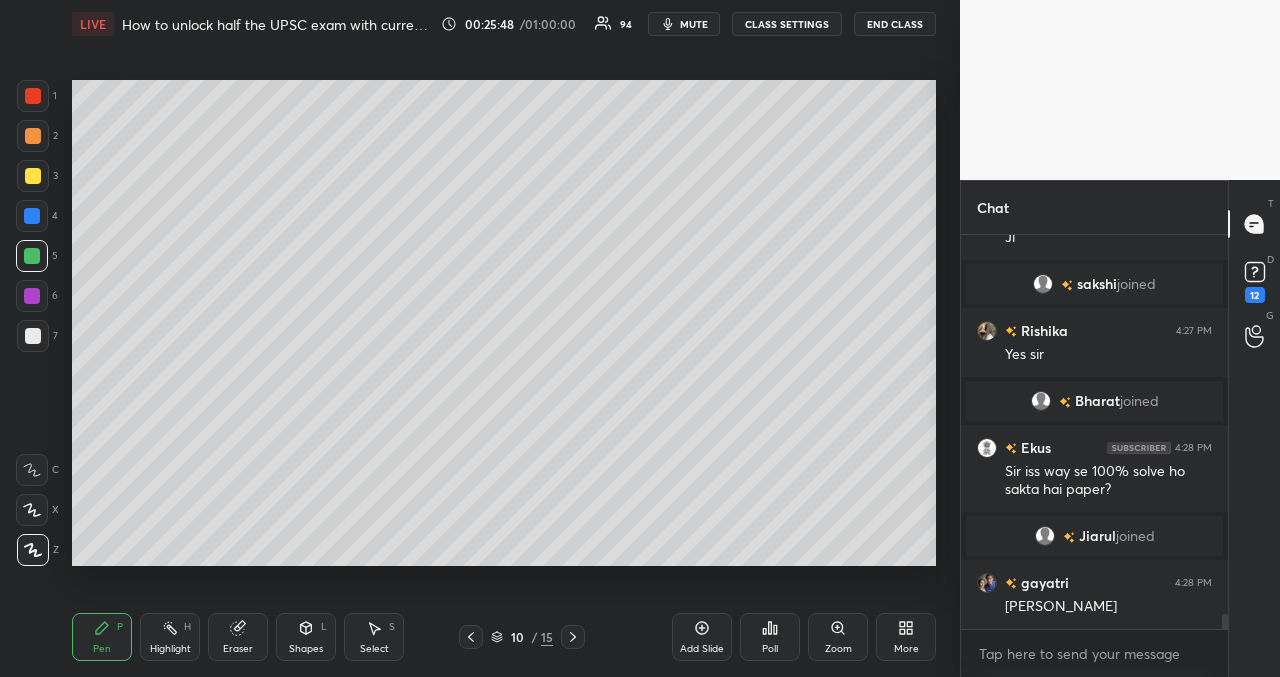 click 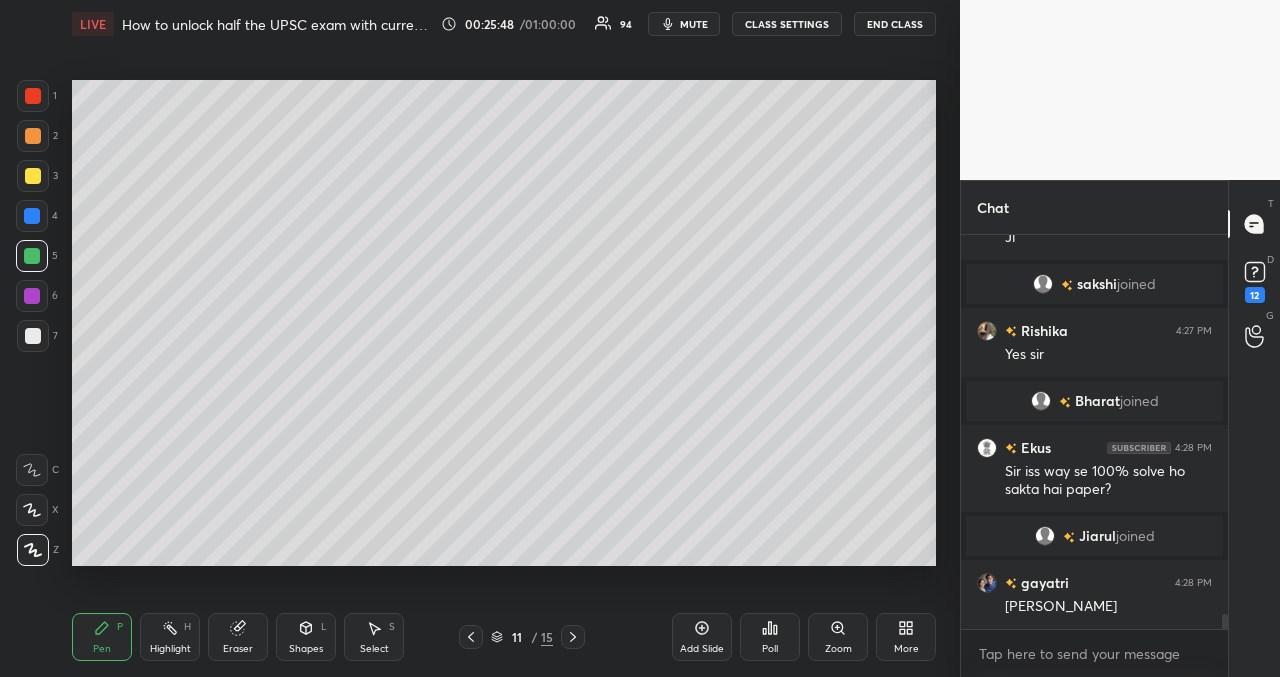 click 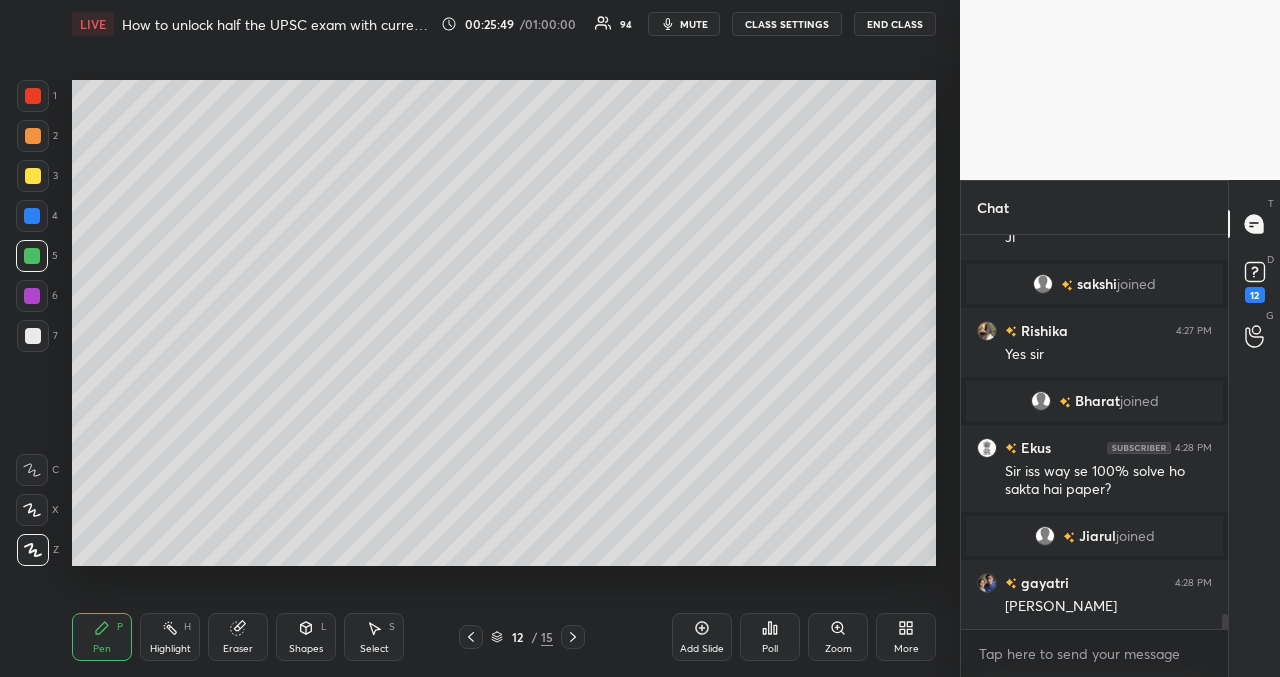 click 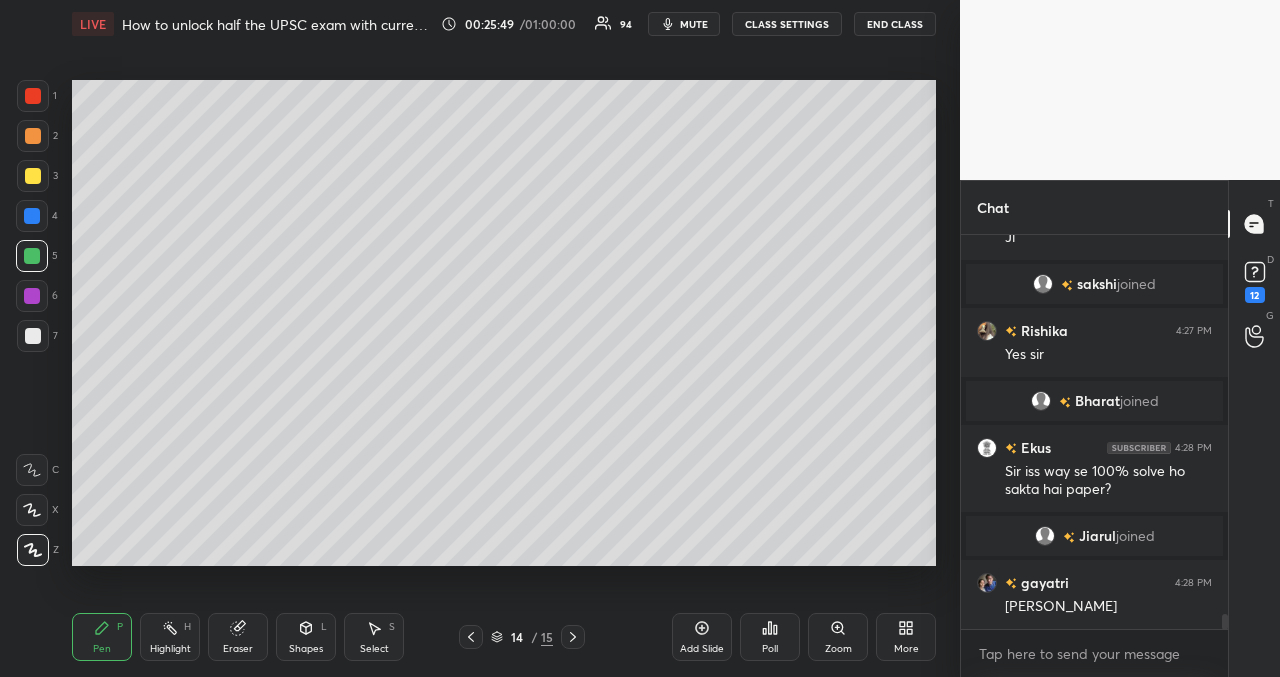 click 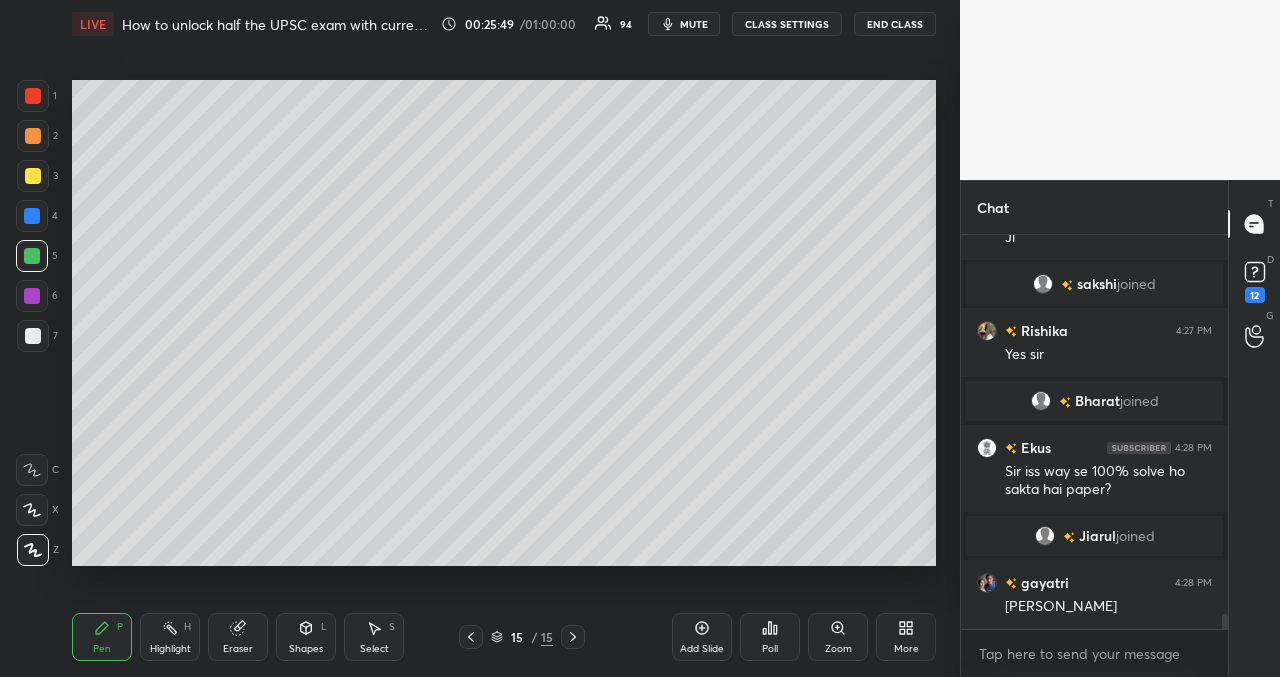 click 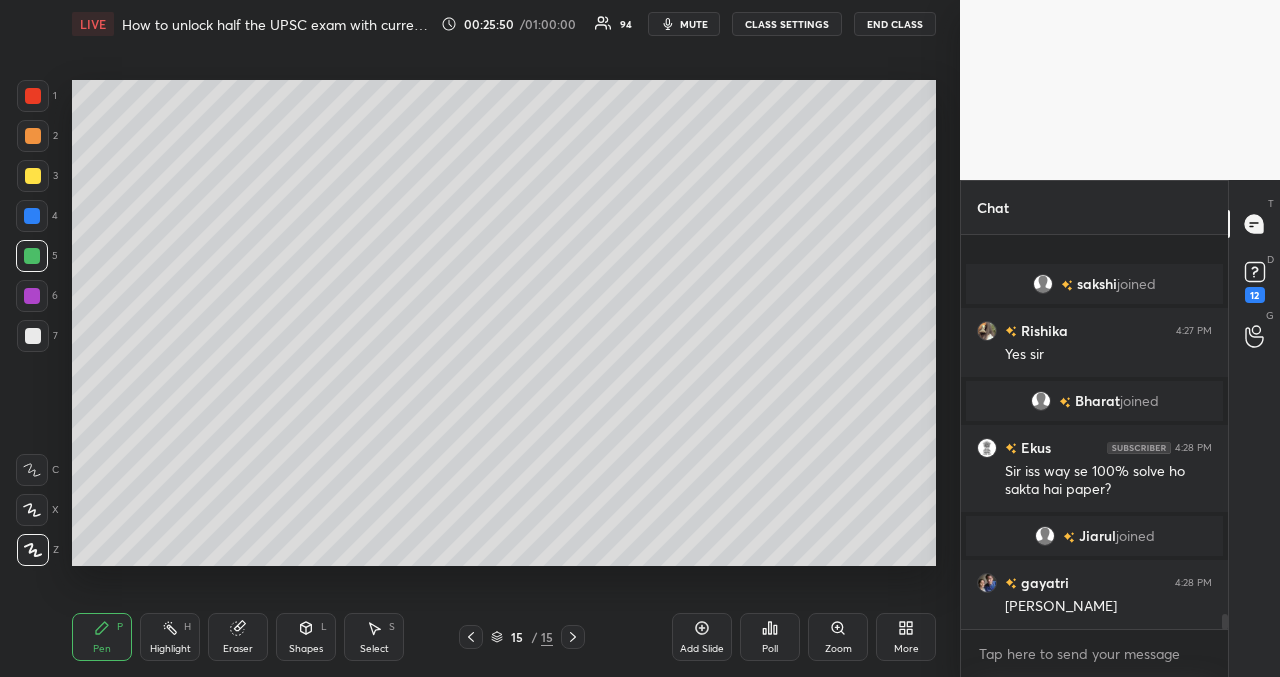 scroll, scrollTop: 10117, scrollLeft: 0, axis: vertical 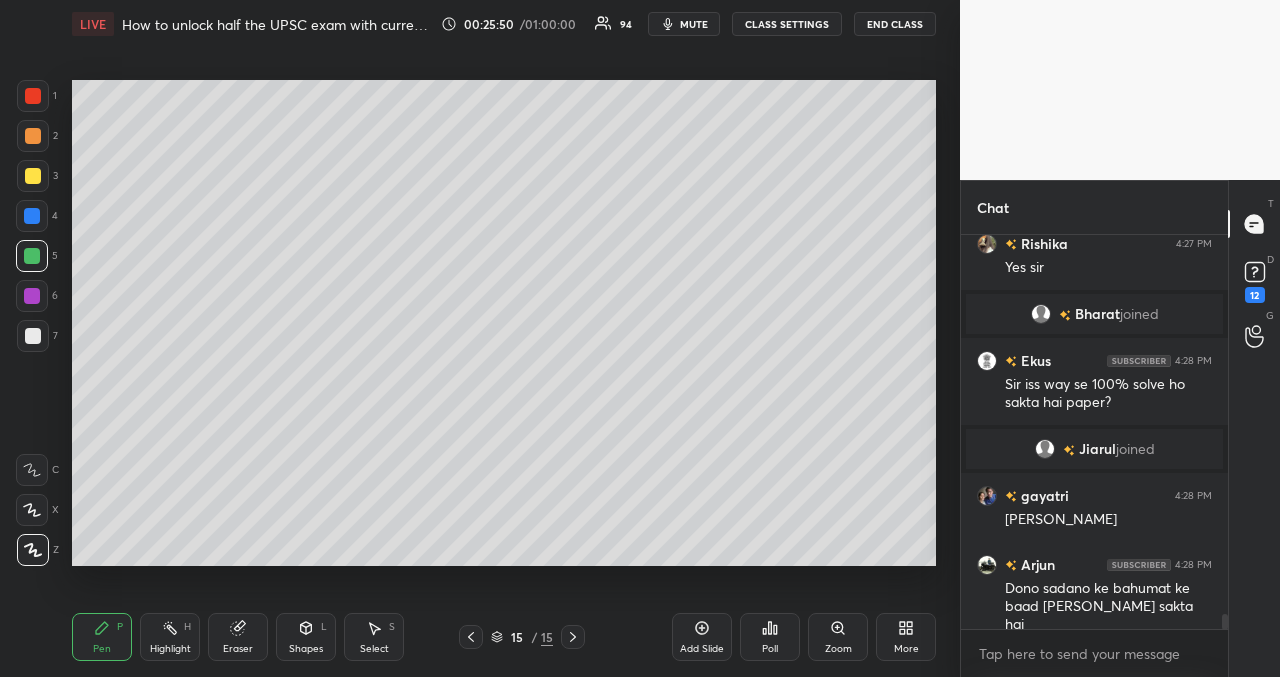 click on "Add Slide" at bounding box center [702, 637] 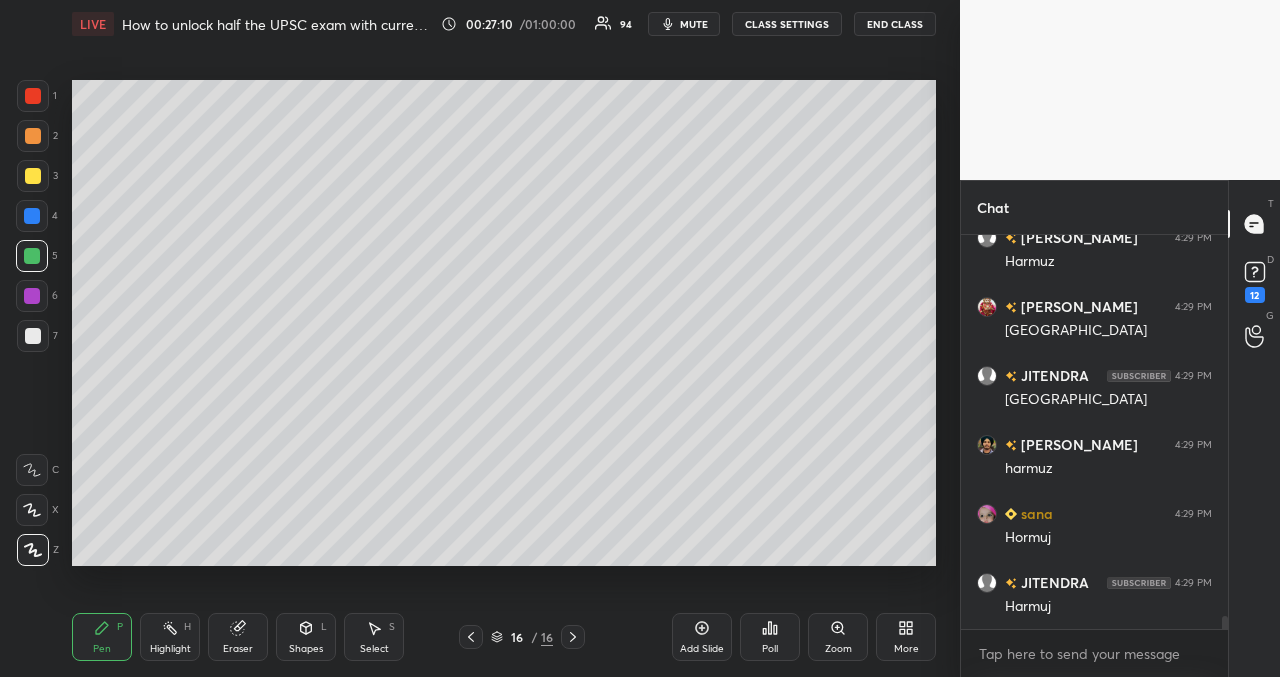 scroll, scrollTop: 11683, scrollLeft: 0, axis: vertical 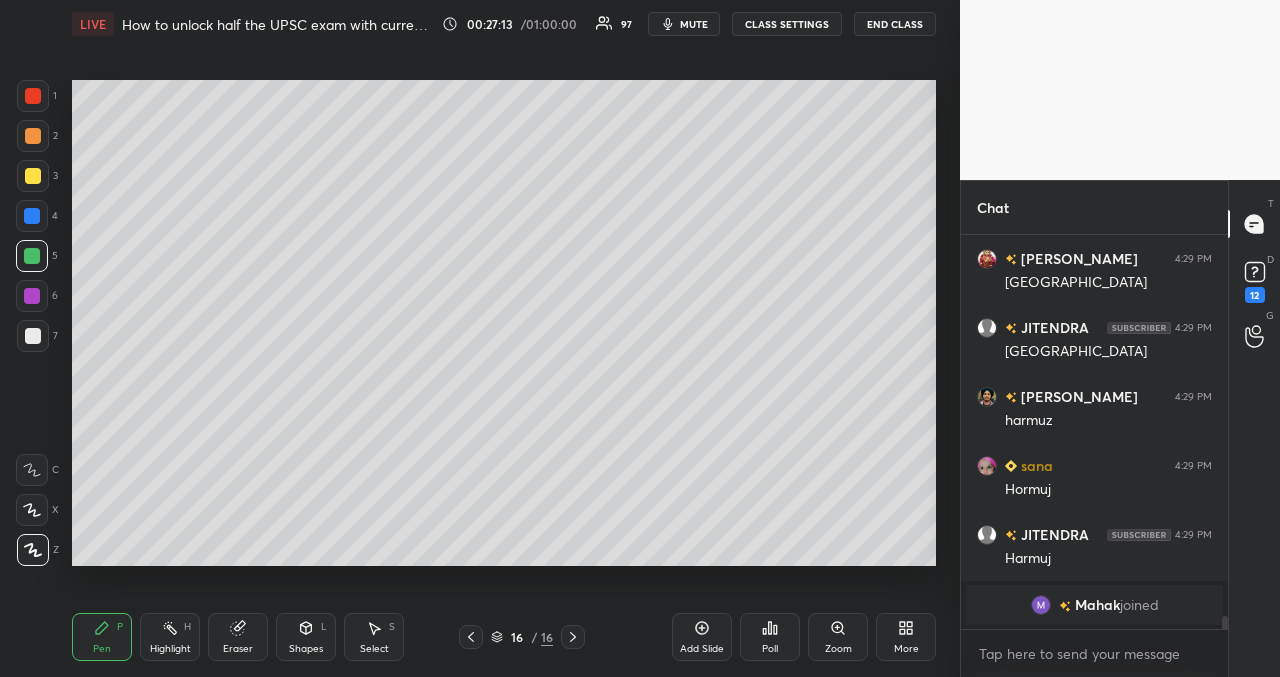 drag, startPoint x: 28, startPoint y: 331, endPoint x: 37, endPoint y: 338, distance: 11.401754 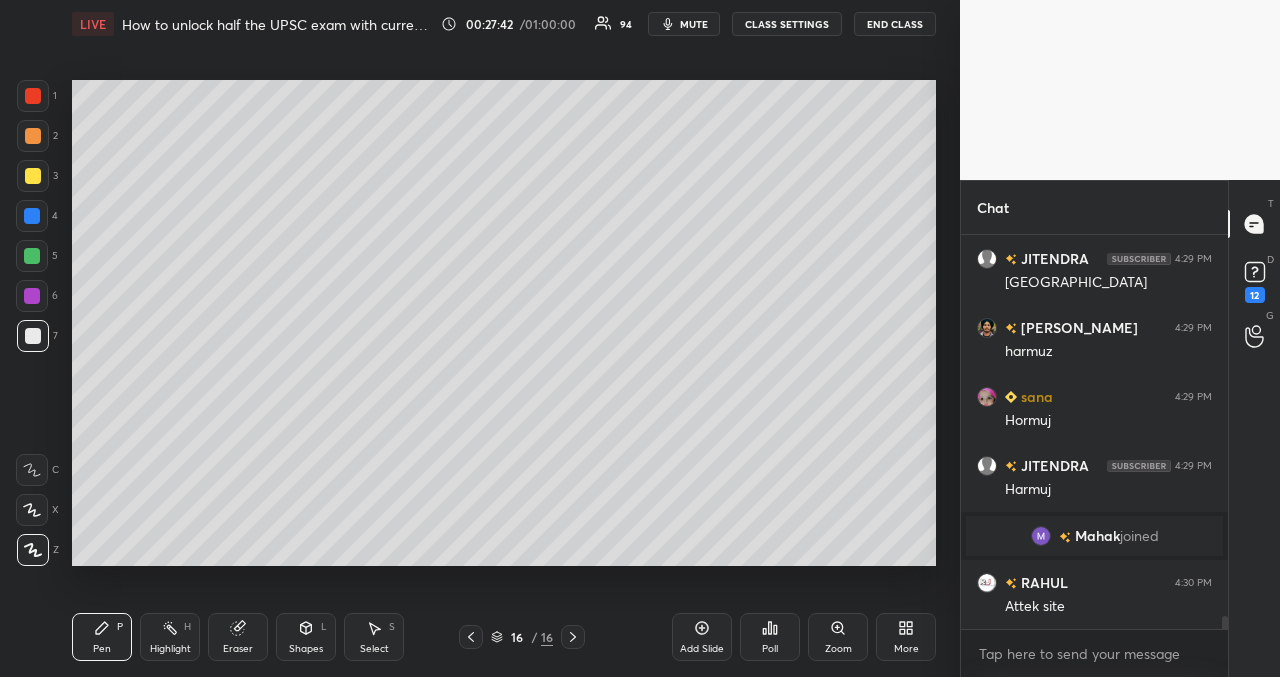 scroll, scrollTop: 11396, scrollLeft: 0, axis: vertical 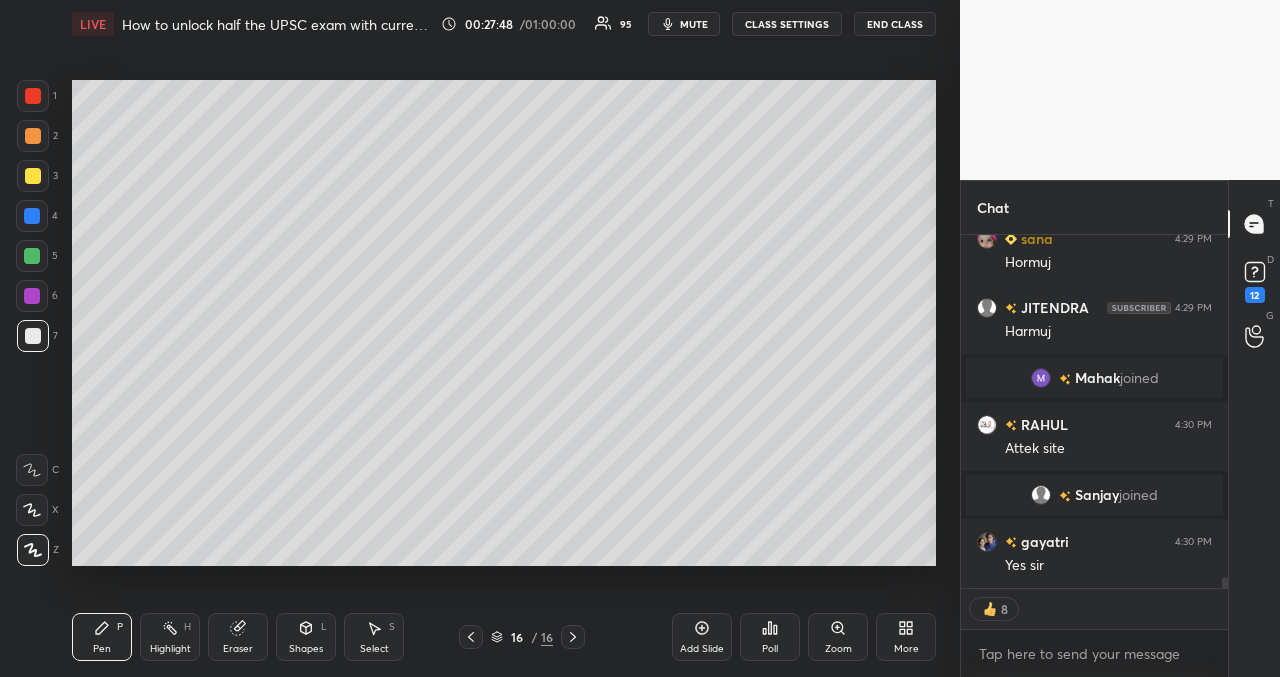 drag, startPoint x: 710, startPoint y: 629, endPoint x: 700, endPoint y: 627, distance: 10.198039 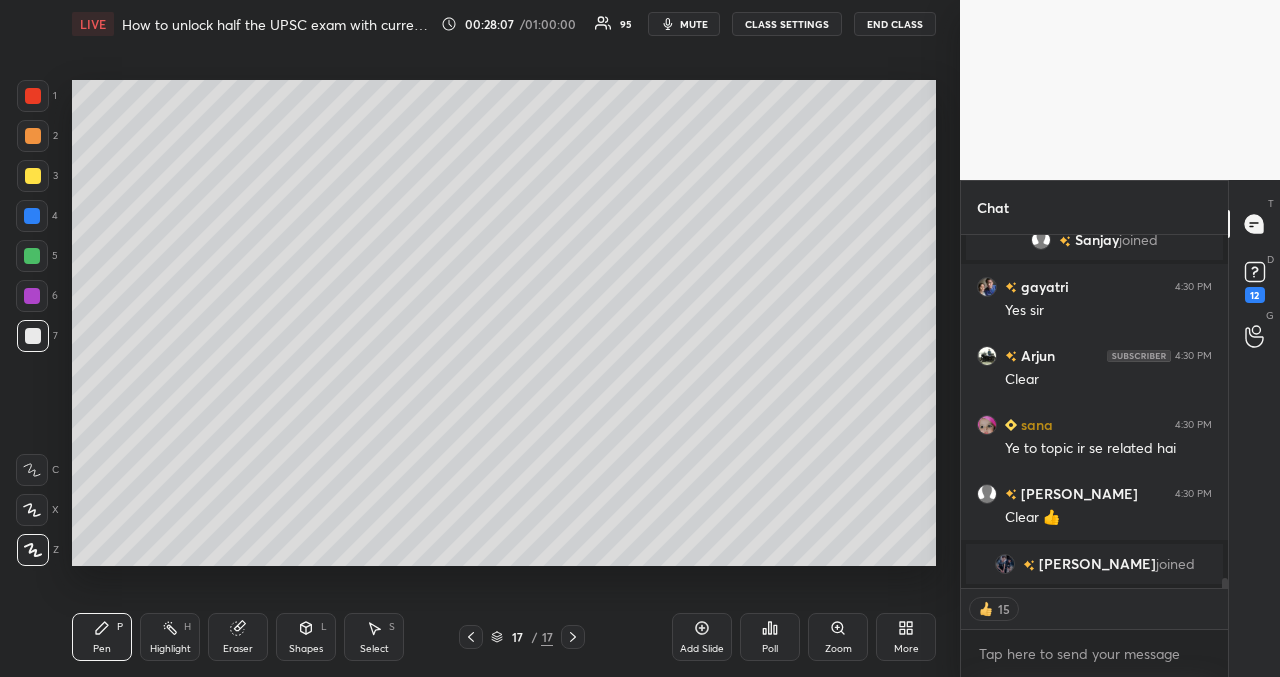 scroll, scrollTop: 11662, scrollLeft: 0, axis: vertical 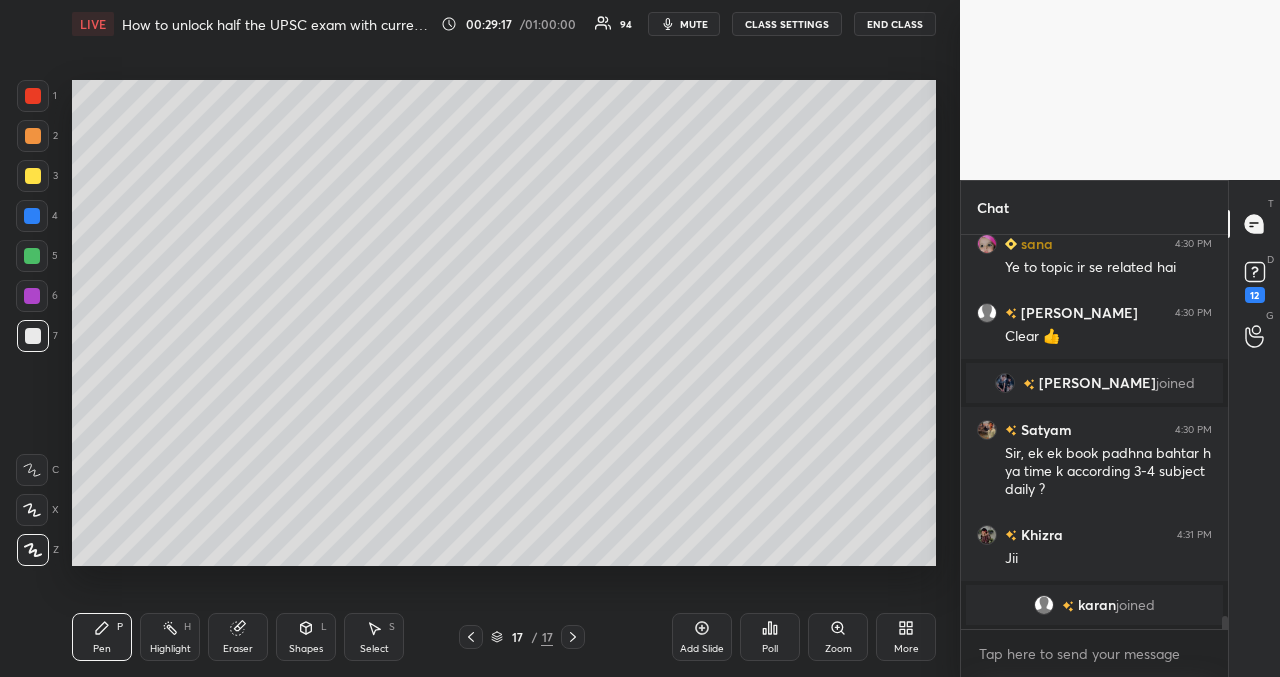 drag, startPoint x: 711, startPoint y: 633, endPoint x: 631, endPoint y: 588, distance: 91.787796 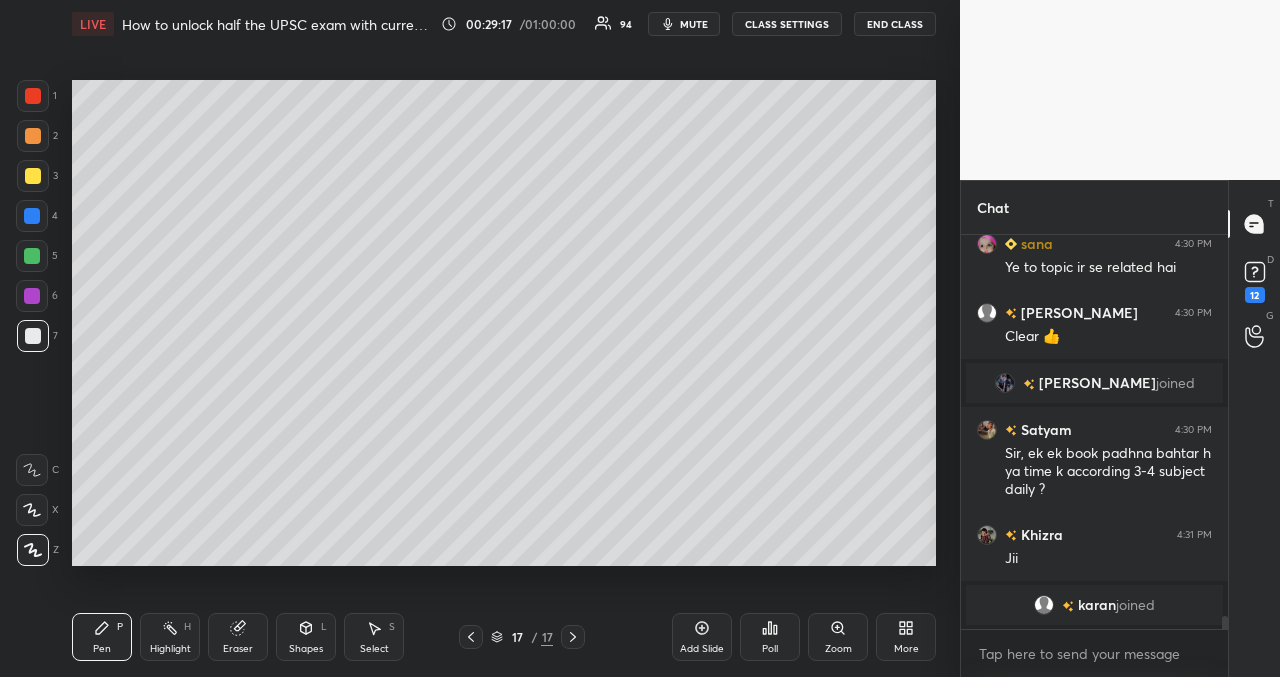 click on "Add Slide" at bounding box center [702, 637] 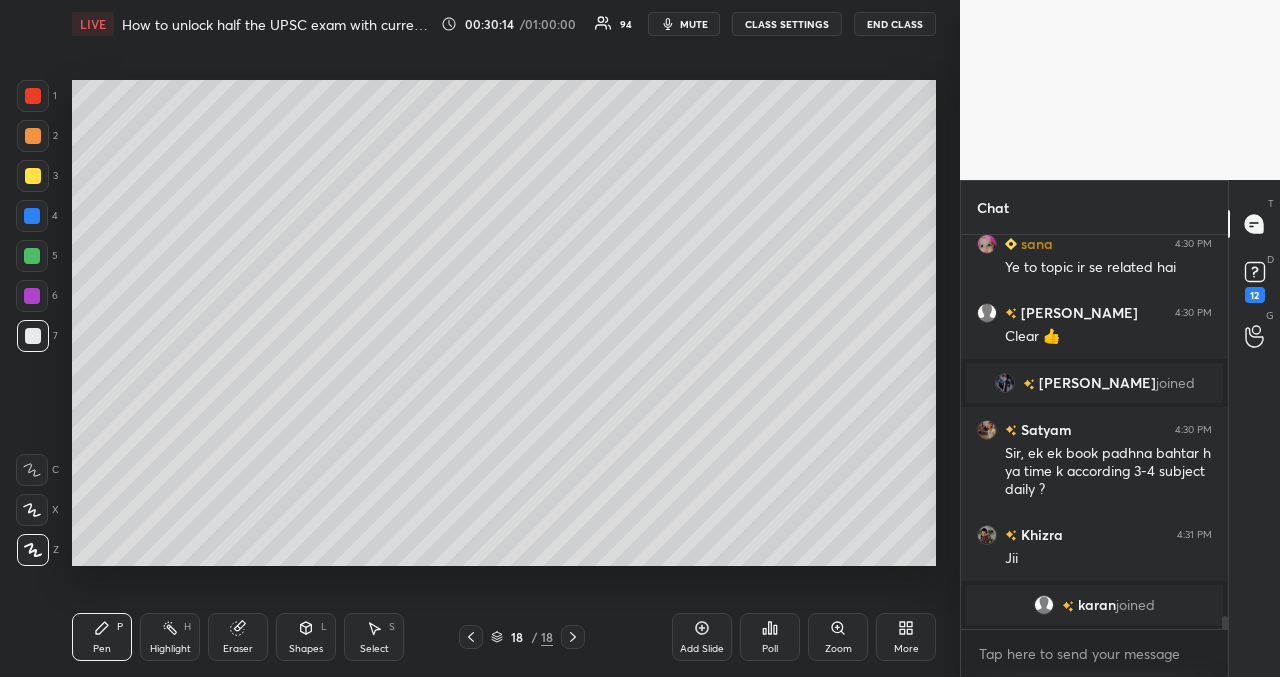 scroll, scrollTop: 11750, scrollLeft: 0, axis: vertical 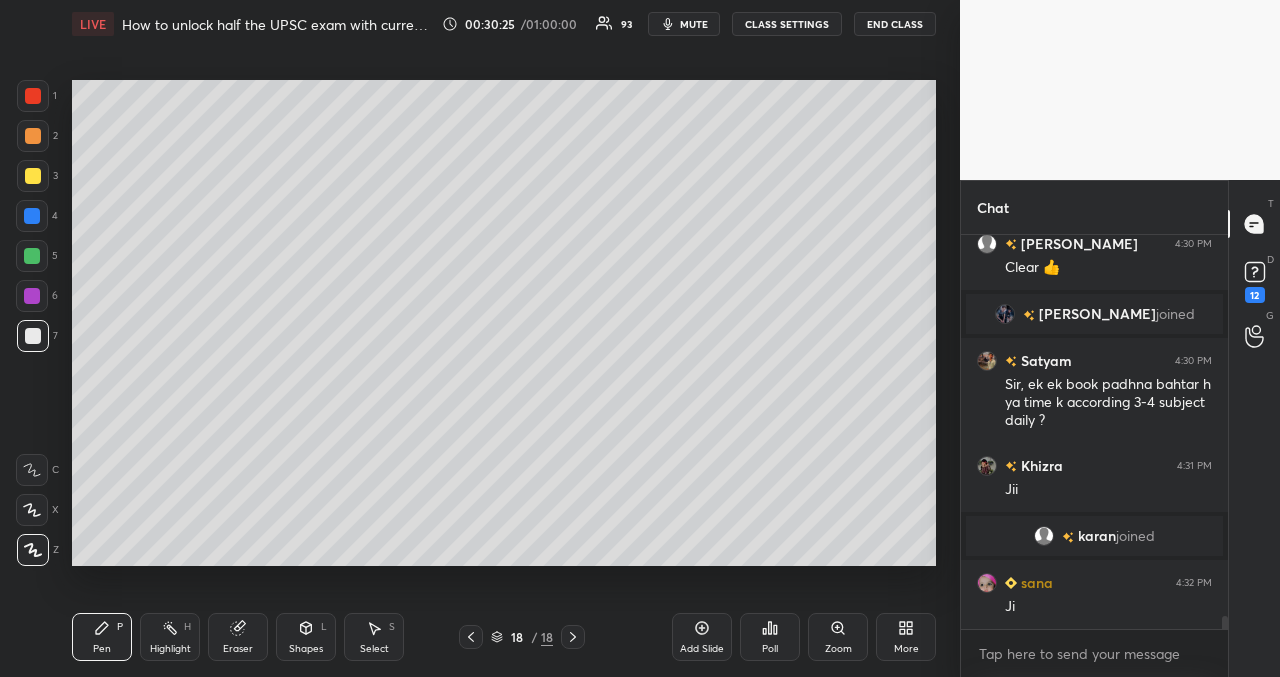 click 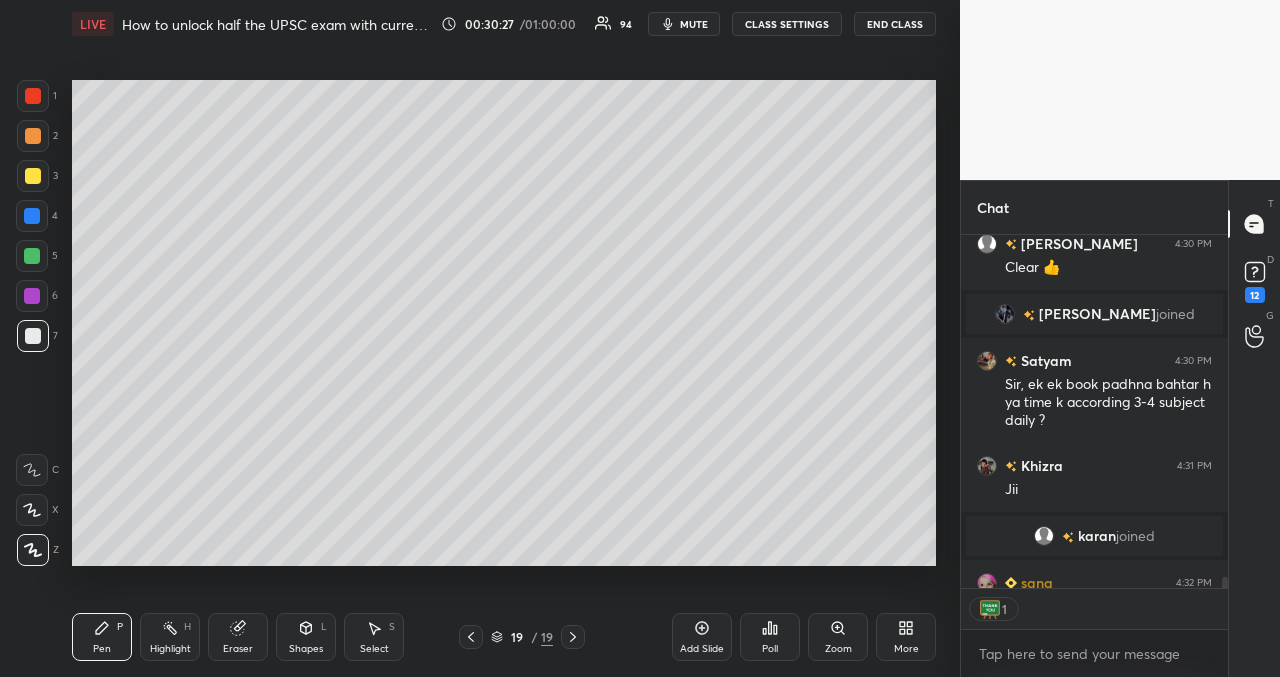 scroll, scrollTop: 347, scrollLeft: 261, axis: both 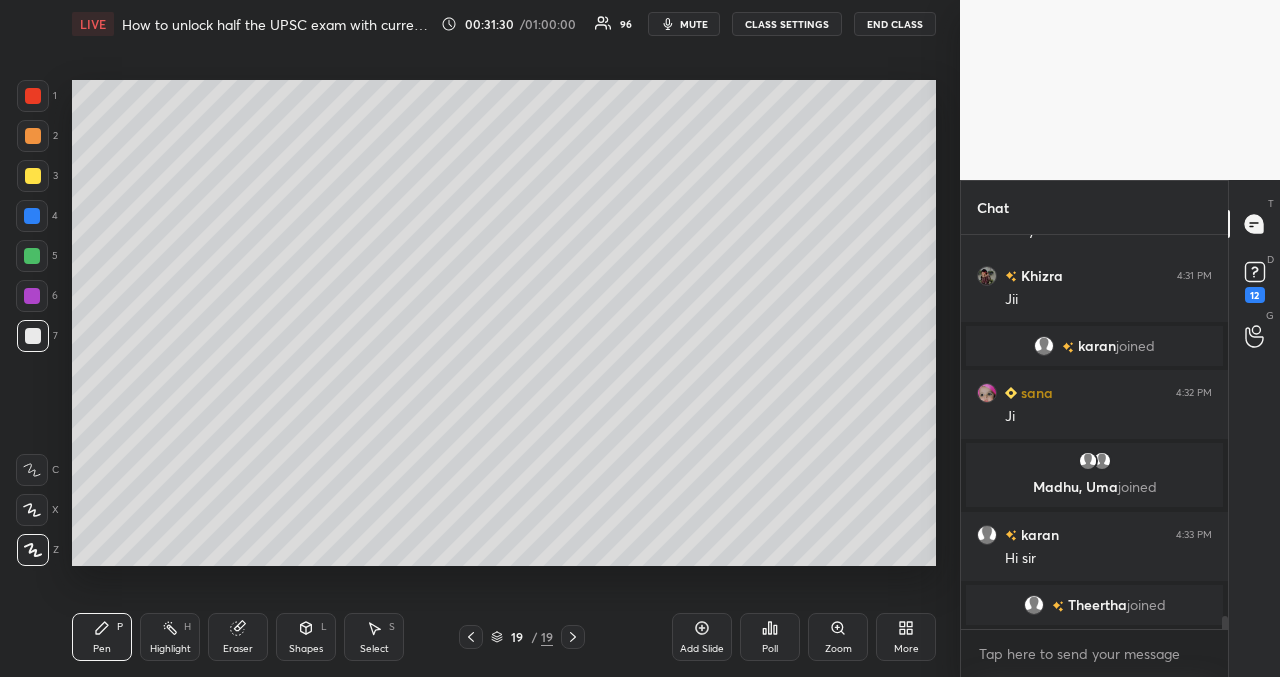 click on "Setting up your live class Poll for   secs No correct answer Start poll" at bounding box center (504, 322) 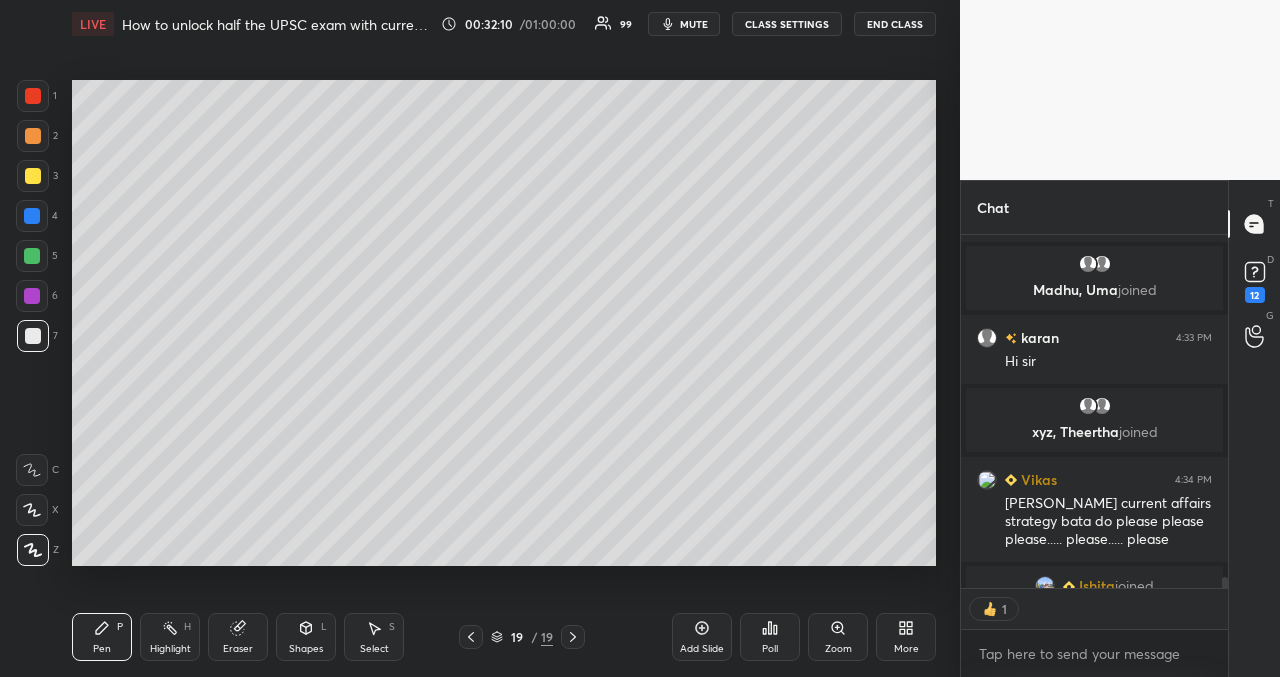 scroll, scrollTop: 12073, scrollLeft: 0, axis: vertical 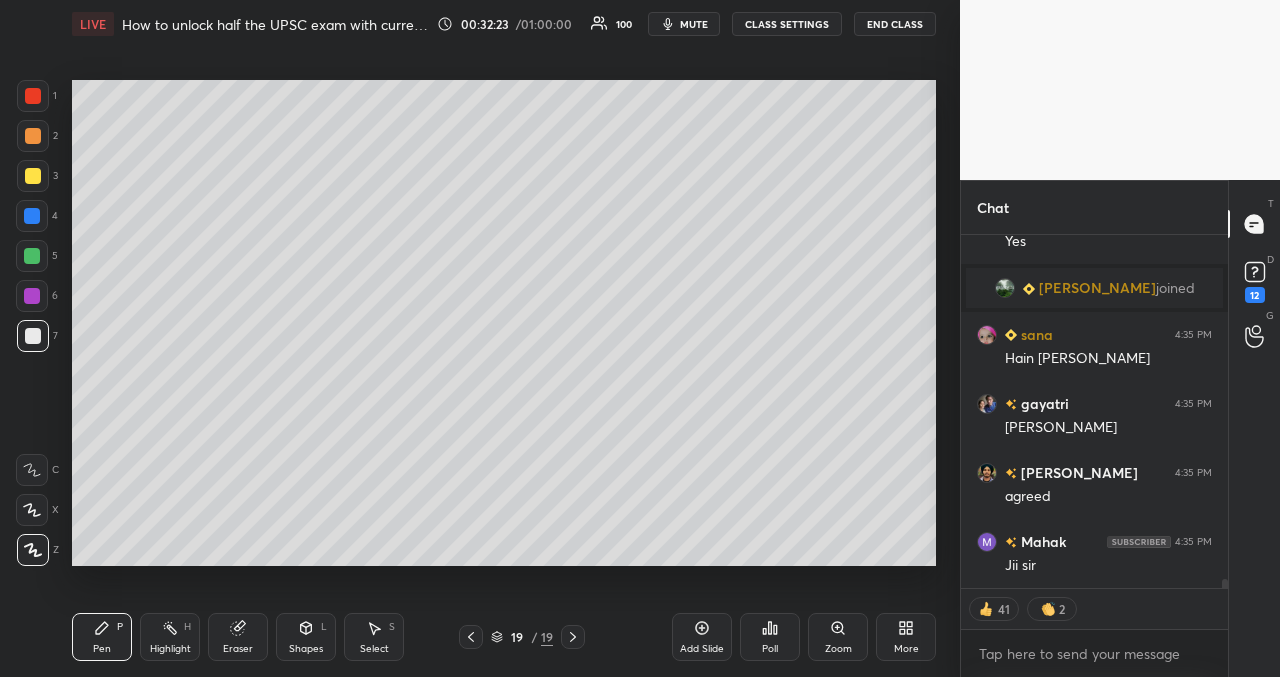 click 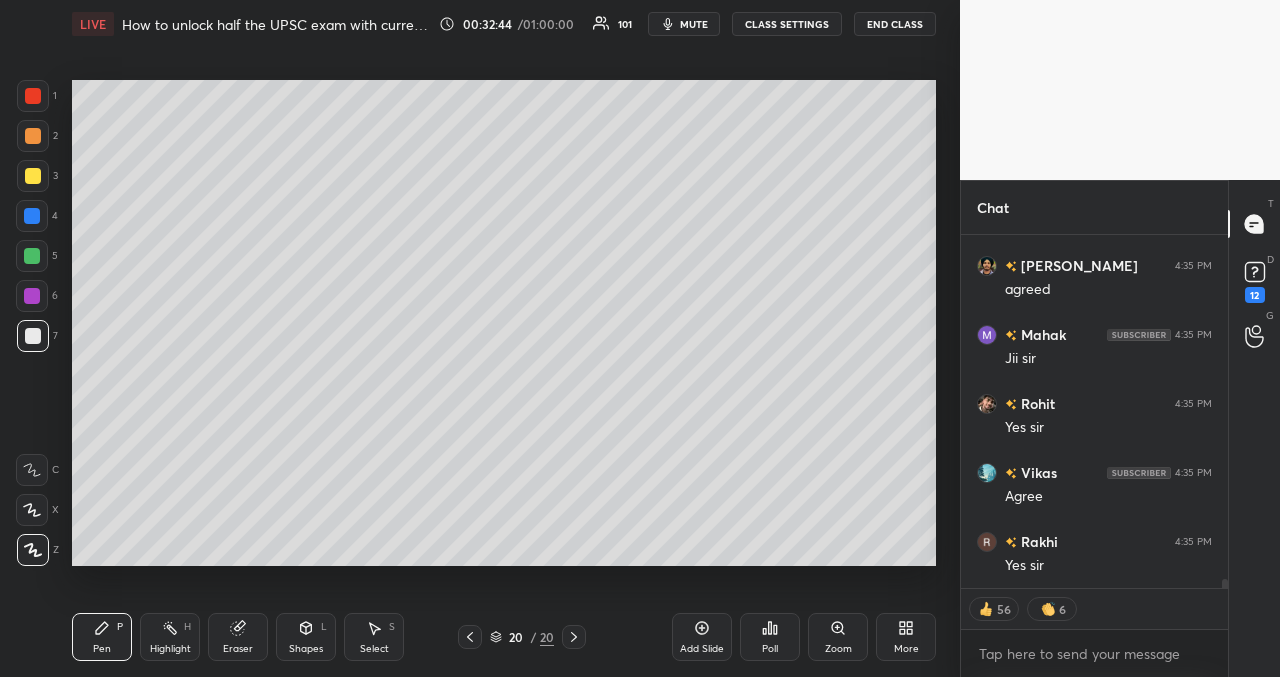 scroll, scrollTop: 13111, scrollLeft: 0, axis: vertical 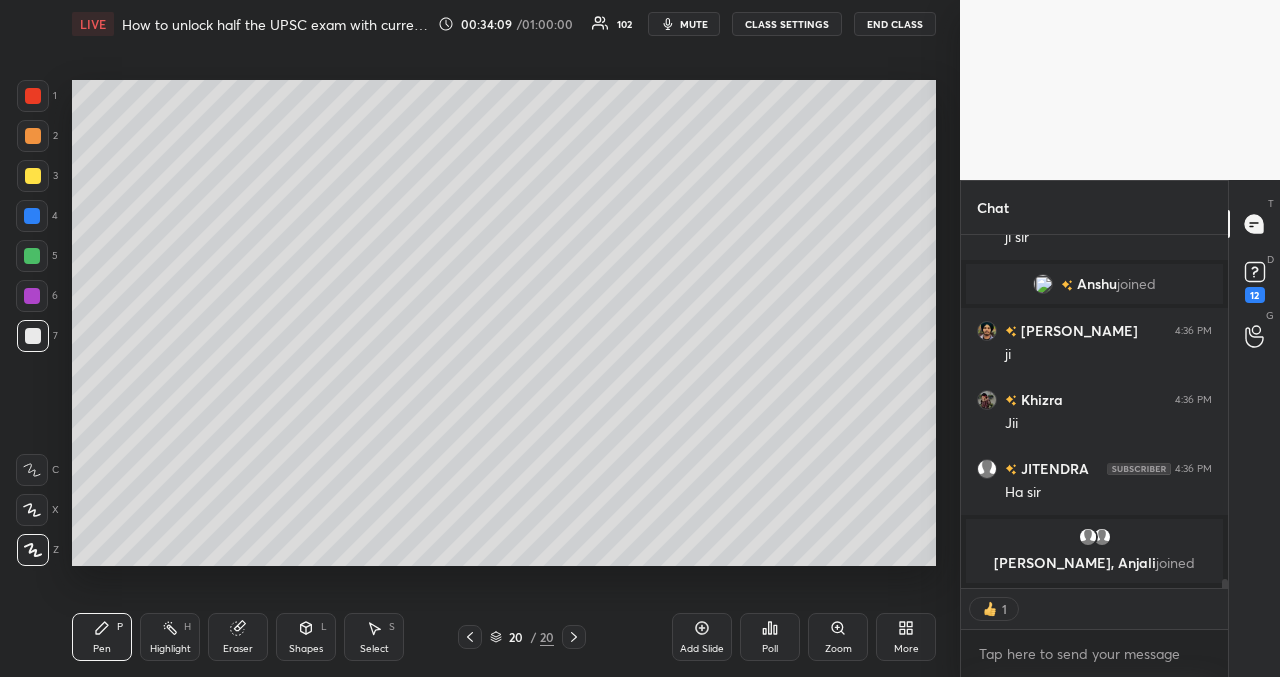 drag, startPoint x: 694, startPoint y: 638, endPoint x: 689, endPoint y: 628, distance: 11.18034 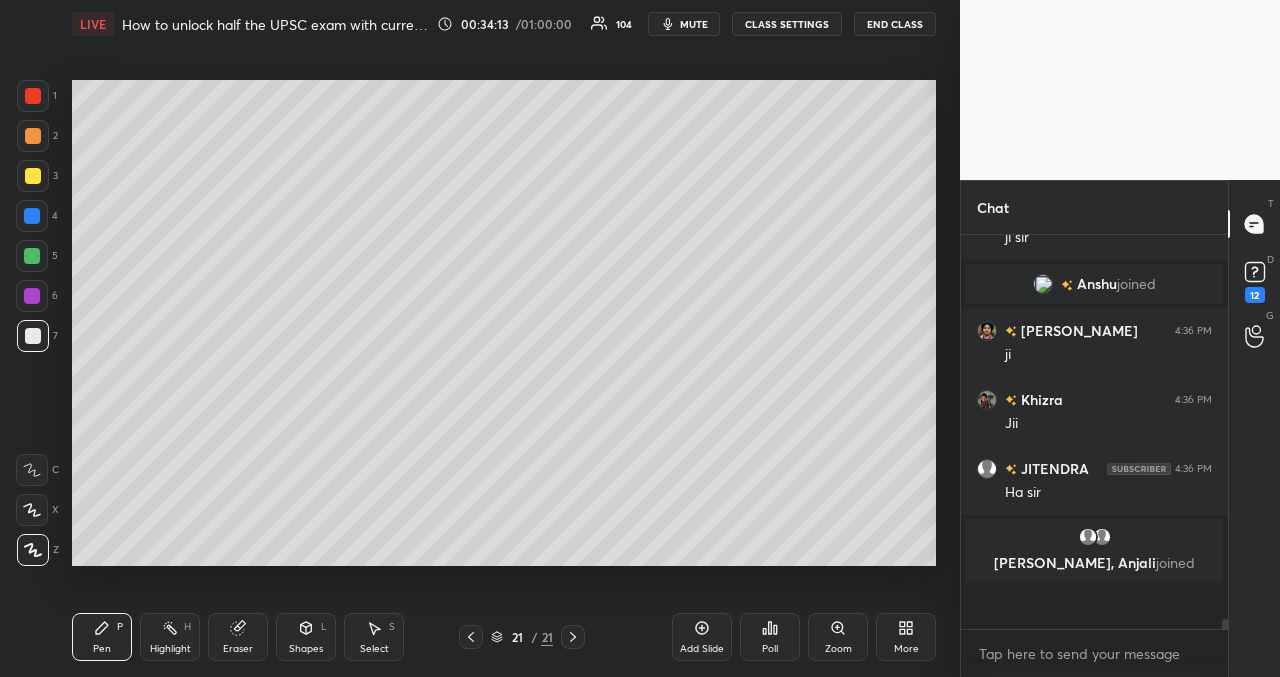 scroll, scrollTop: 7, scrollLeft: 7, axis: both 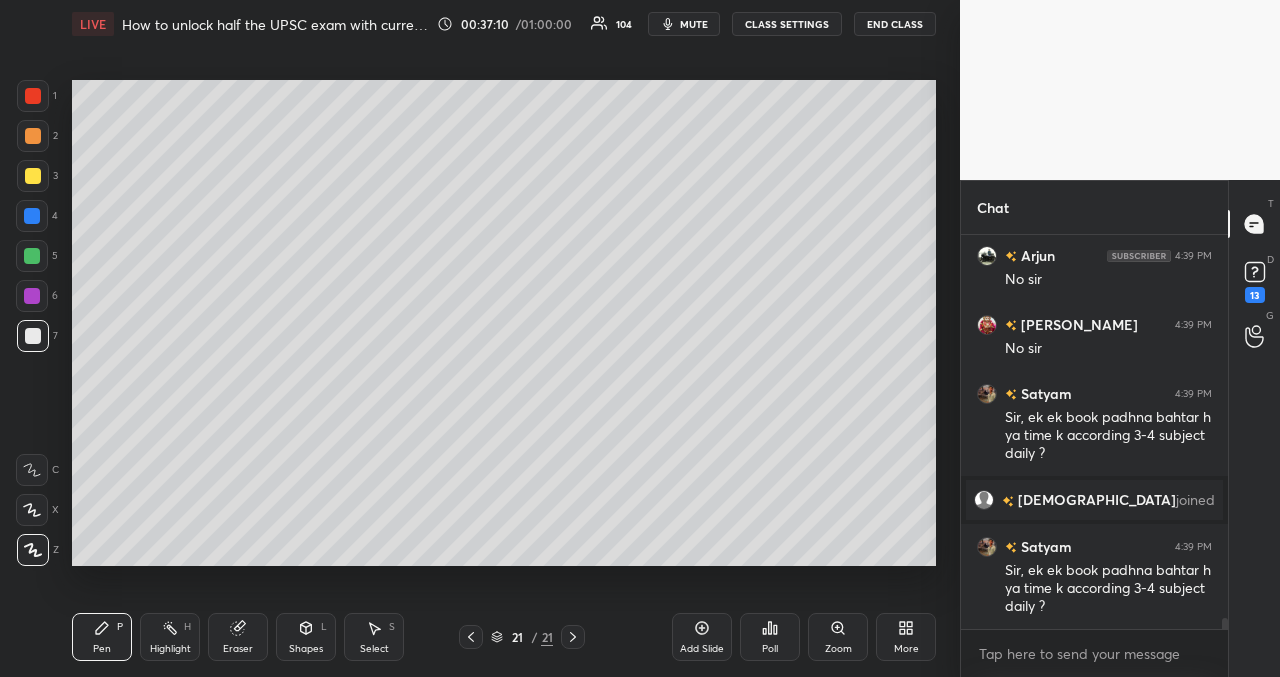 click 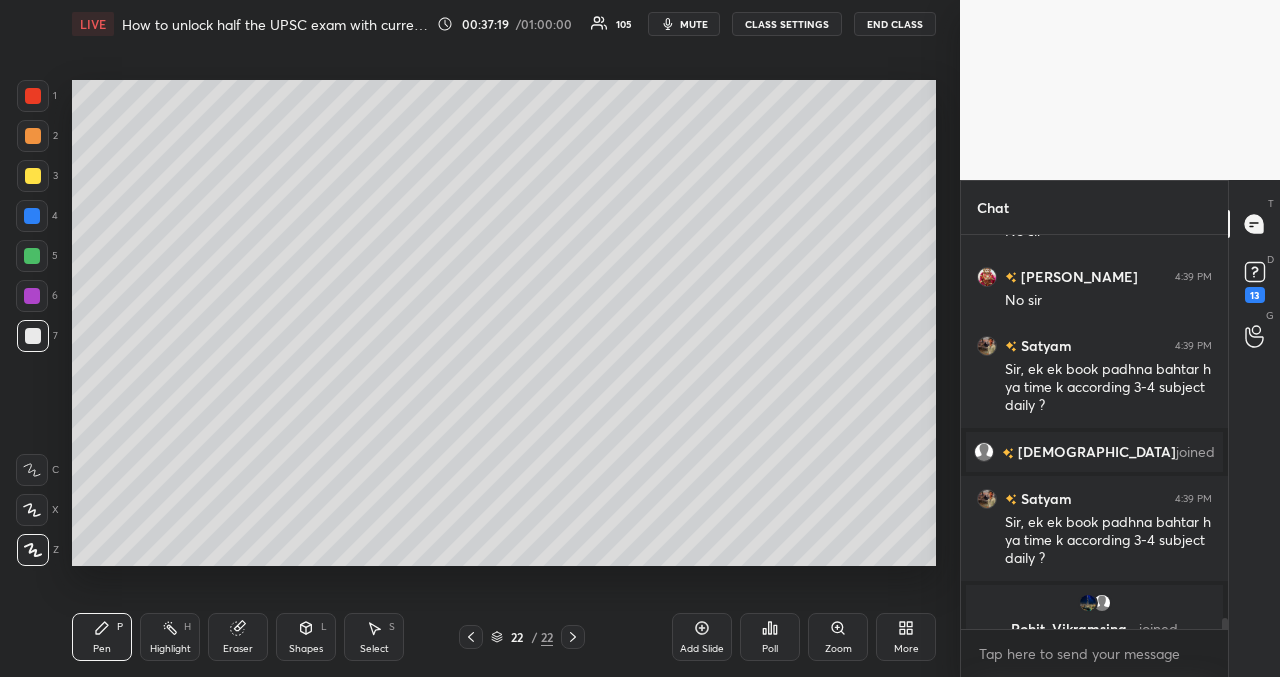 scroll, scrollTop: 14203, scrollLeft: 0, axis: vertical 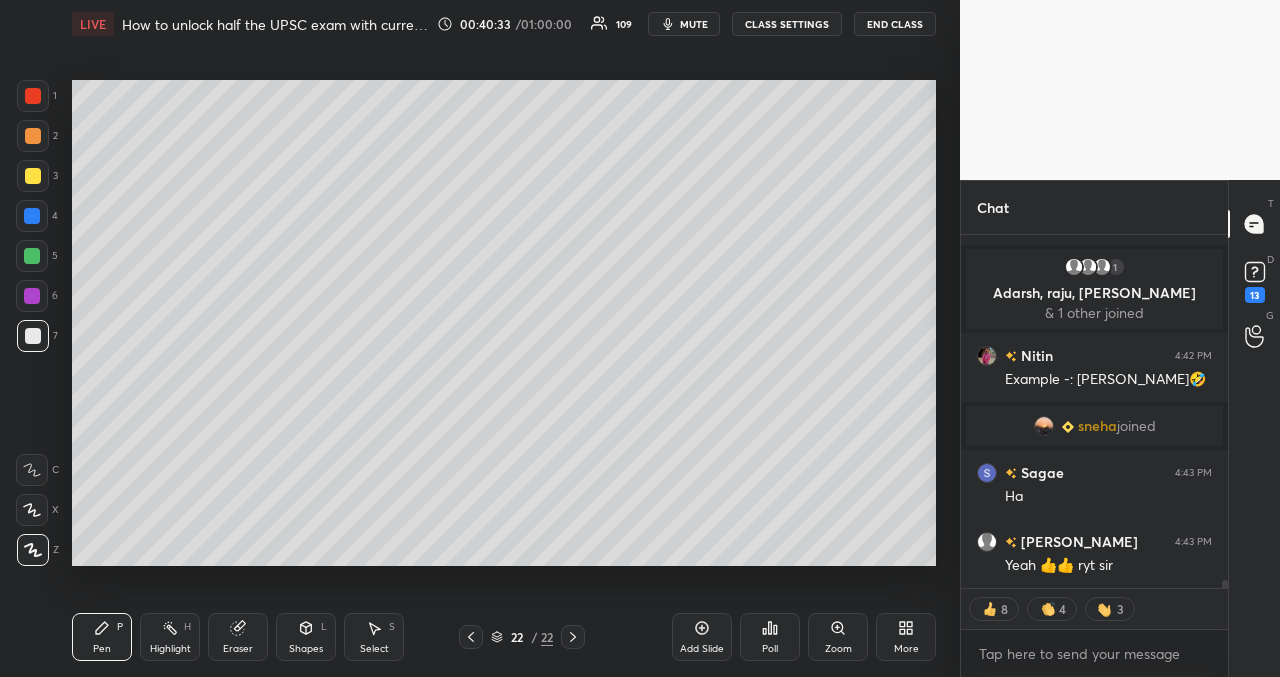 click 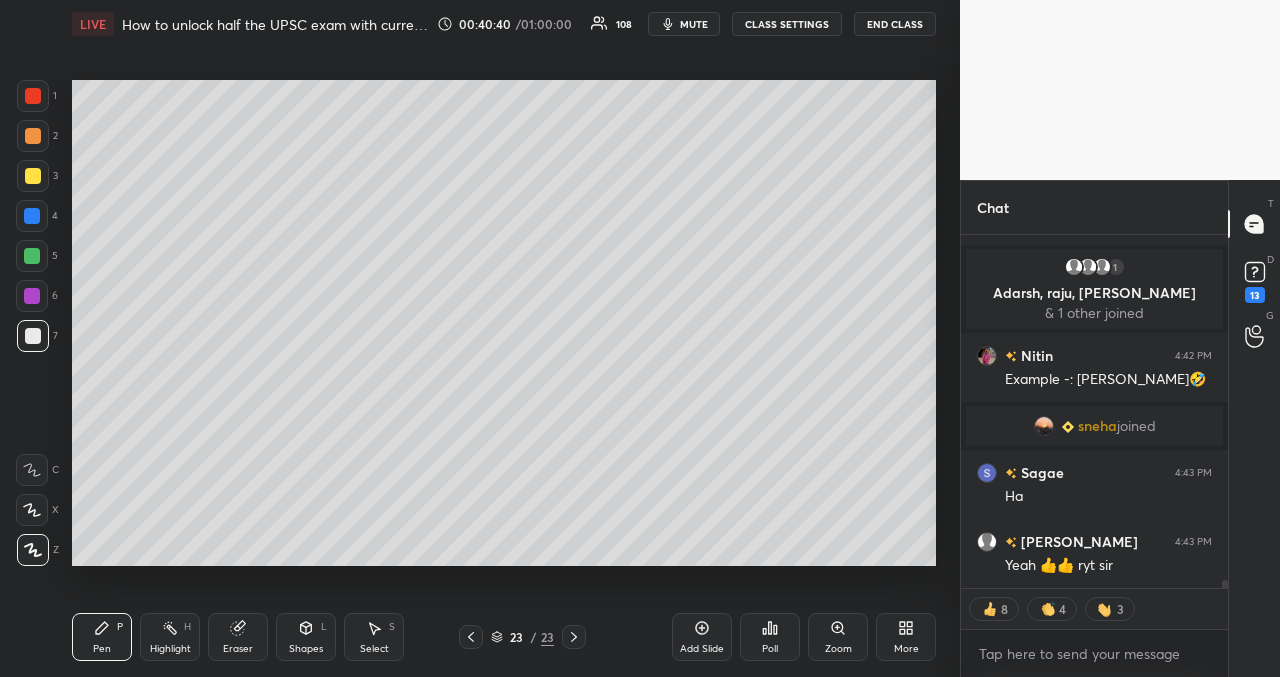 scroll, scrollTop: 7, scrollLeft: 7, axis: both 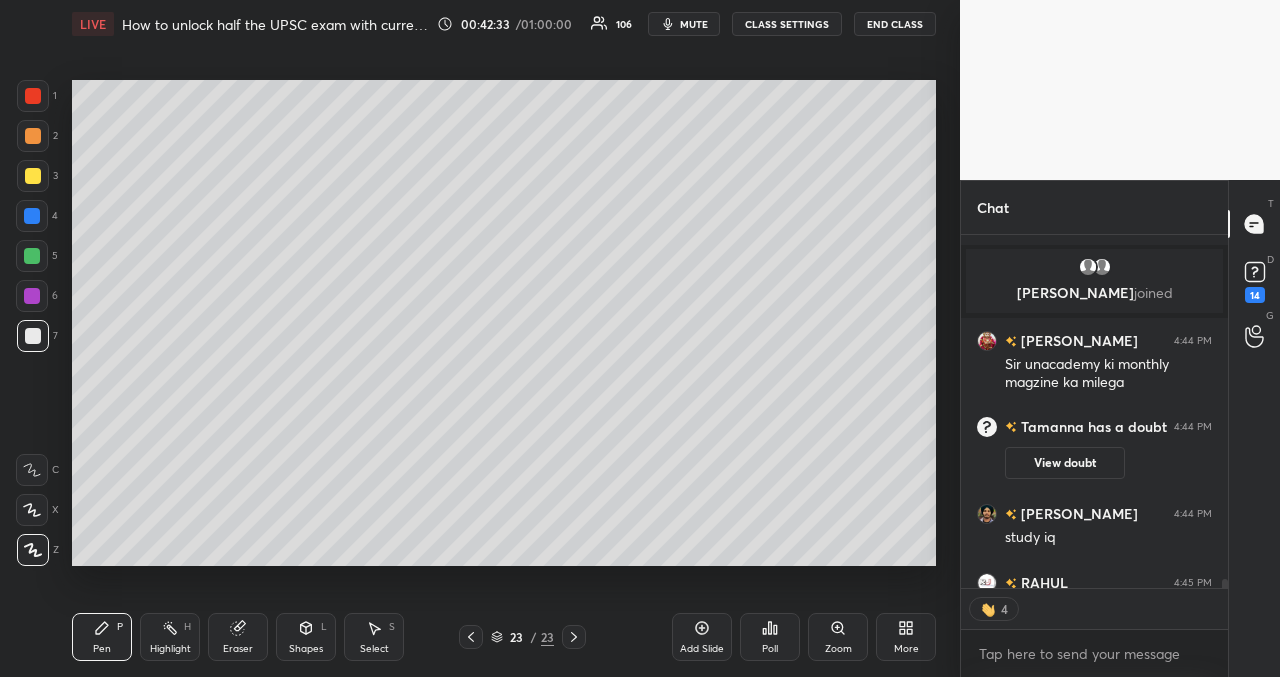 drag, startPoint x: 692, startPoint y: 573, endPoint x: 826, endPoint y: 572, distance: 134.00374 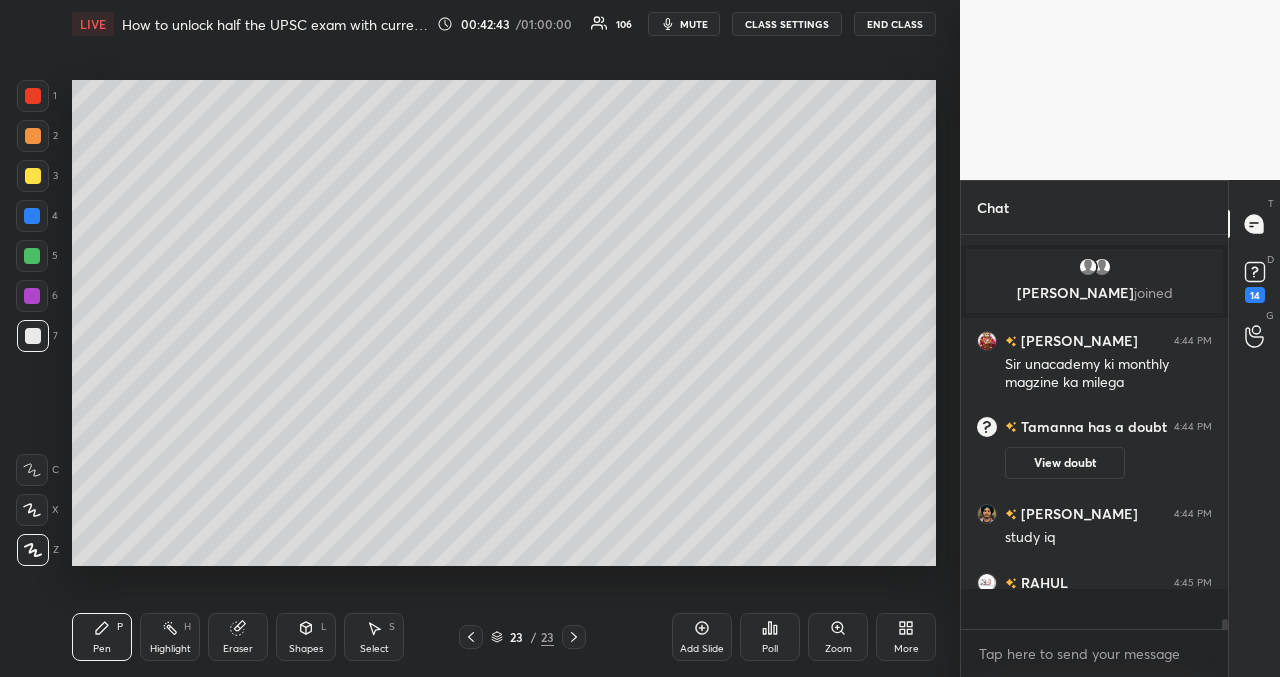 scroll, scrollTop: 7, scrollLeft: 7, axis: both 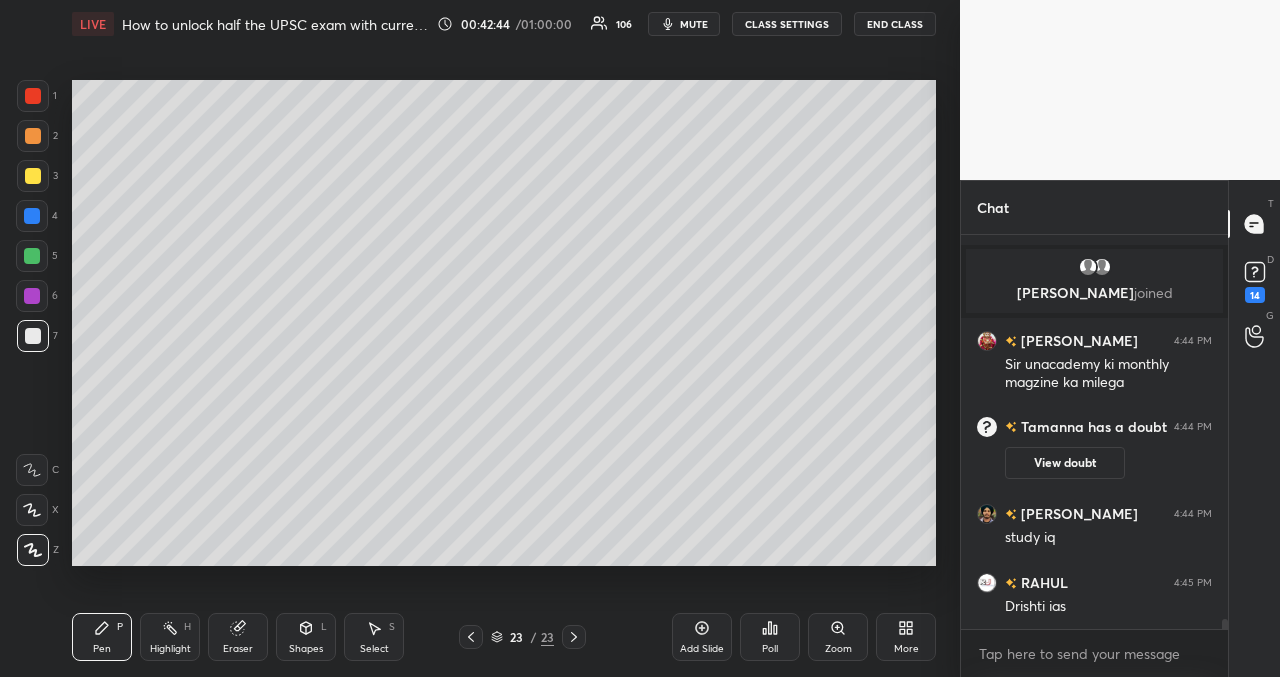 drag, startPoint x: 704, startPoint y: 634, endPoint x: 698, endPoint y: 643, distance: 10.816654 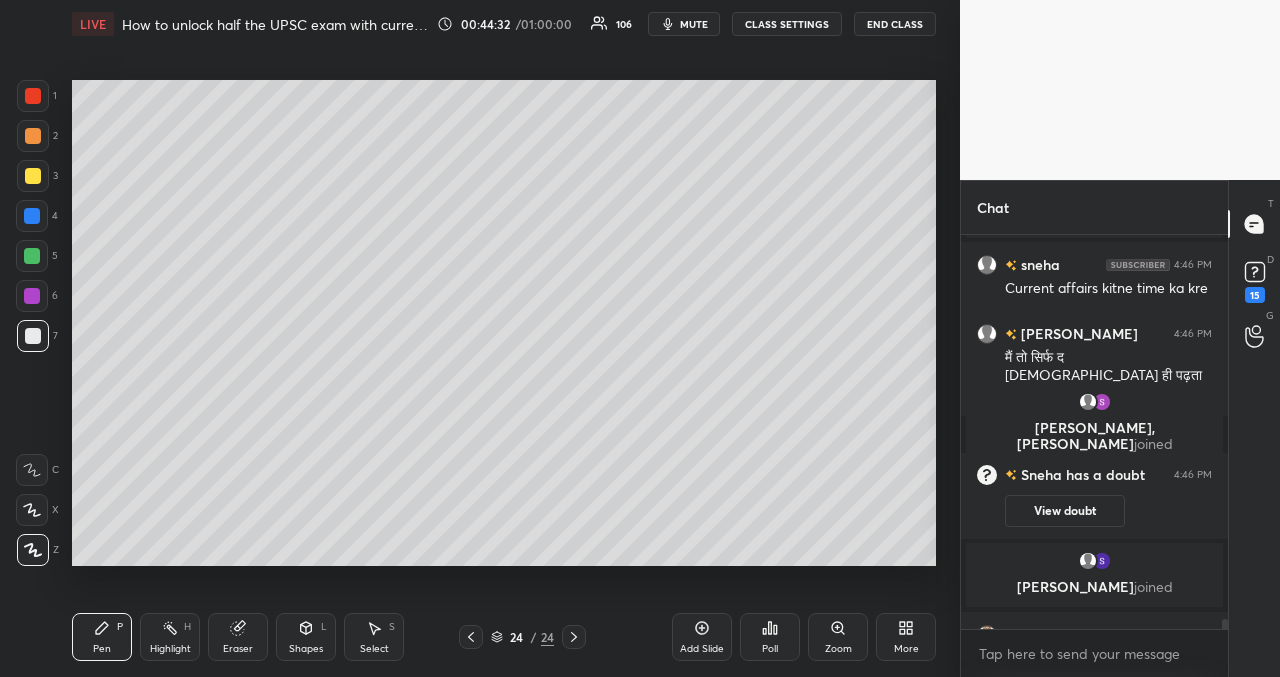 scroll, scrollTop: 15797, scrollLeft: 0, axis: vertical 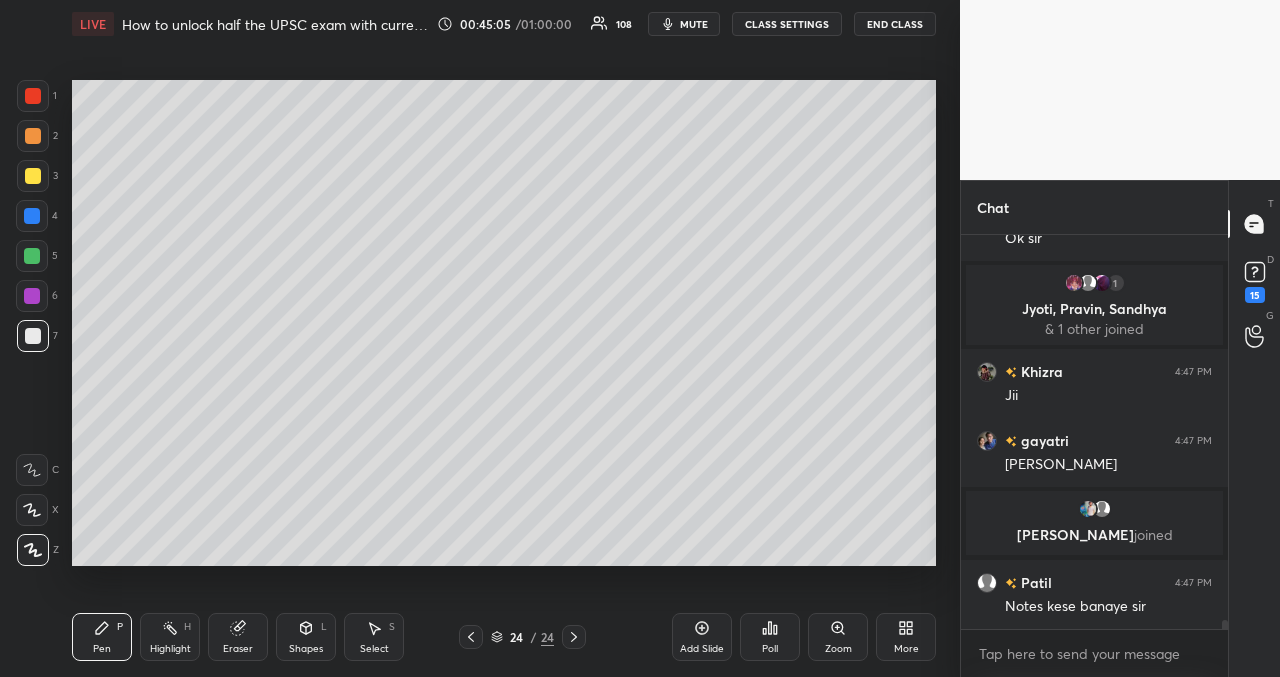 click 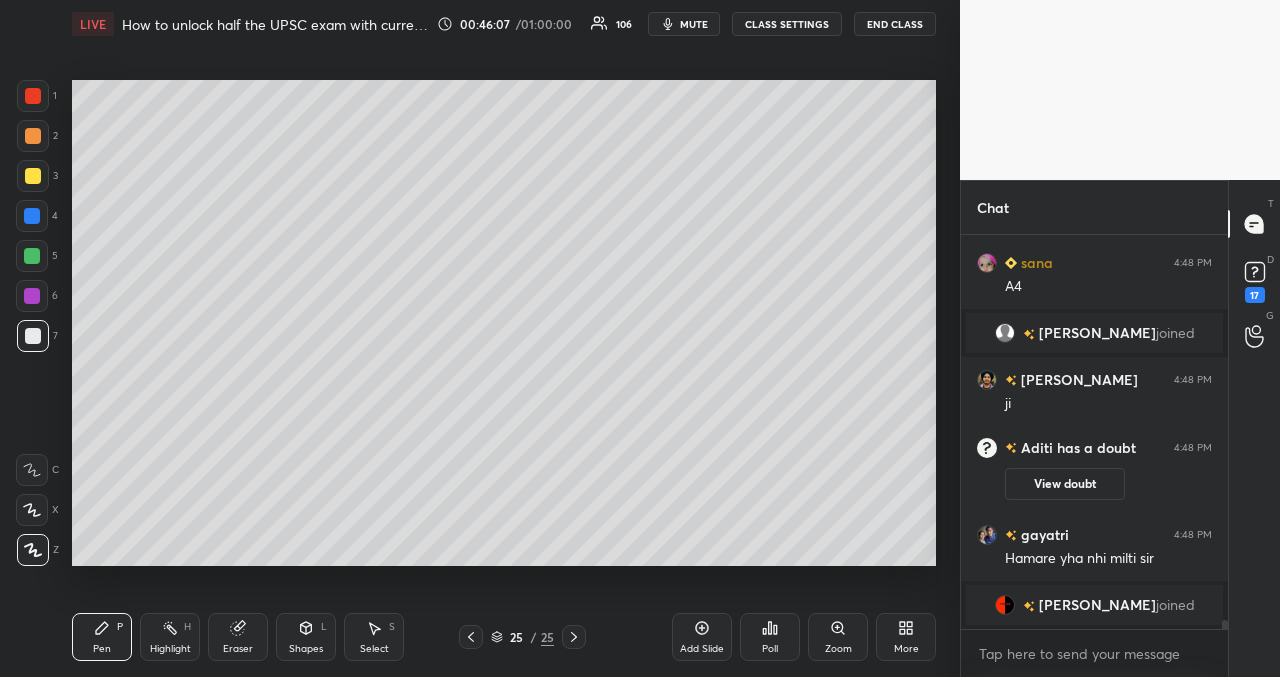 scroll, scrollTop: 16480, scrollLeft: 0, axis: vertical 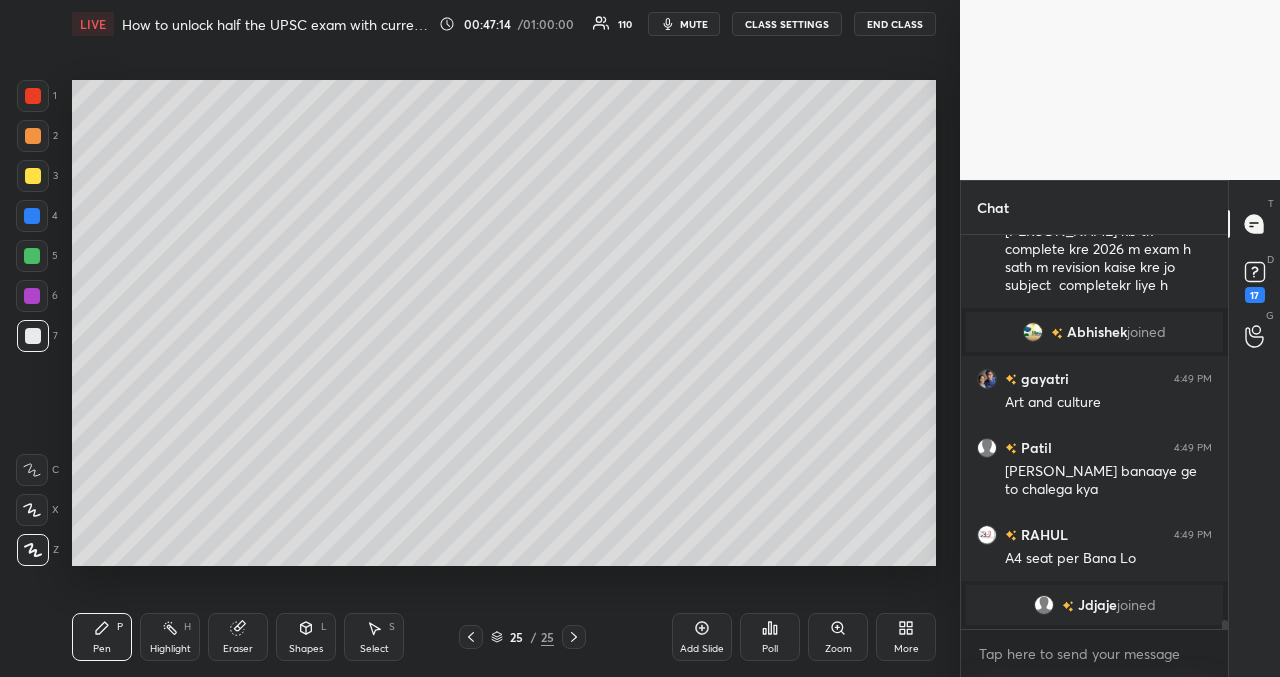 drag, startPoint x: 700, startPoint y: 633, endPoint x: 702, endPoint y: 619, distance: 14.142136 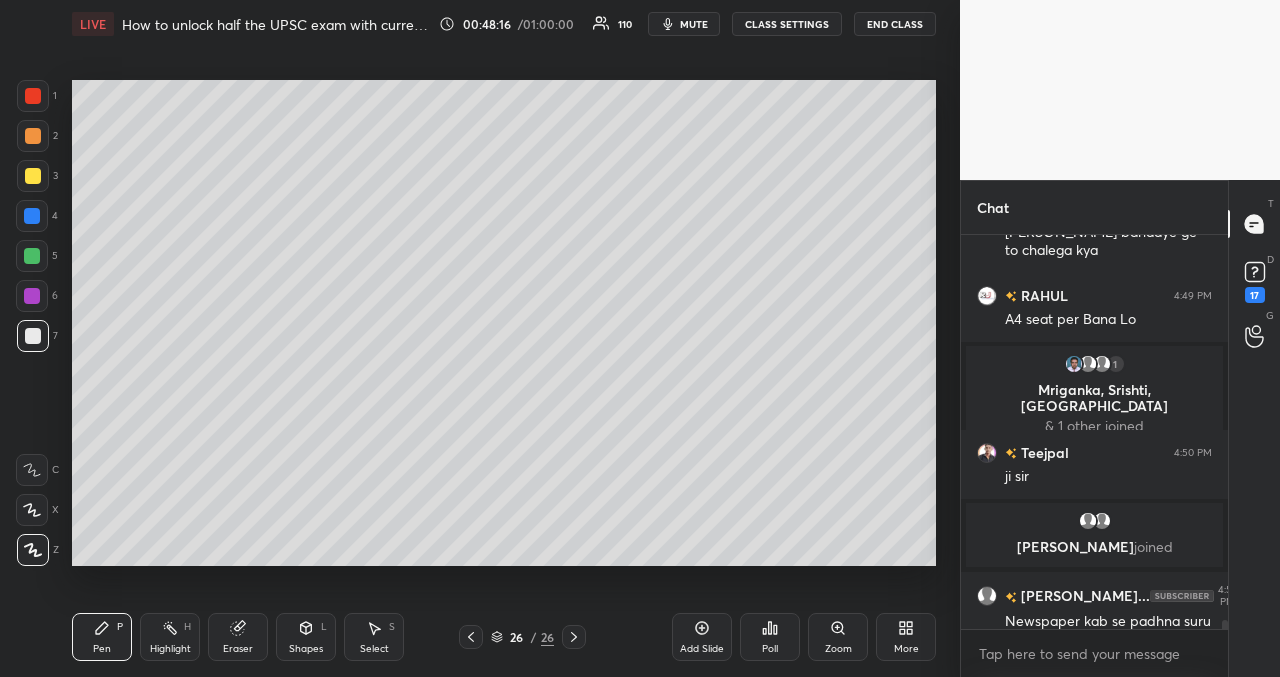 scroll, scrollTop: 17405, scrollLeft: 0, axis: vertical 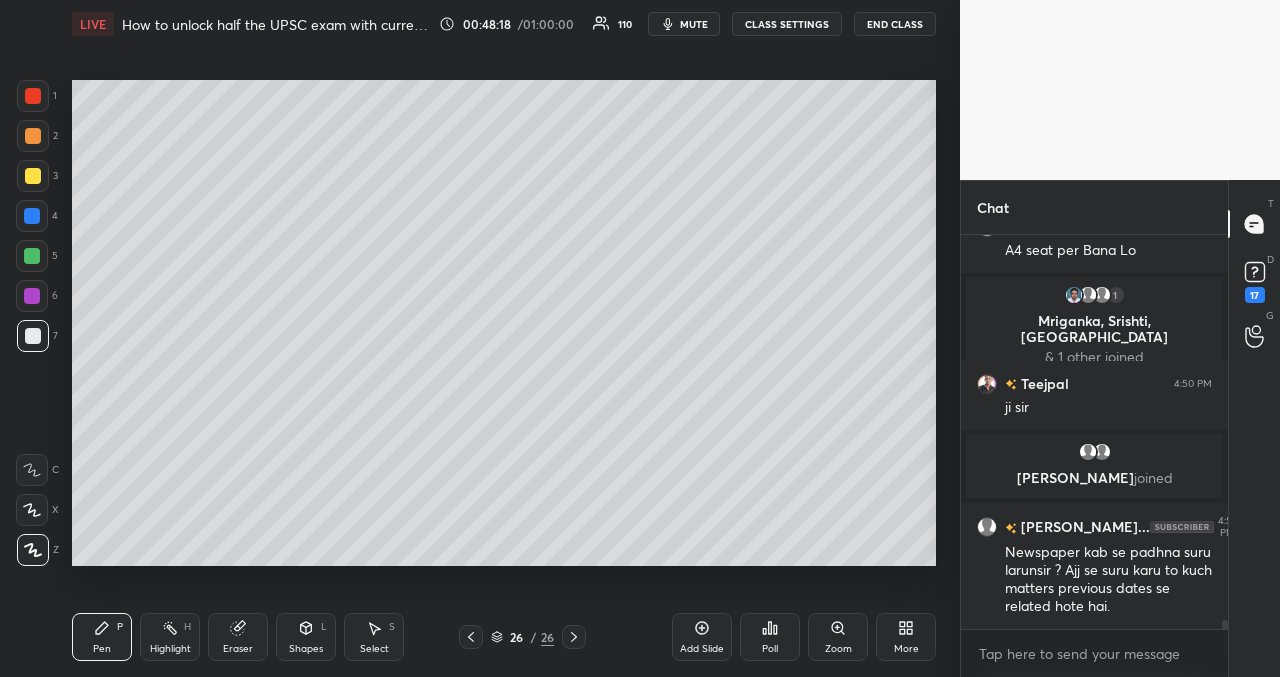 click on "Setting up your live class Poll for   secs No correct answer Start poll" at bounding box center [504, 322] 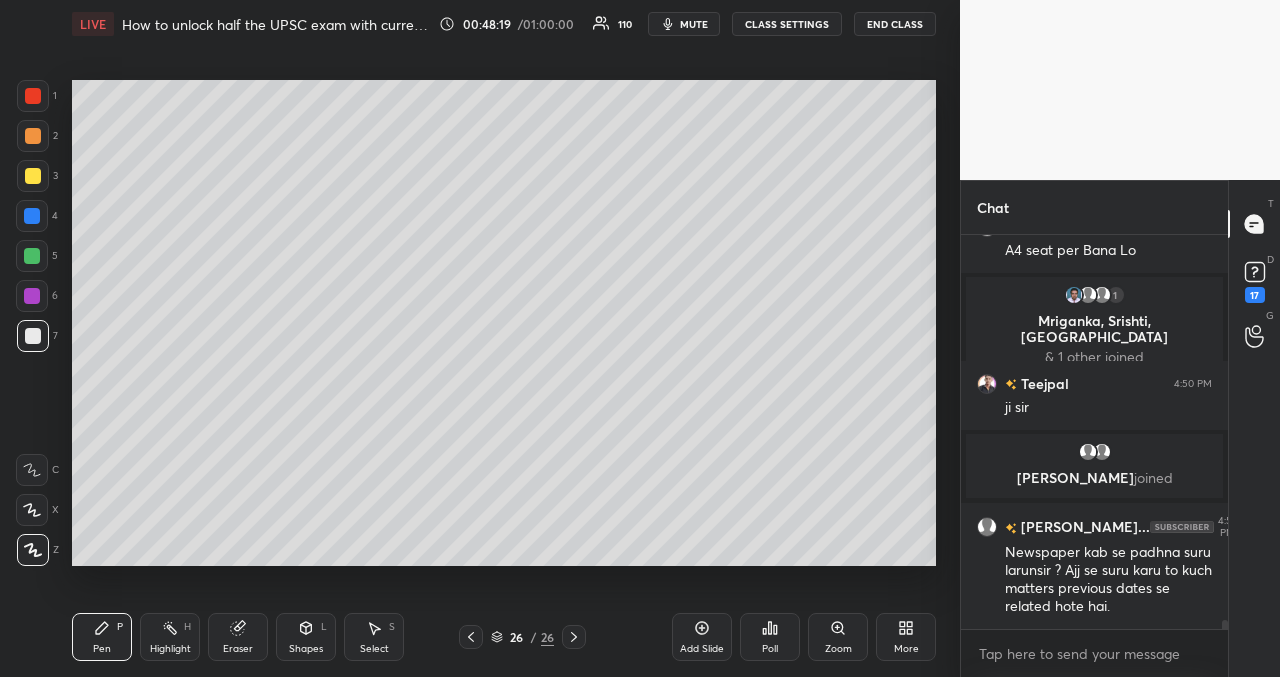 click on "Setting up your live class Poll for   secs No correct answer Start poll" at bounding box center [504, 322] 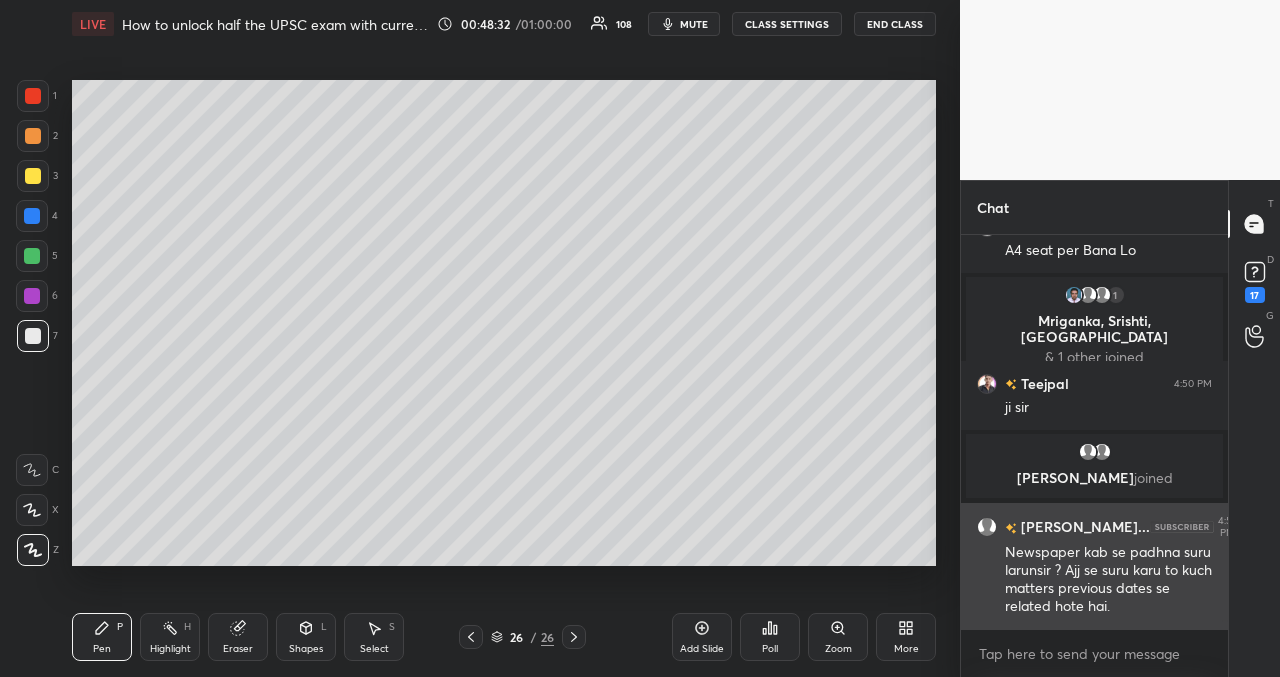 scroll, scrollTop: 17453, scrollLeft: 0, axis: vertical 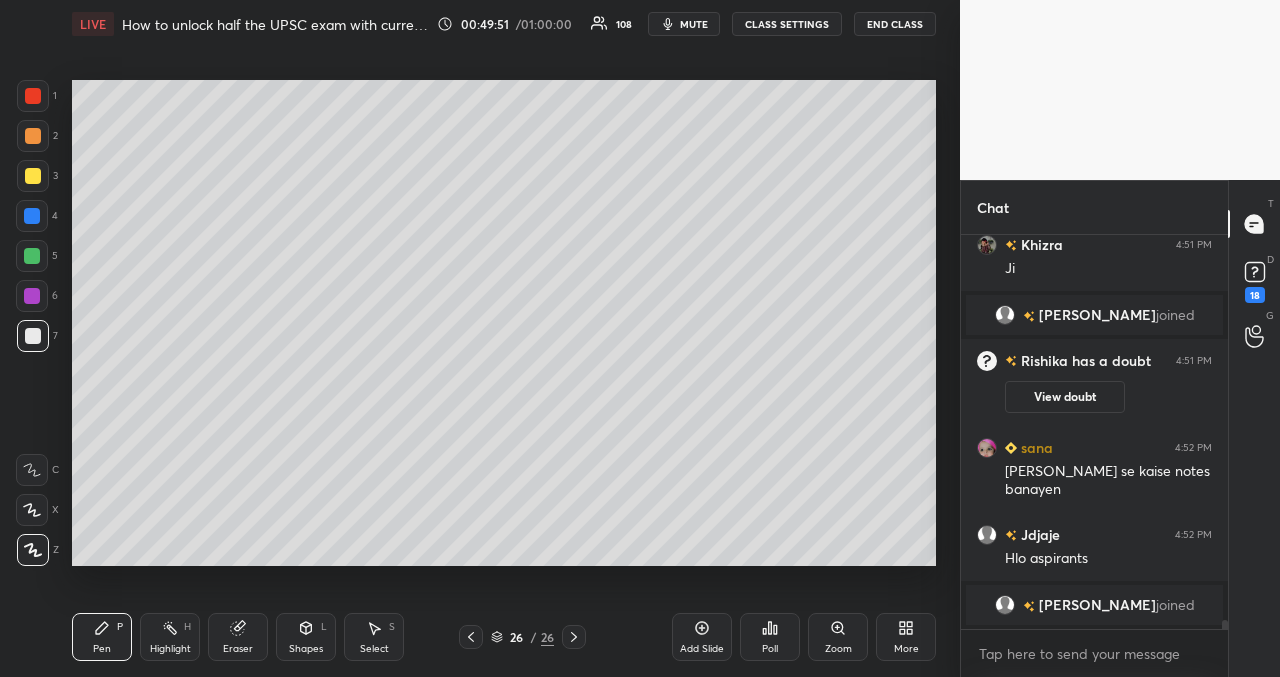 click 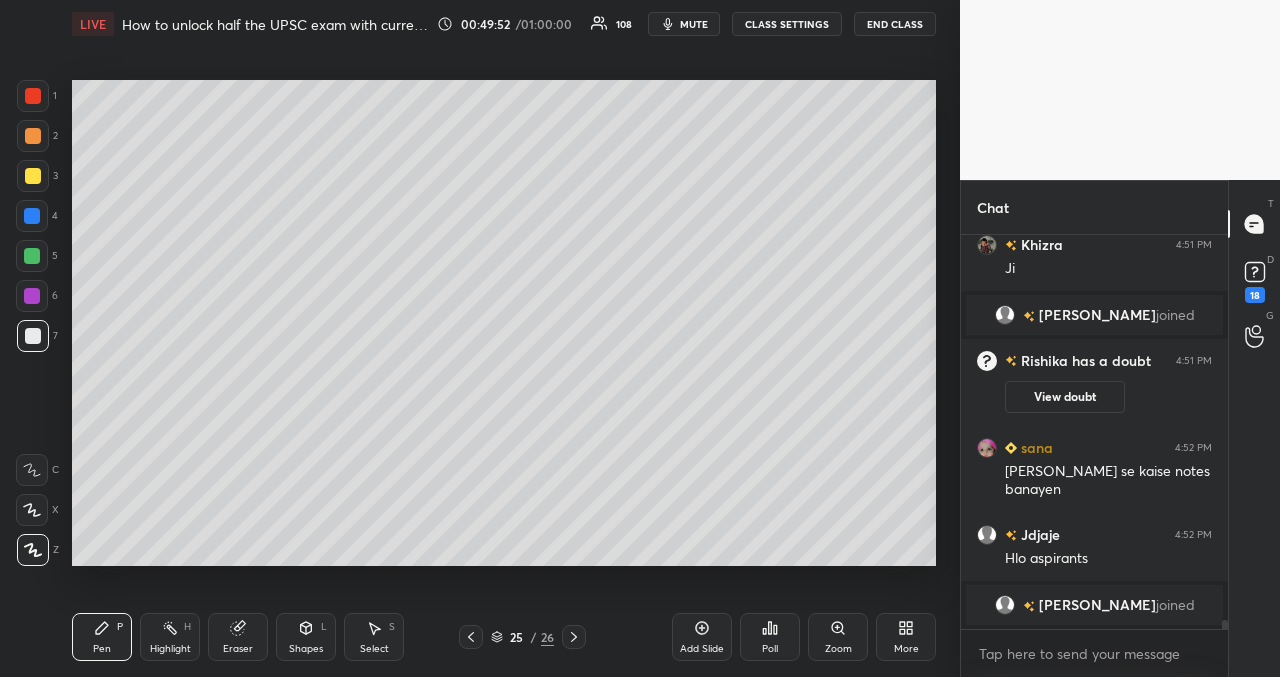 click 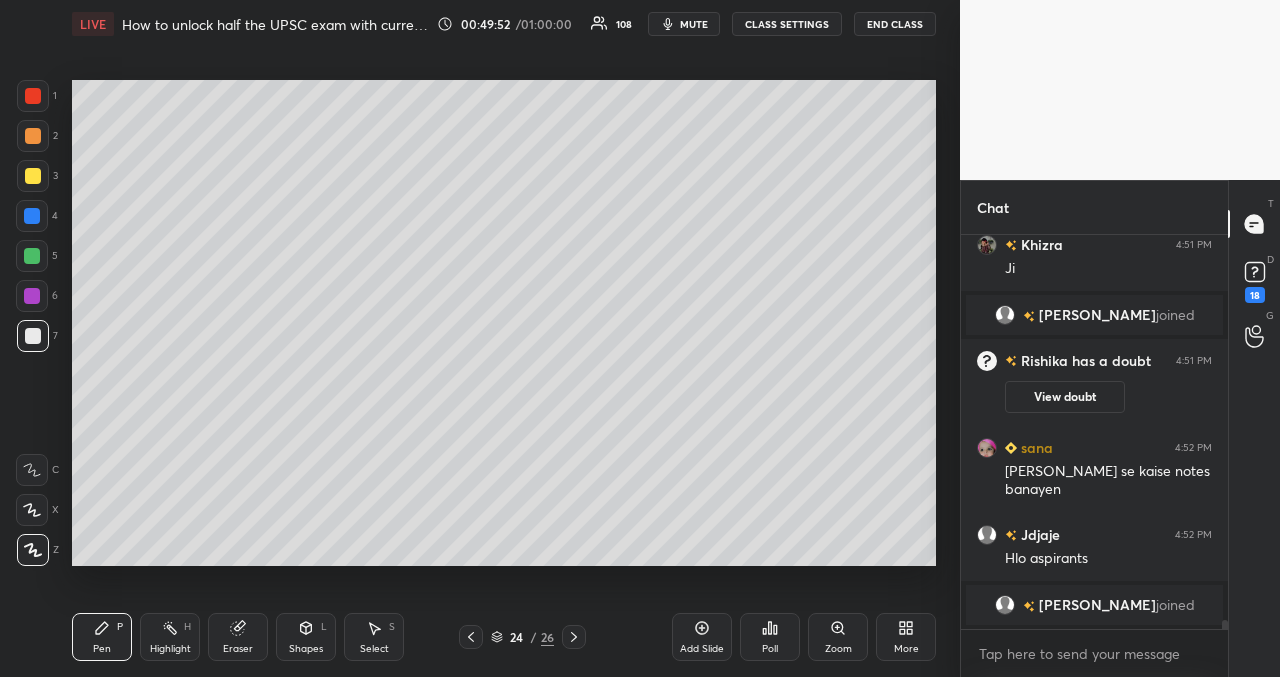 click 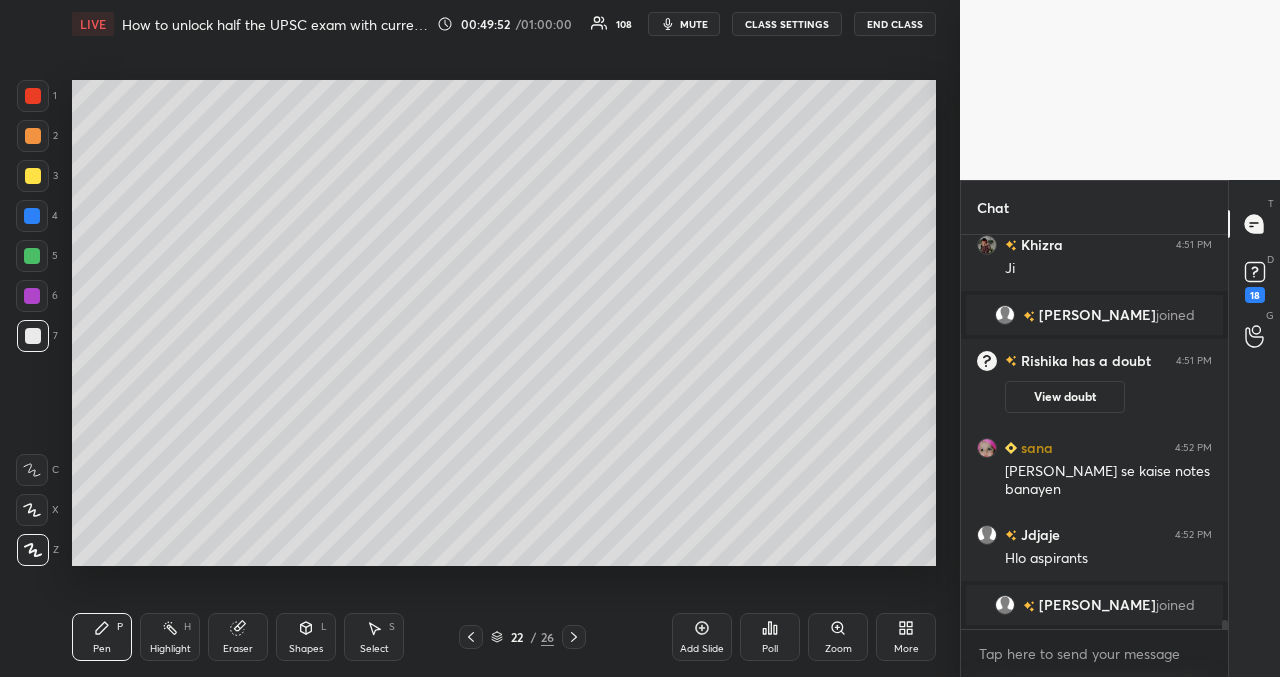 click 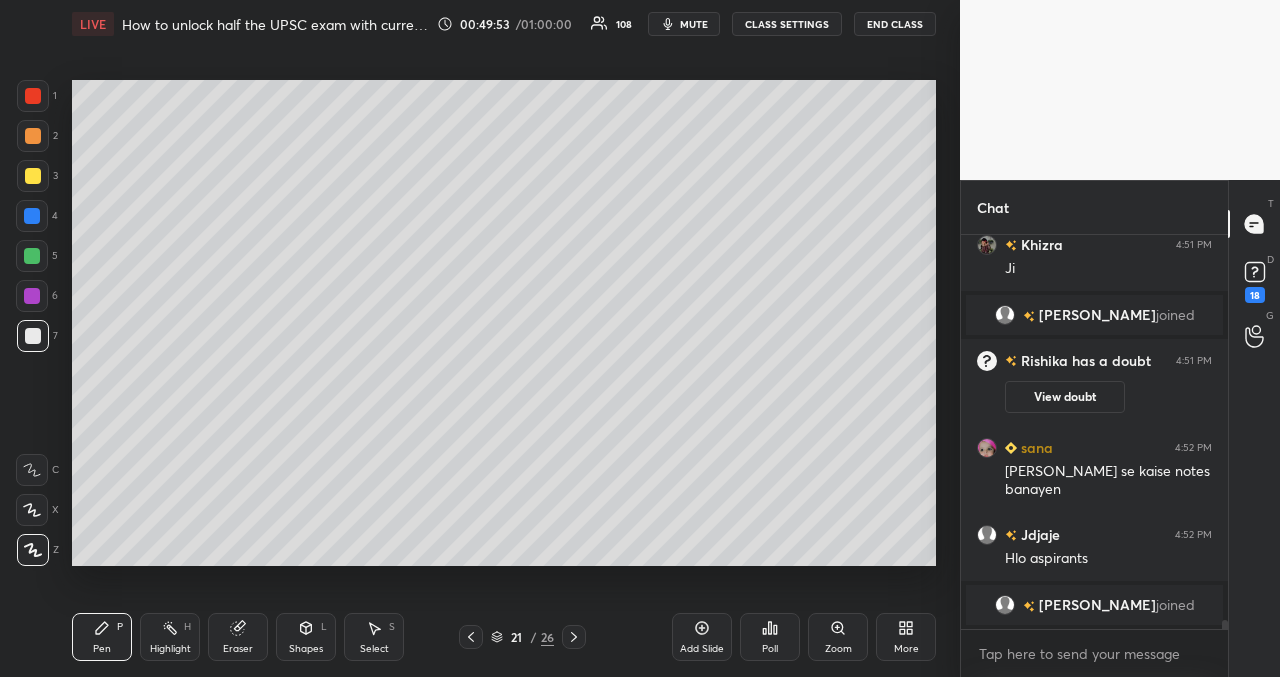 click 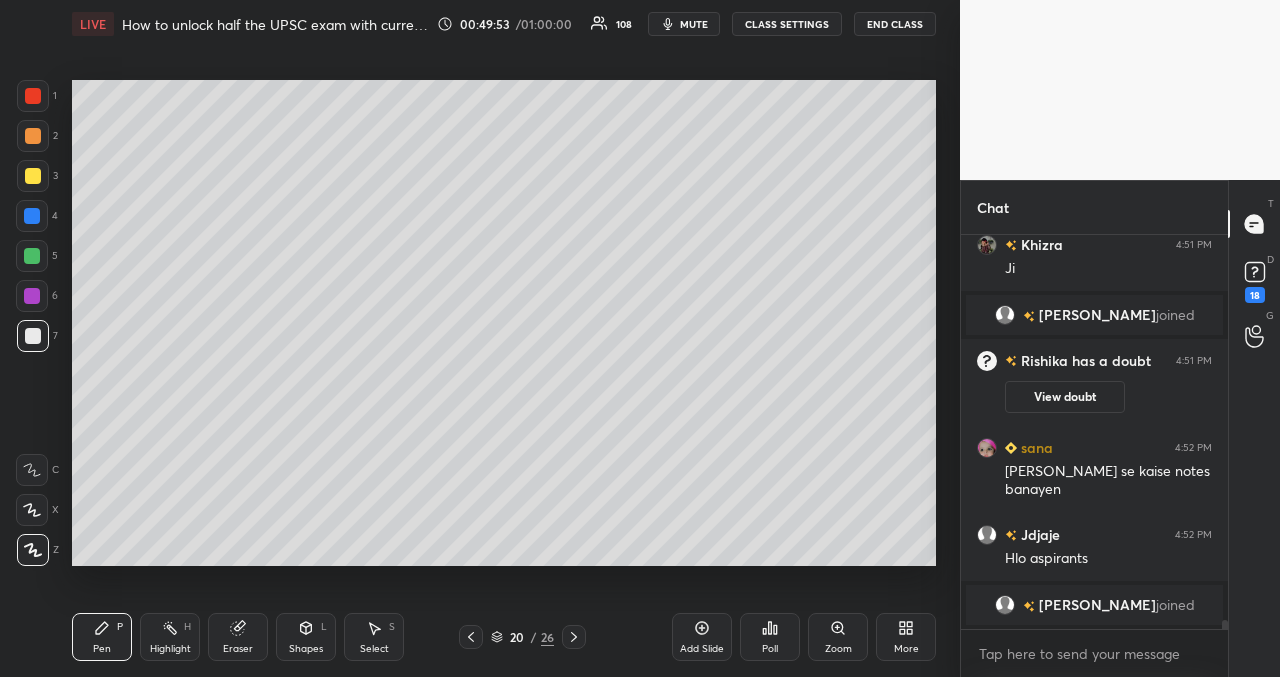 click 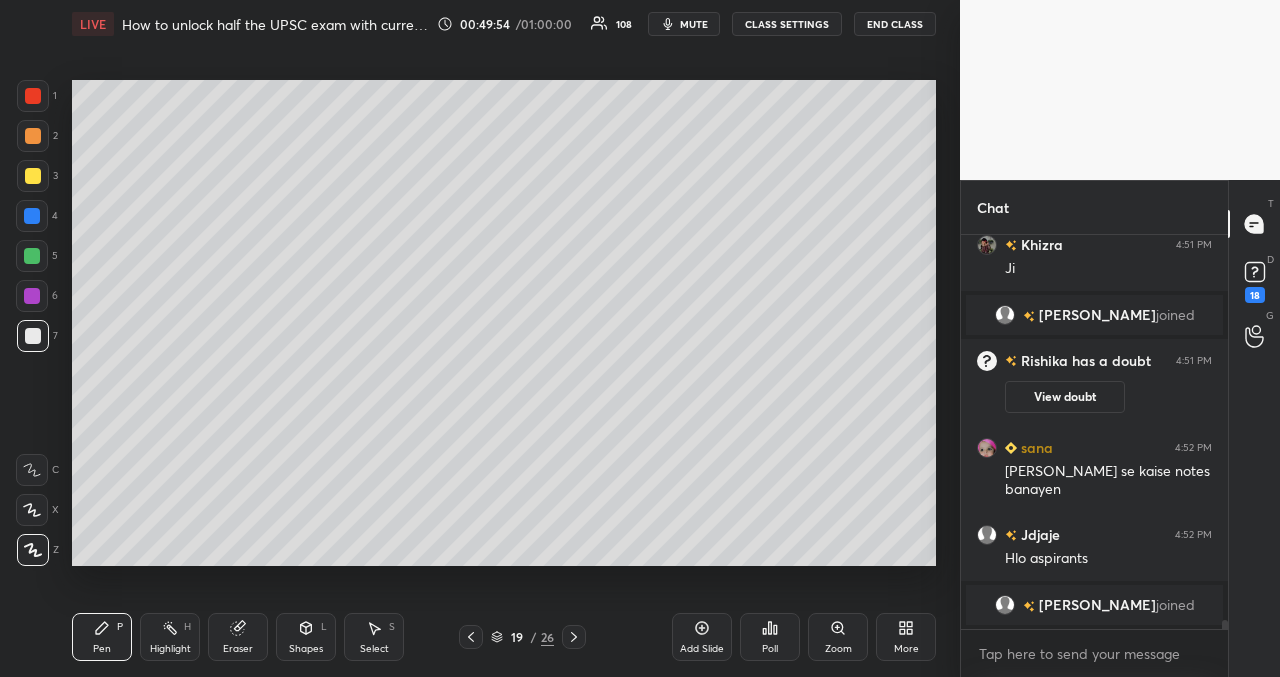 click 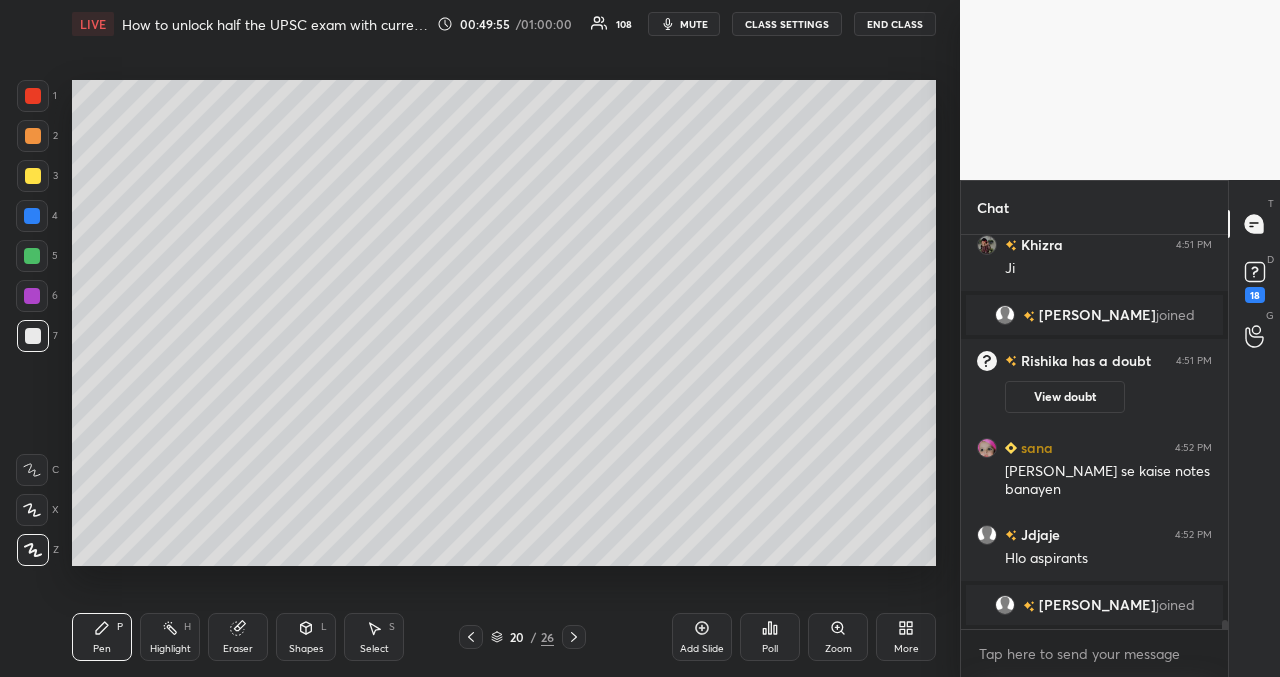 click 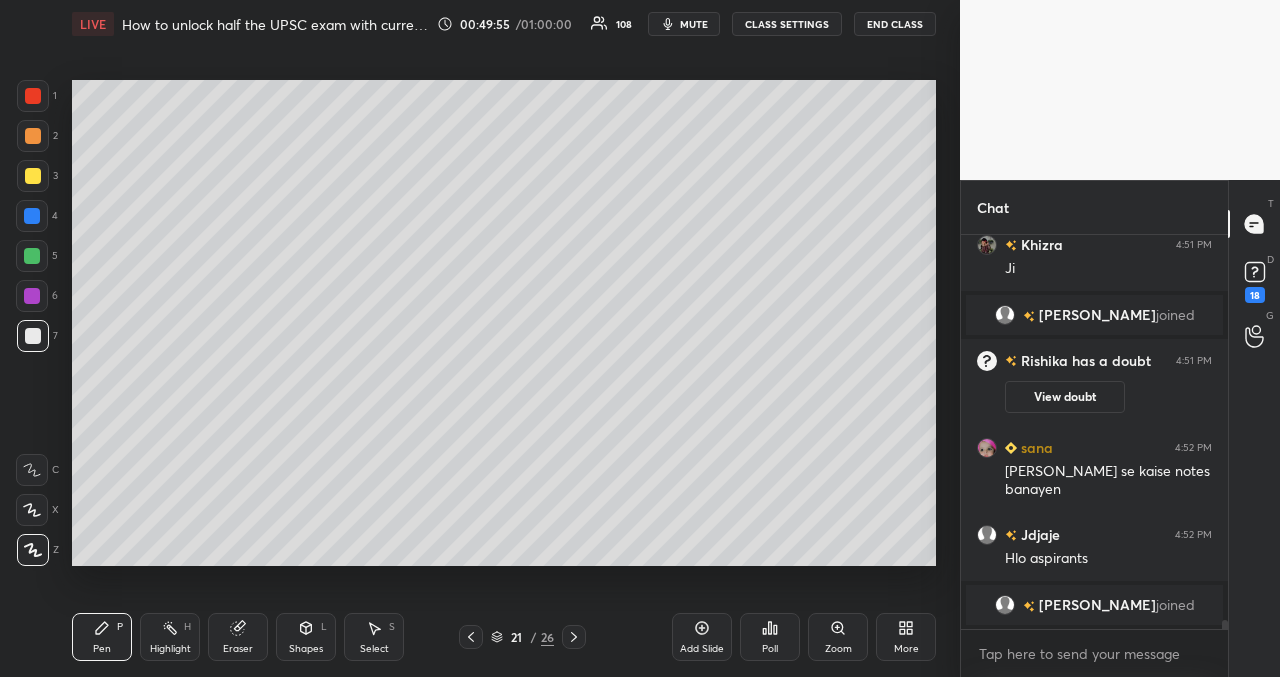 click 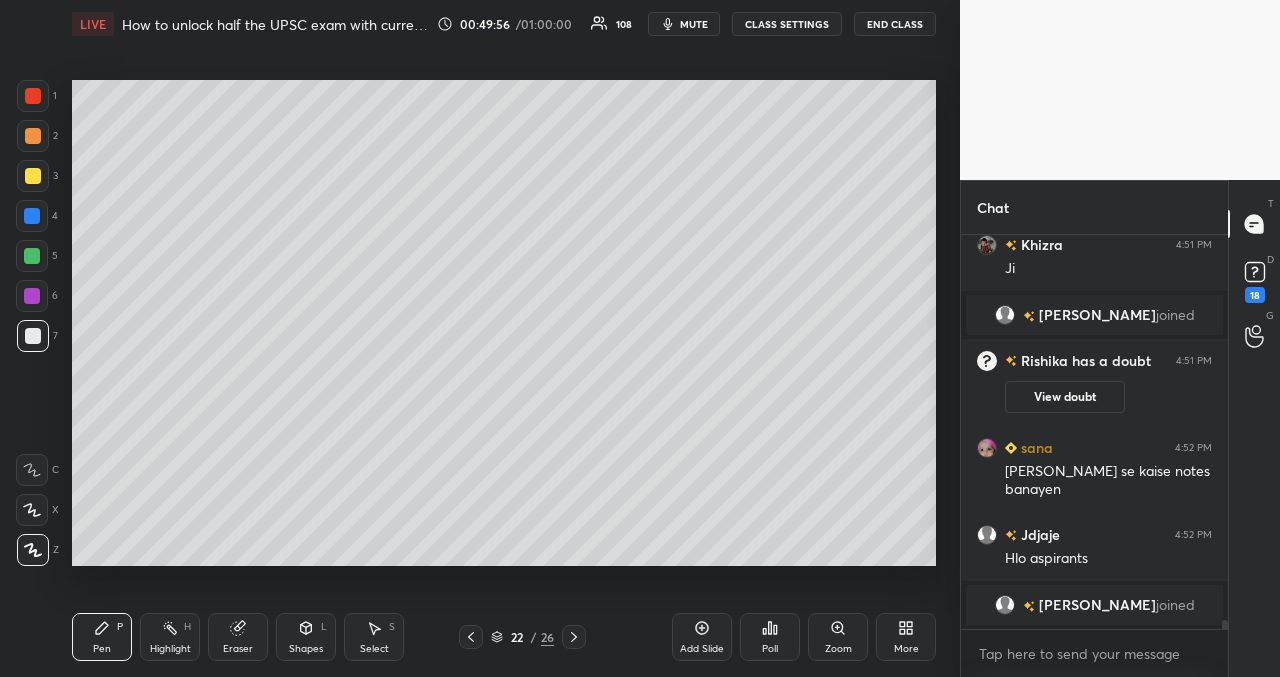 click 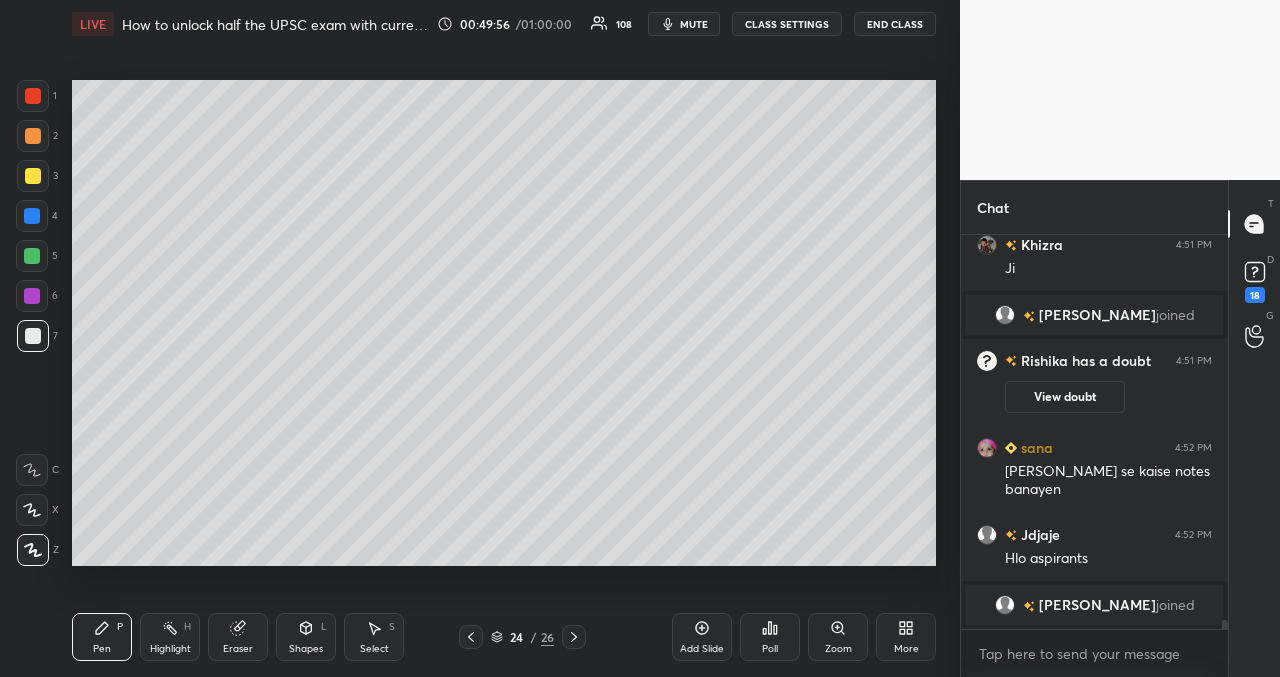 click 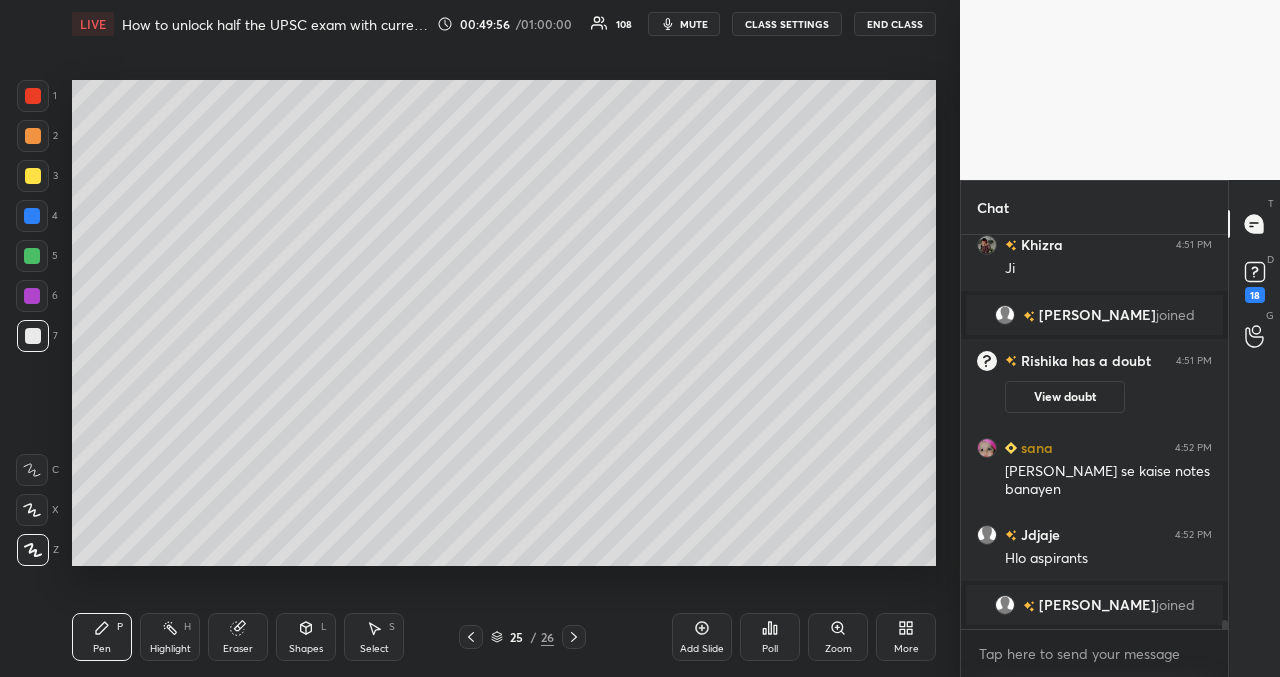 click 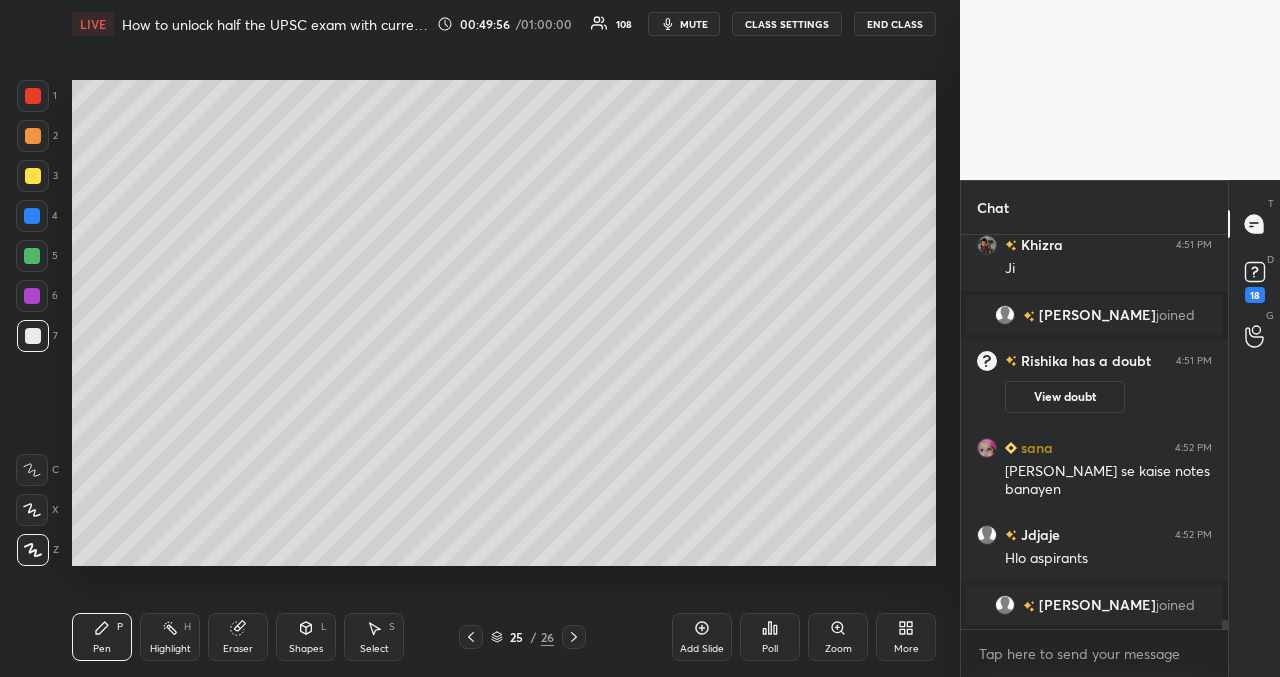 click 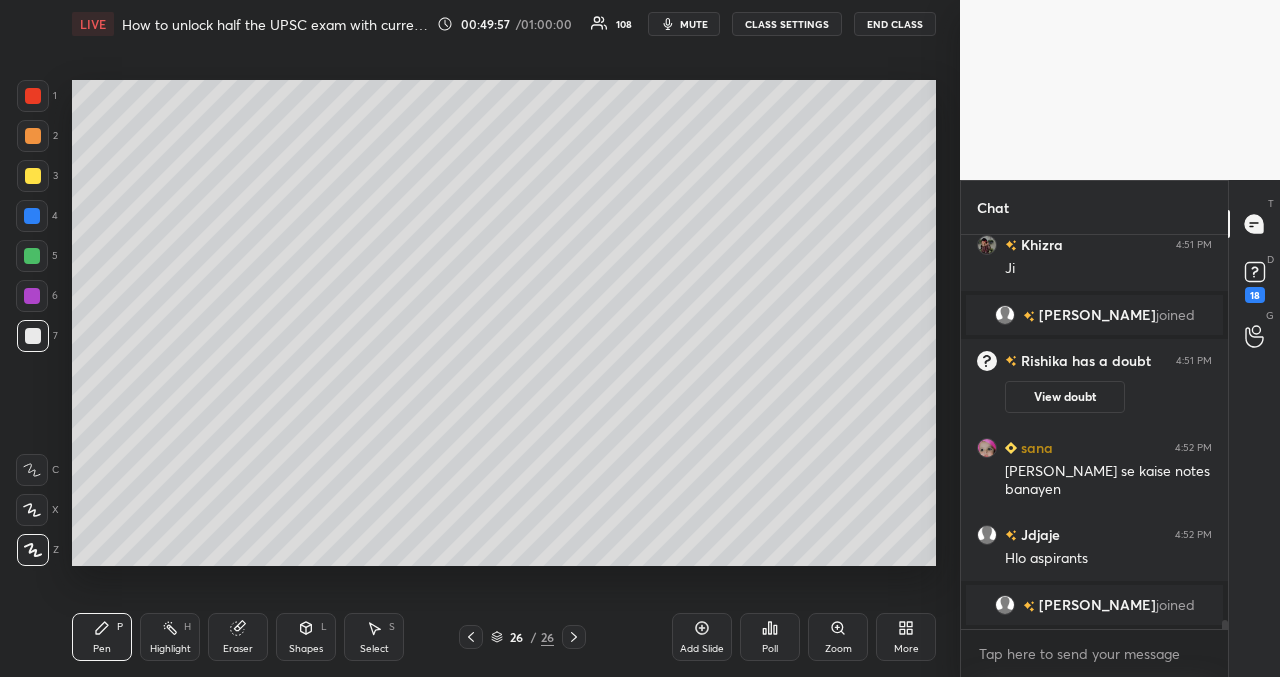 click 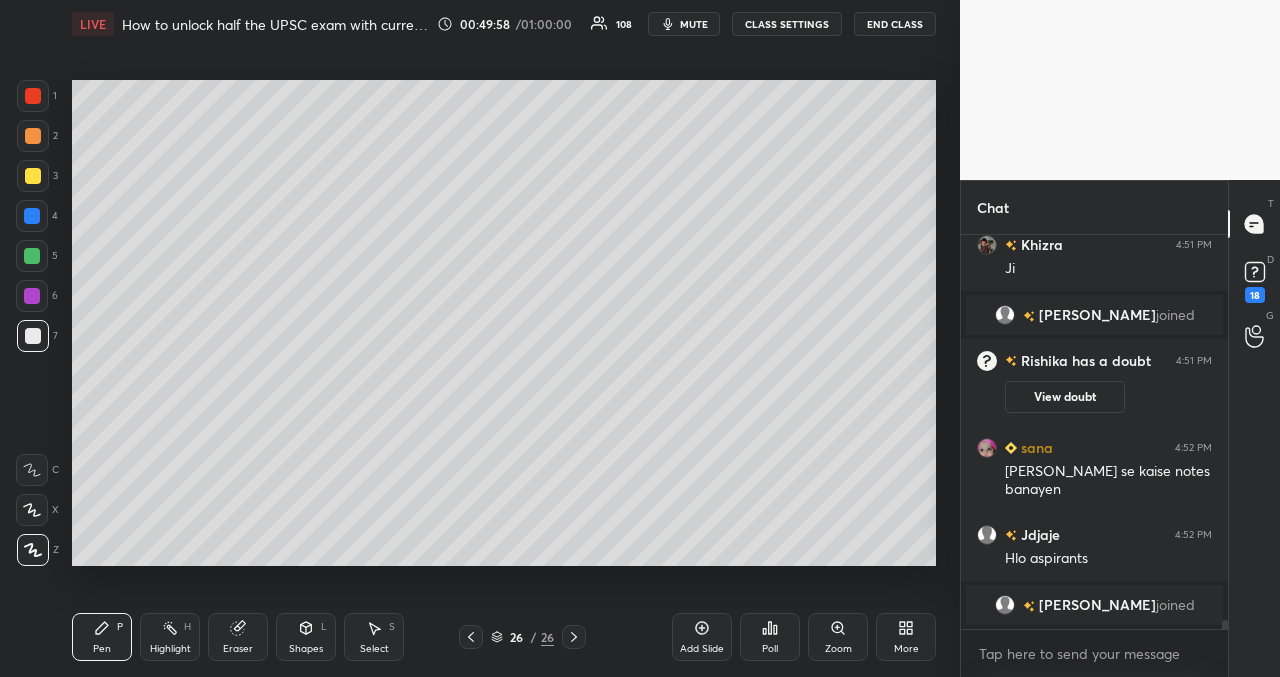 drag, startPoint x: 707, startPoint y: 631, endPoint x: 694, endPoint y: 628, distance: 13.341664 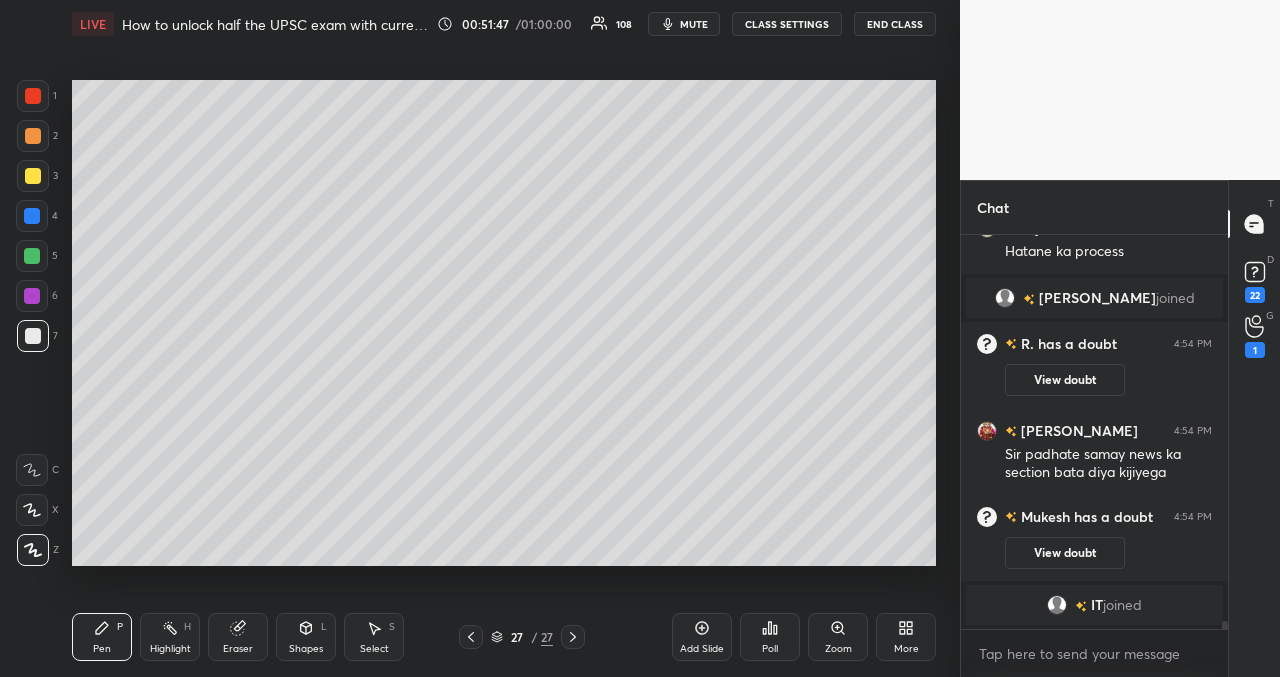 scroll, scrollTop: 18737, scrollLeft: 0, axis: vertical 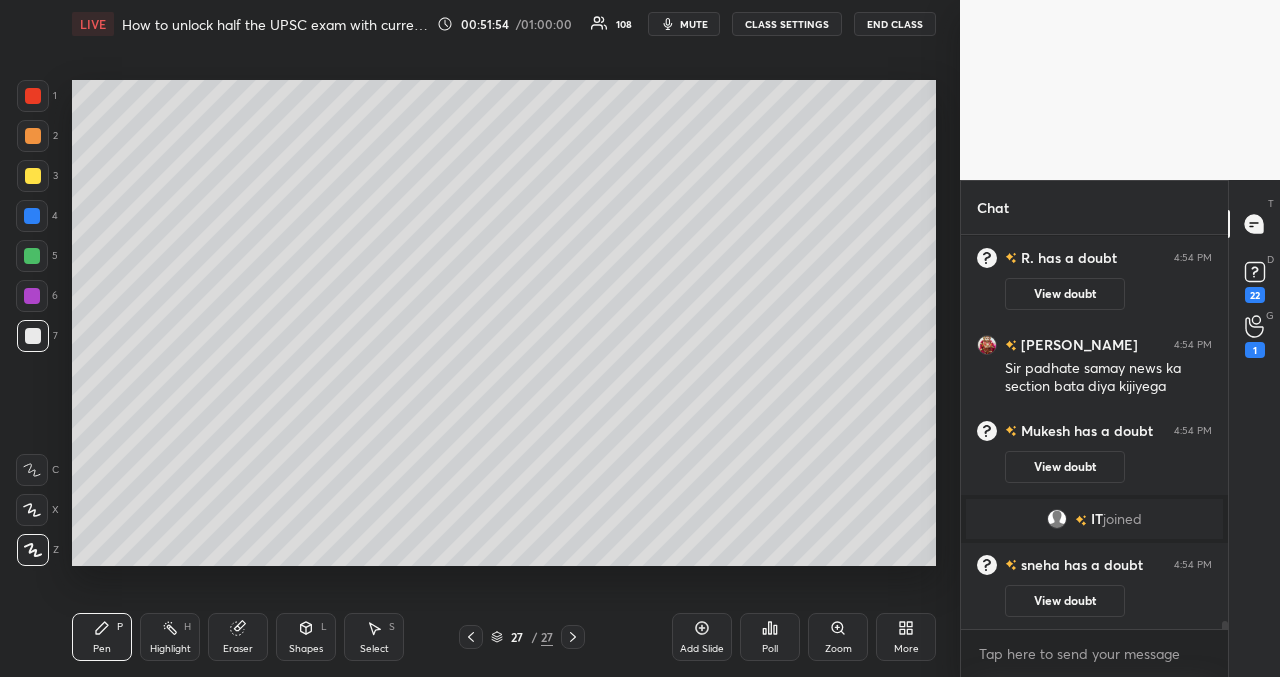 click 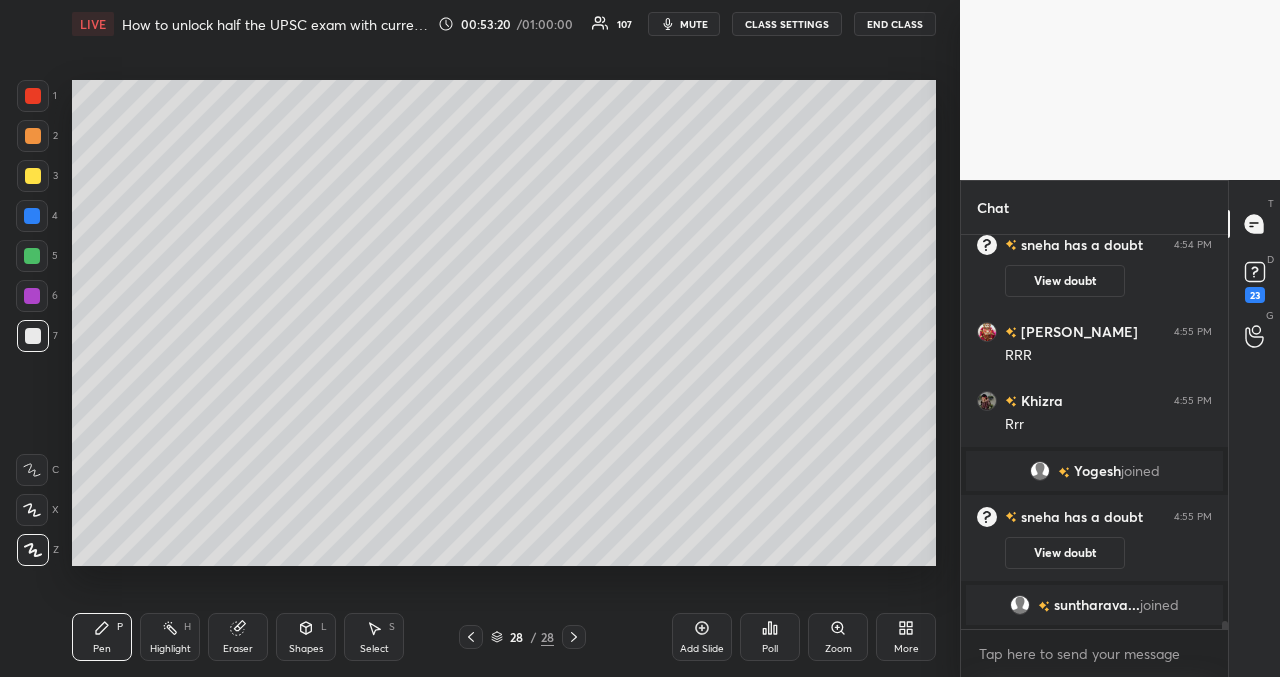 scroll, scrollTop: 18930, scrollLeft: 0, axis: vertical 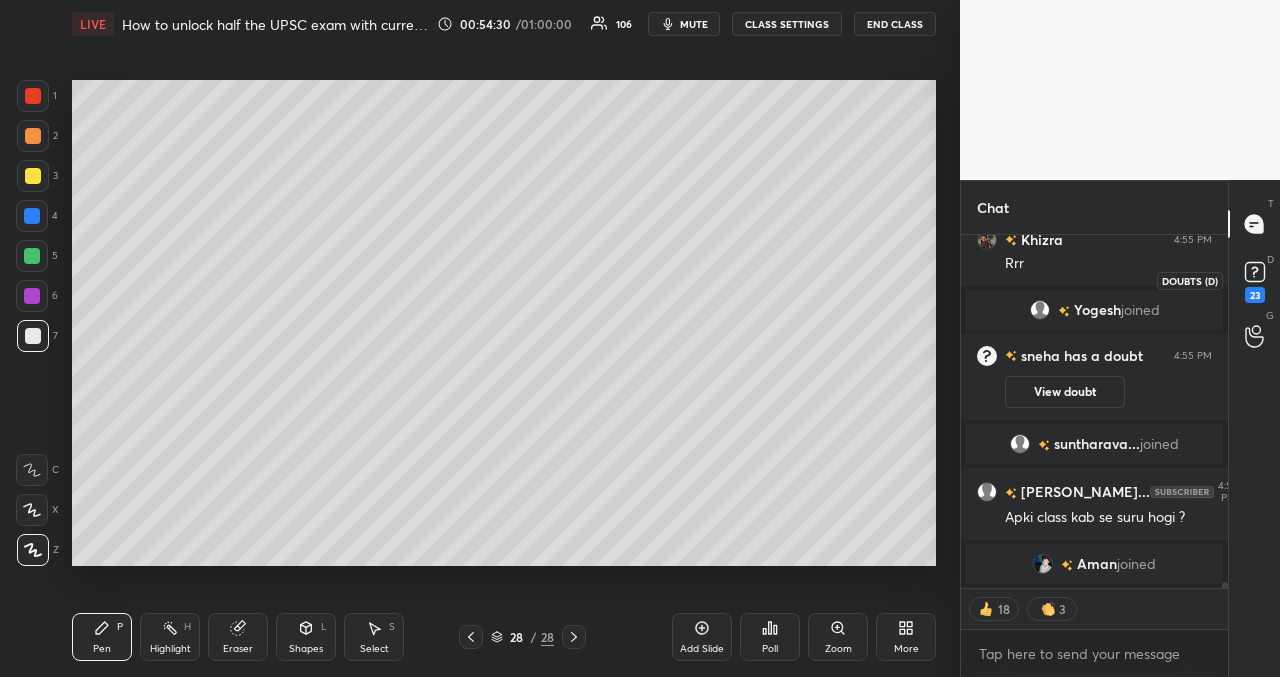 click 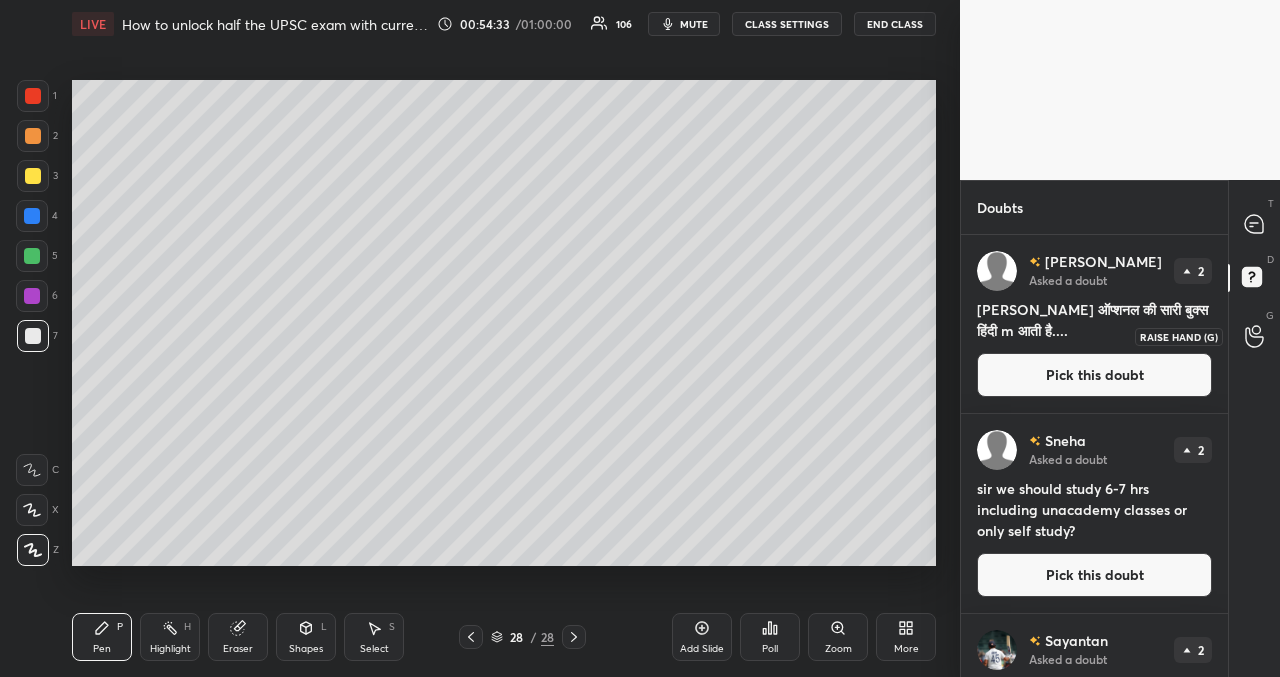 drag, startPoint x: 1229, startPoint y: 287, endPoint x: 1227, endPoint y: 333, distance: 46.043457 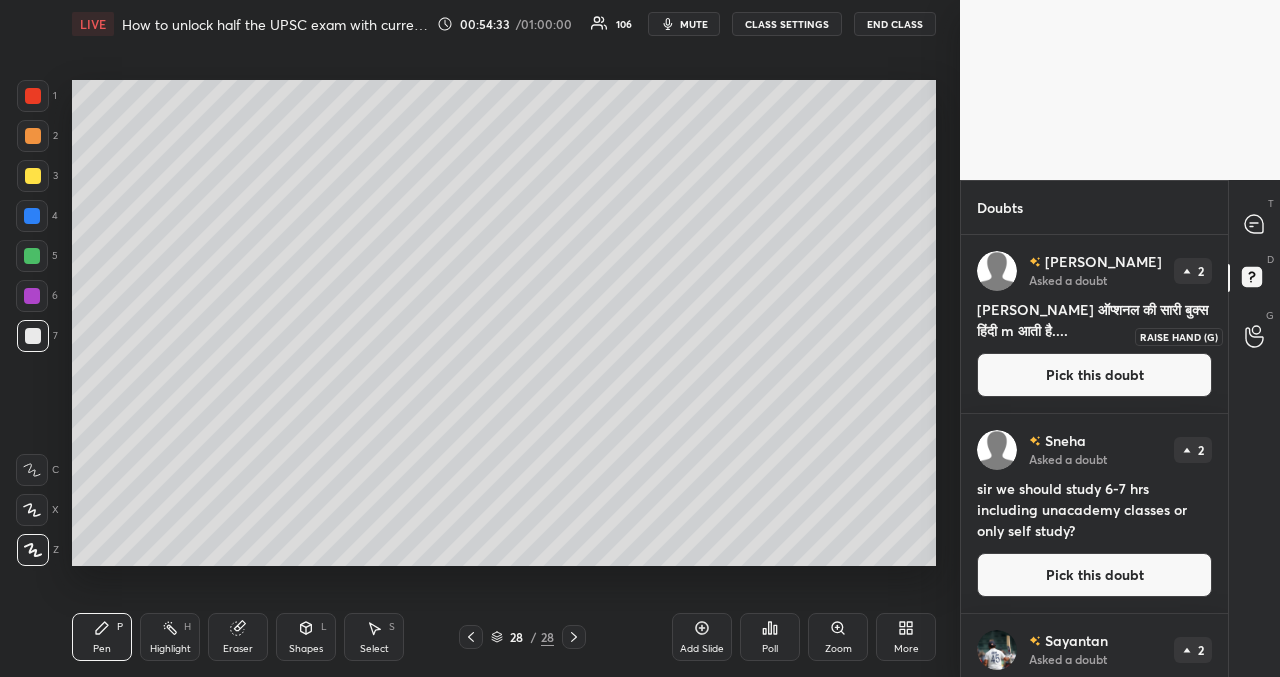 click on "T Messages (T) D Doubts (D) G Raise Hand (G)" at bounding box center [1254, 428] 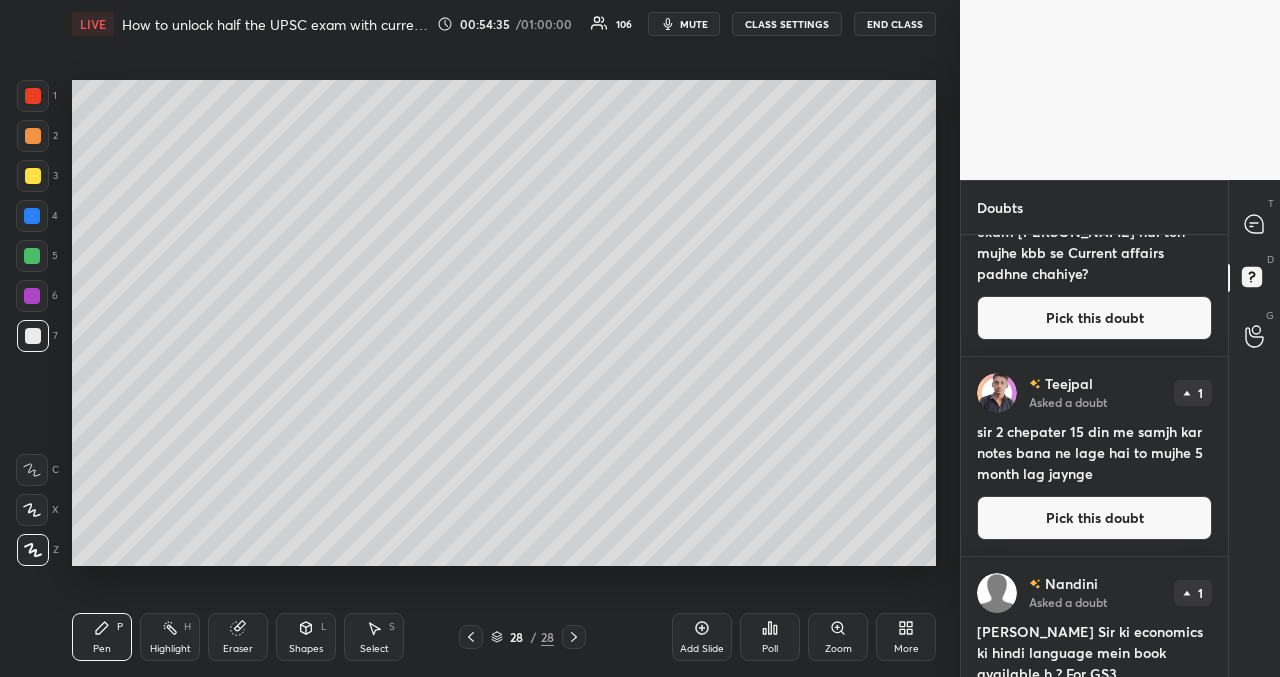 scroll, scrollTop: 3154, scrollLeft: 0, axis: vertical 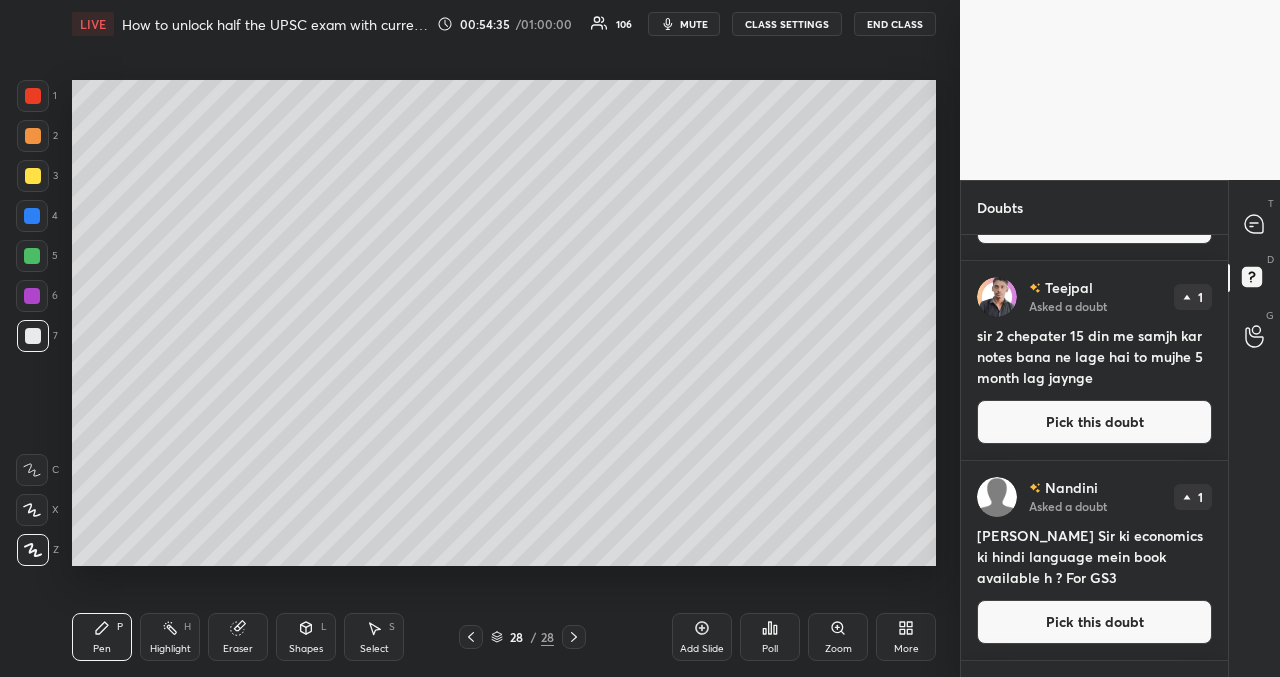 click on "T Messages (T) D Doubts (D) G Raise Hand (G)" at bounding box center [1254, 428] 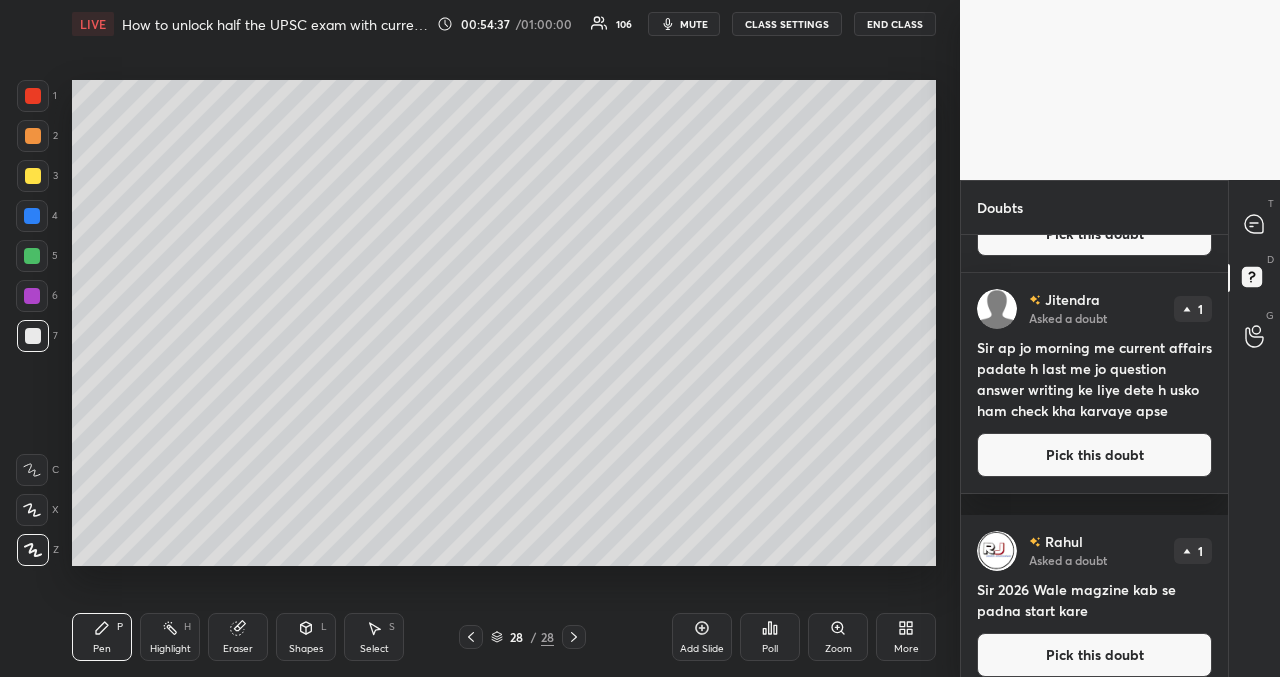 scroll, scrollTop: 4518, scrollLeft: 0, axis: vertical 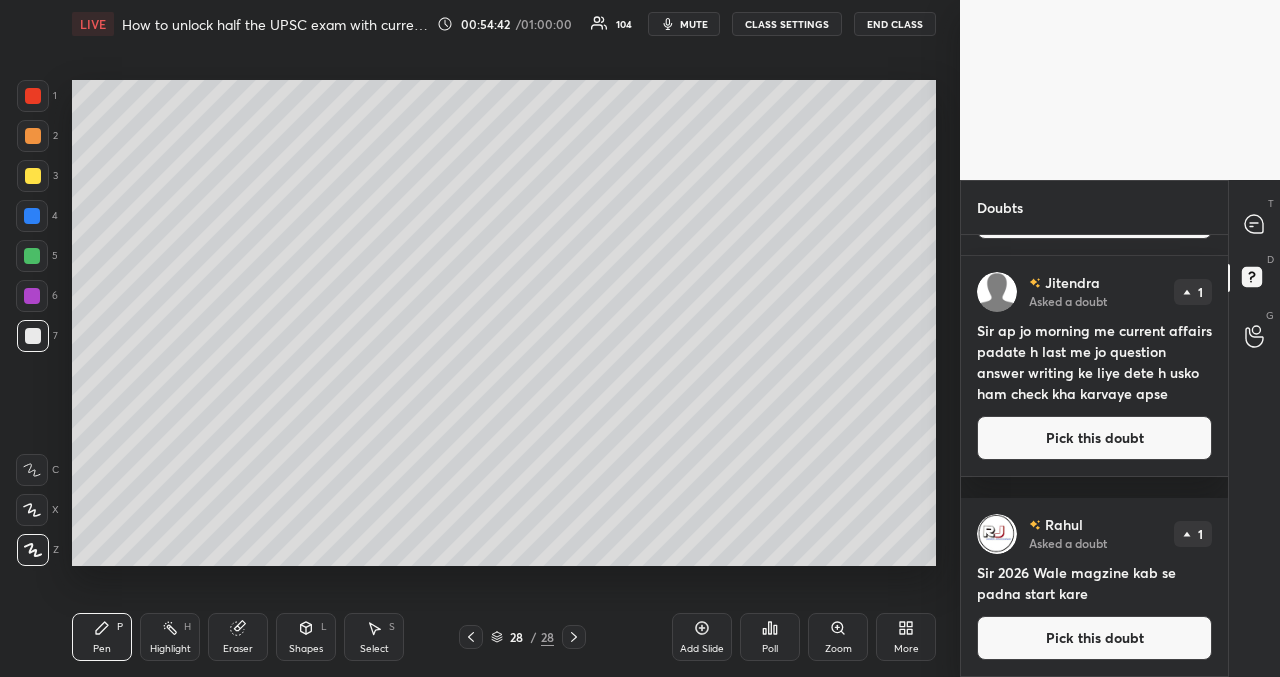 click on "Pick this doubt" at bounding box center [1094, 638] 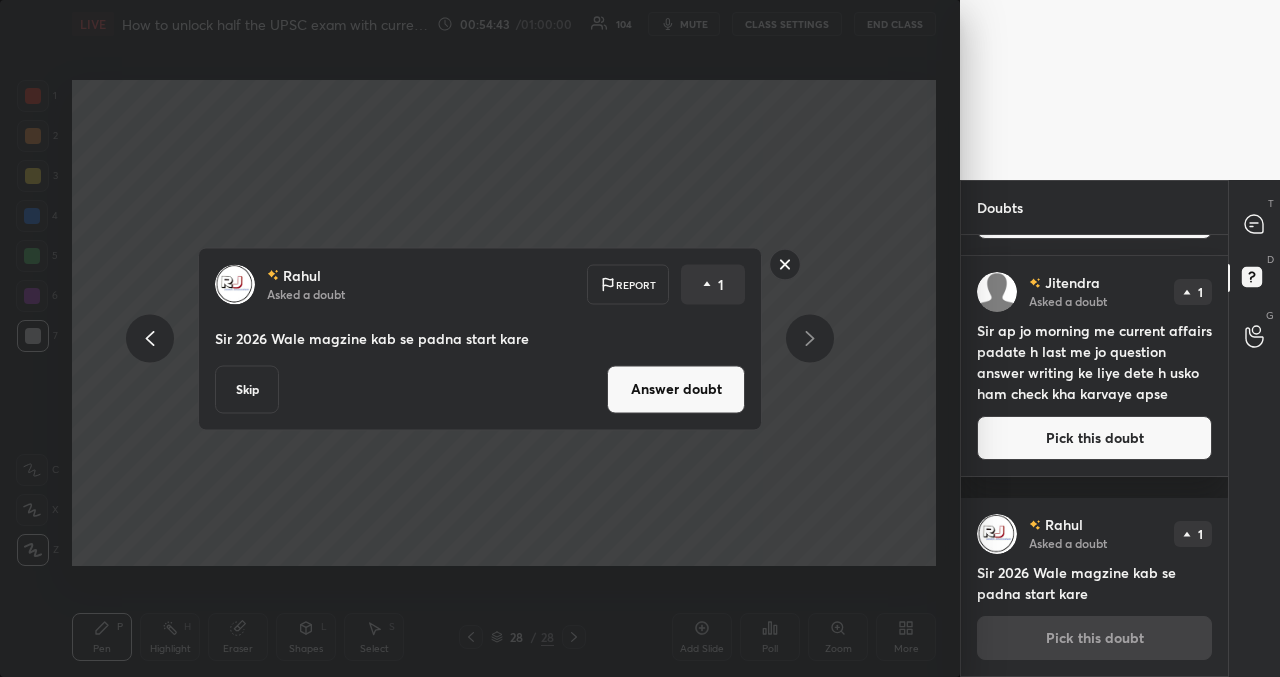 click on "Answer doubt" at bounding box center (676, 389) 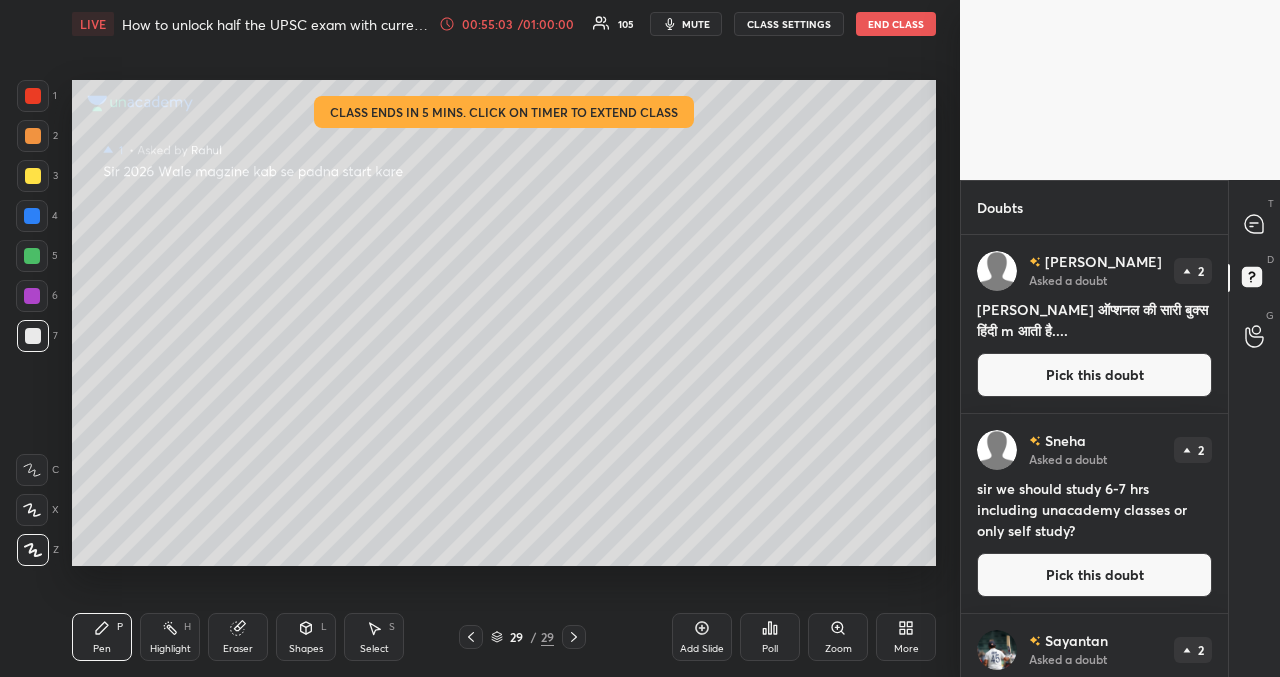 drag, startPoint x: 1087, startPoint y: 379, endPoint x: 1023, endPoint y: 385, distance: 64.28063 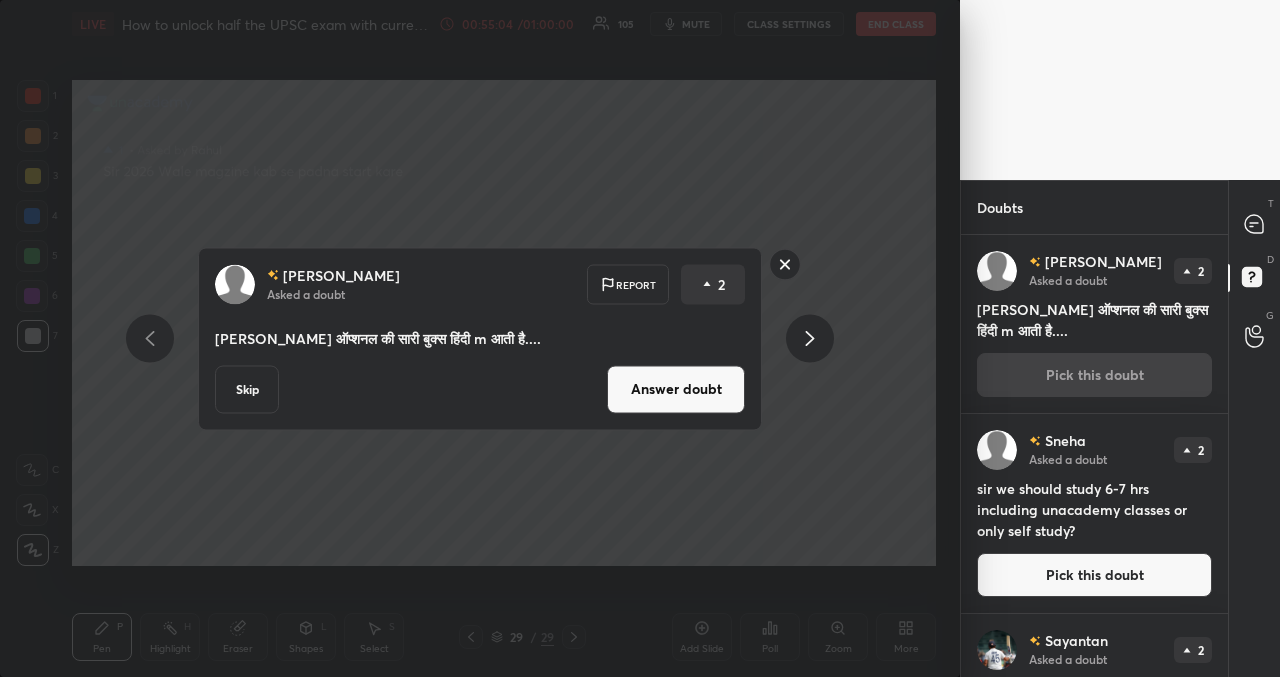 click on "Skip" at bounding box center (247, 389) 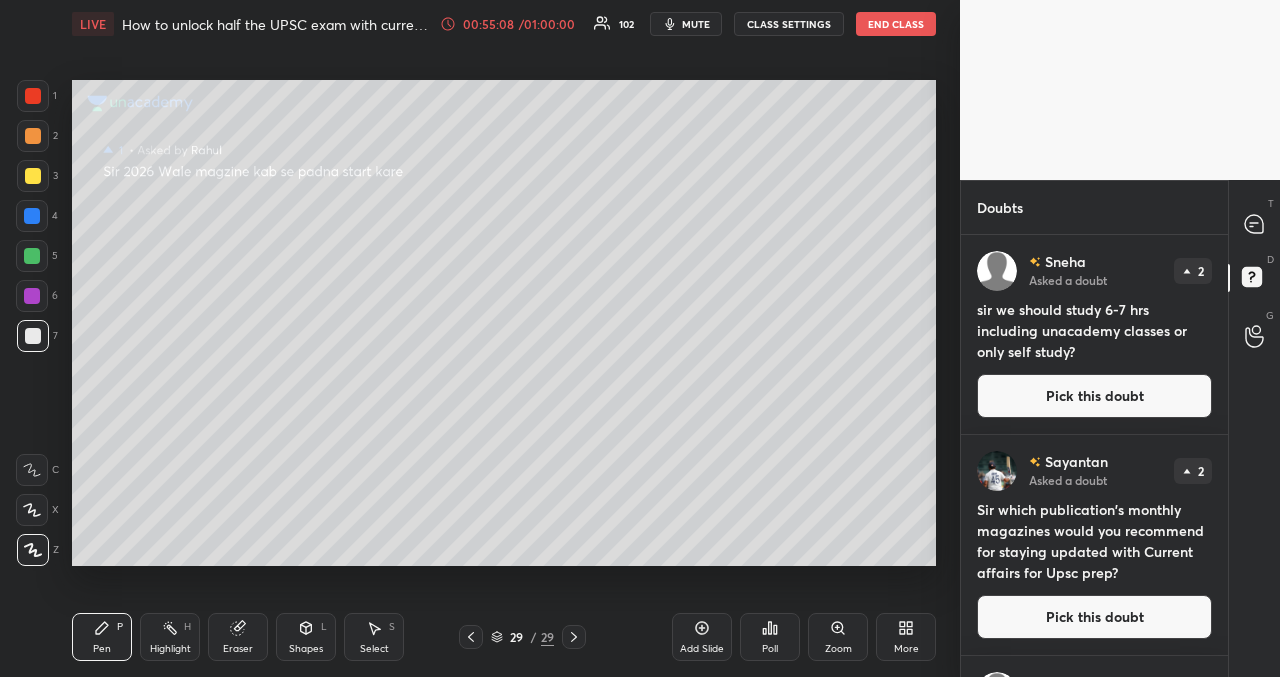 drag, startPoint x: 1070, startPoint y: 398, endPoint x: 1053, endPoint y: 398, distance: 17 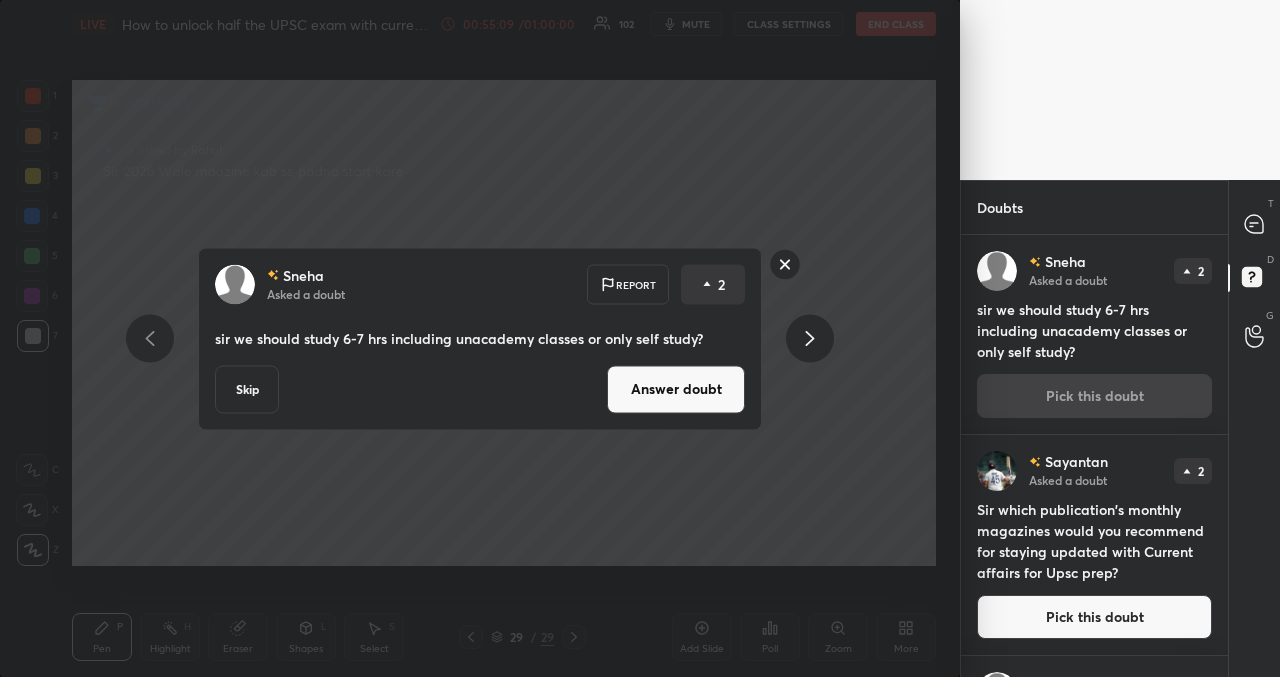 click on "Skip" at bounding box center (247, 389) 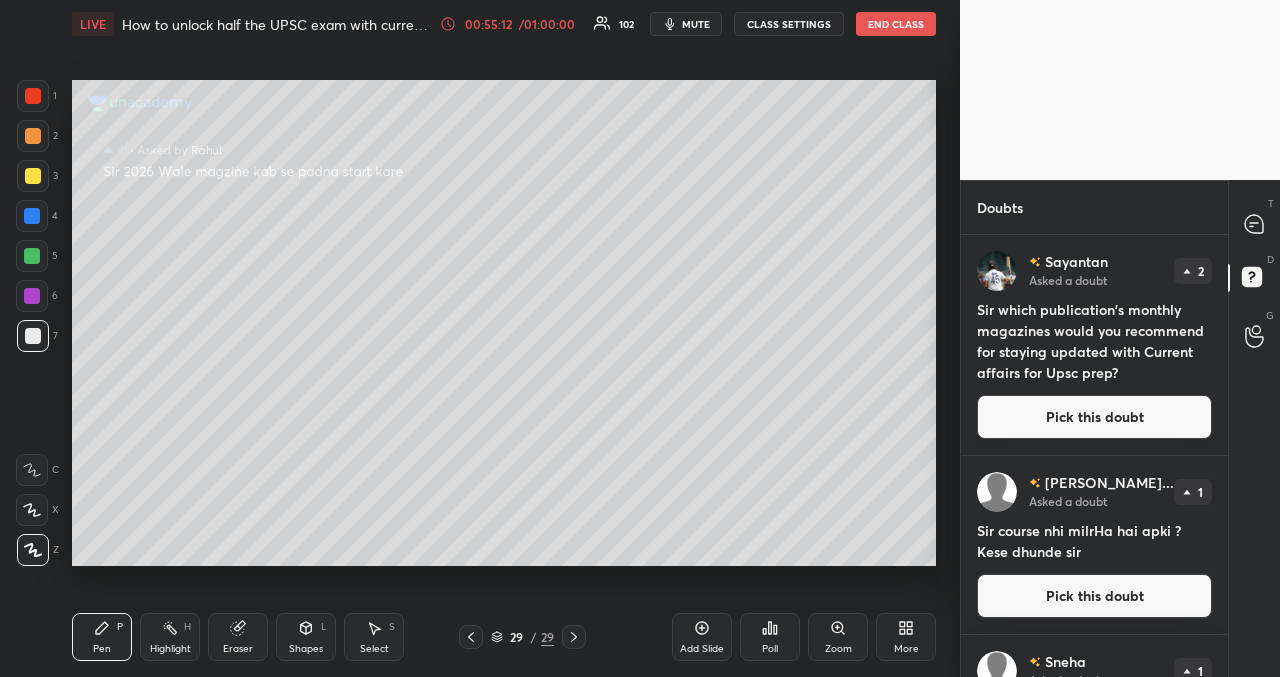 click on "Pick this doubt" at bounding box center [1094, 417] 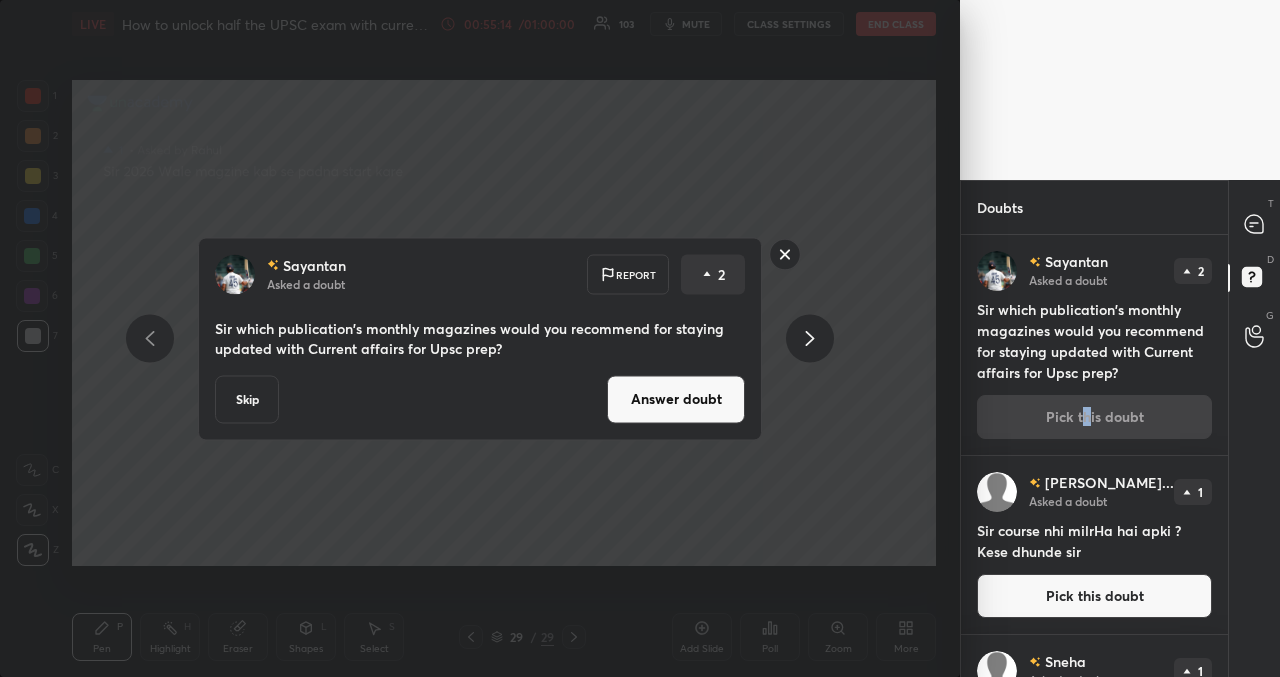 click on "Answer doubt" at bounding box center [676, 399] 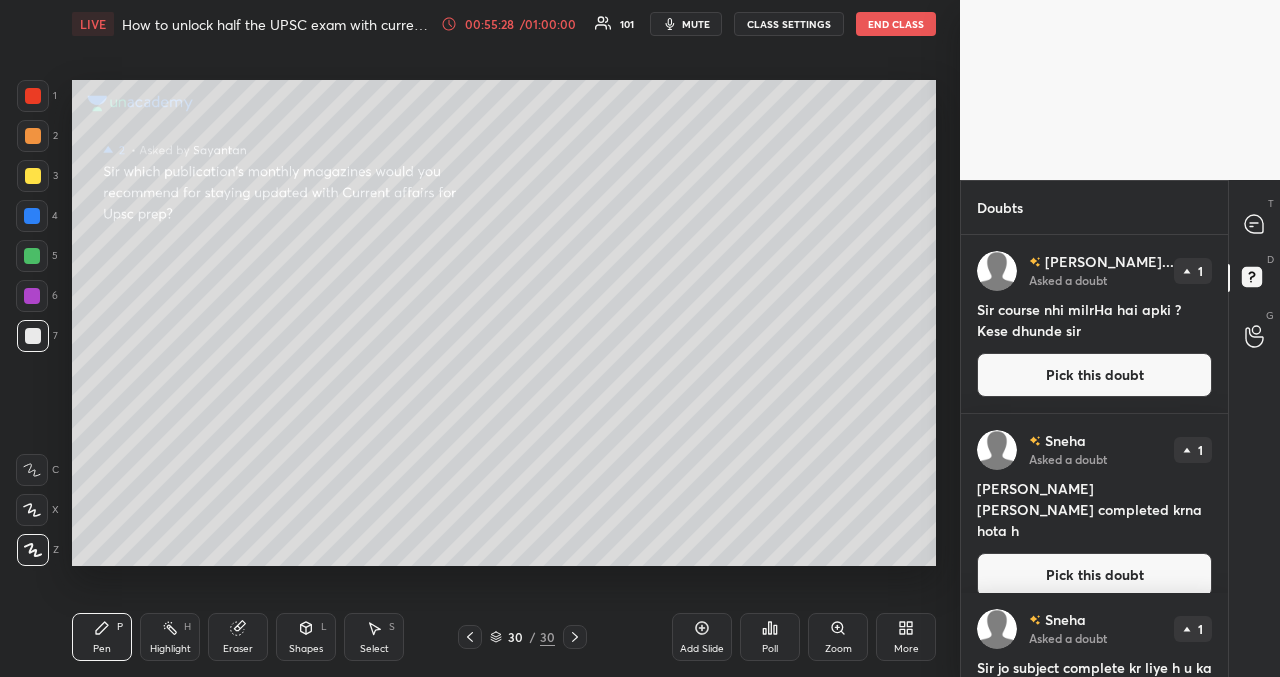 click on "Pick this doubt" at bounding box center (1094, 375) 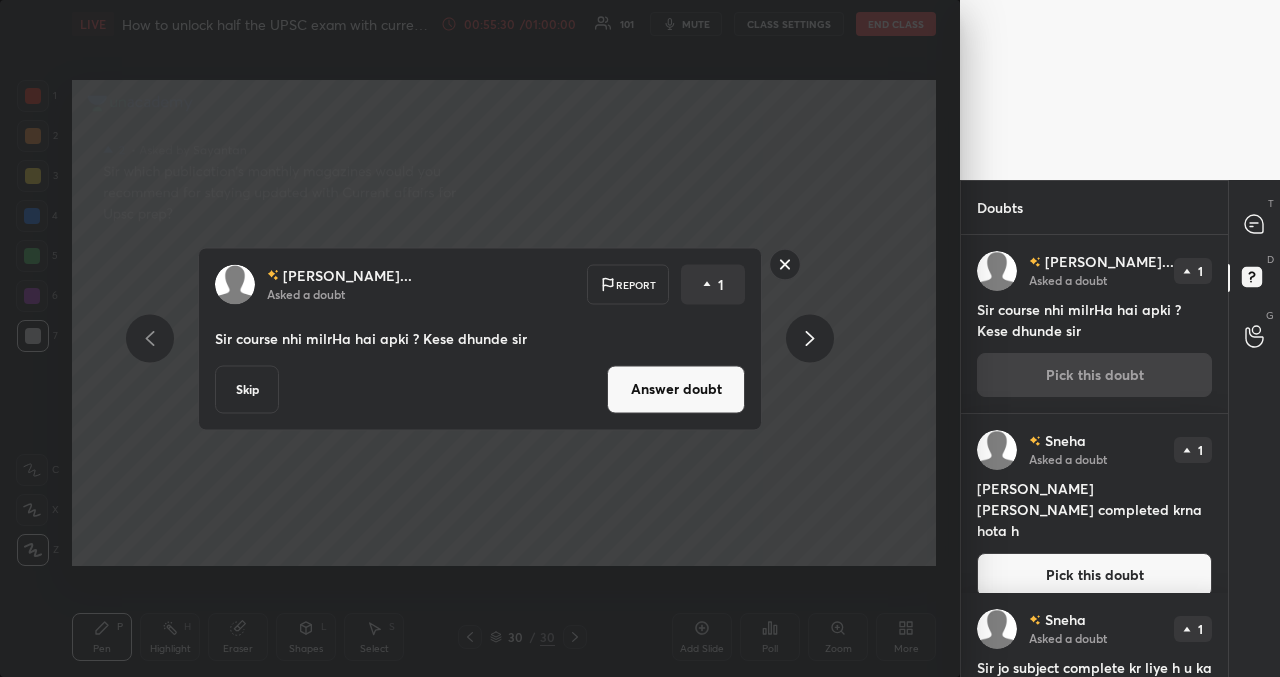 drag, startPoint x: 690, startPoint y: 376, endPoint x: 657, endPoint y: 425, distance: 59.07622 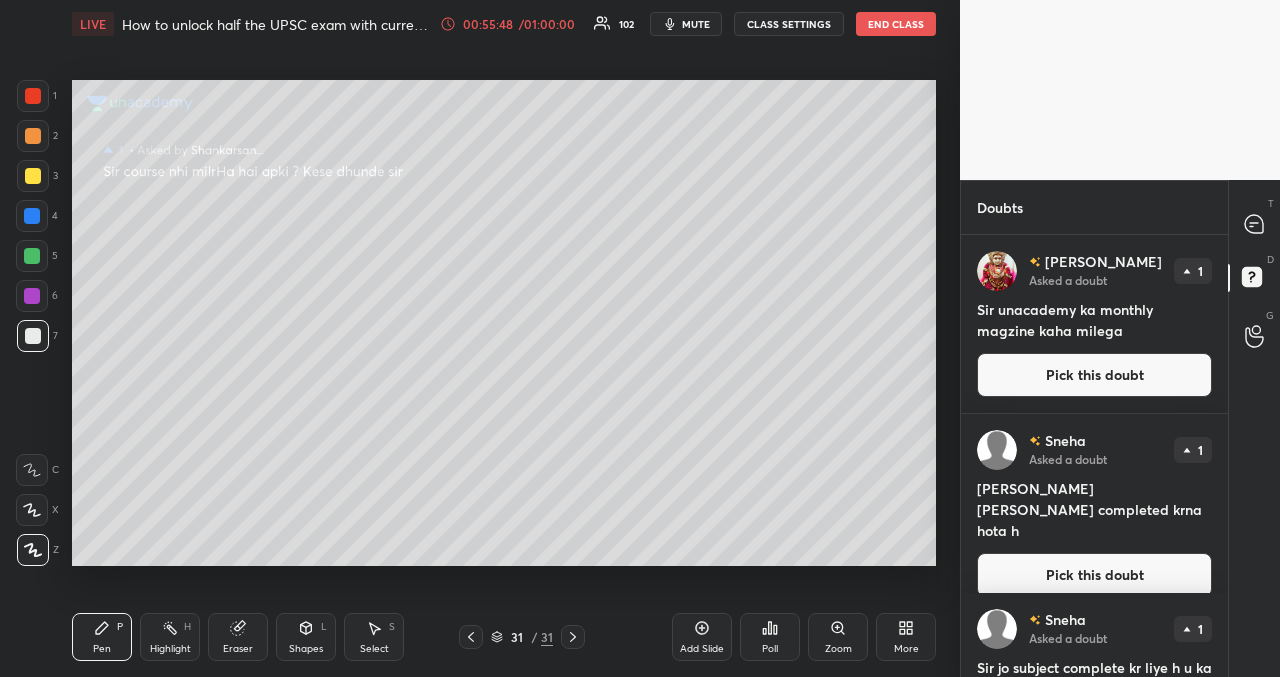 click on "Pick this doubt" at bounding box center [1094, 375] 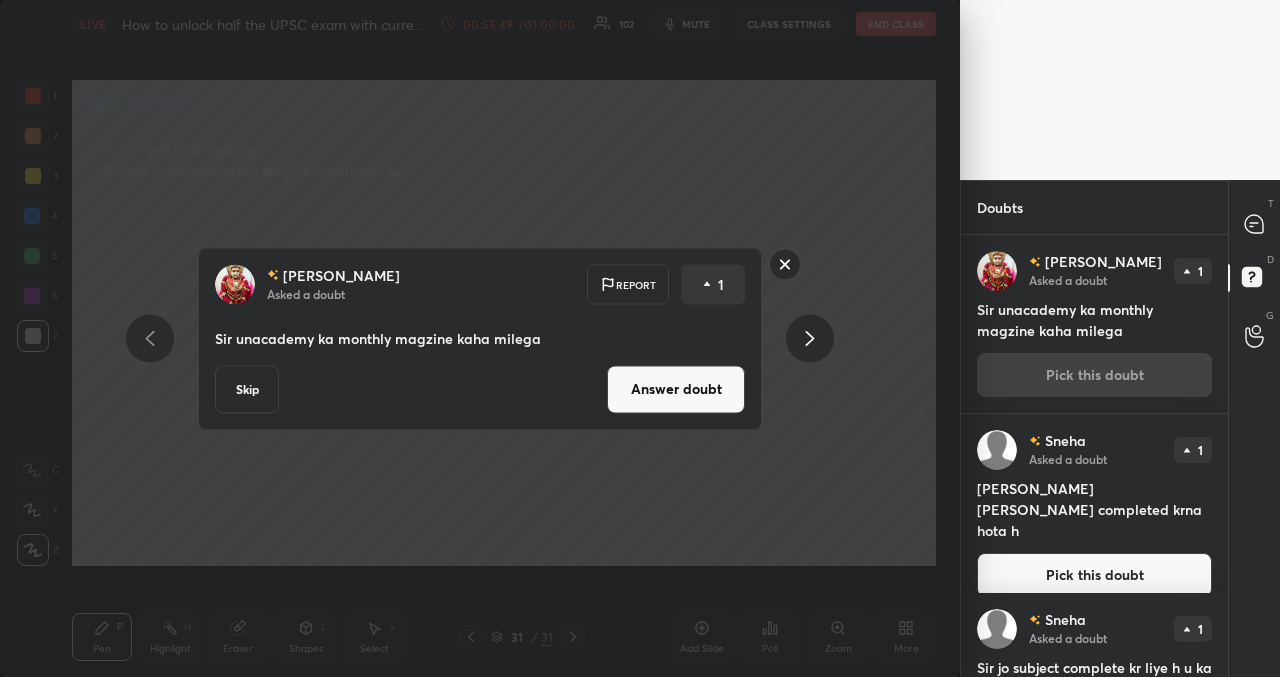 click on "Answer doubt" at bounding box center [676, 389] 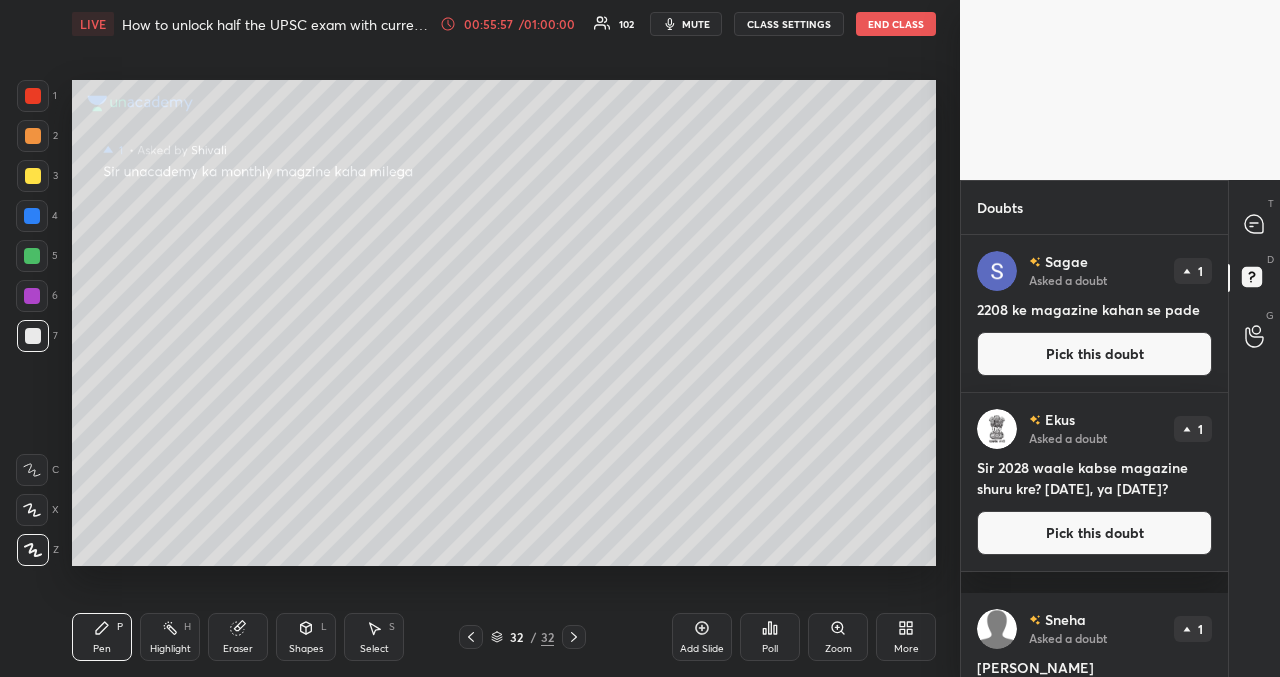click on "Pick this doubt" at bounding box center [1094, 354] 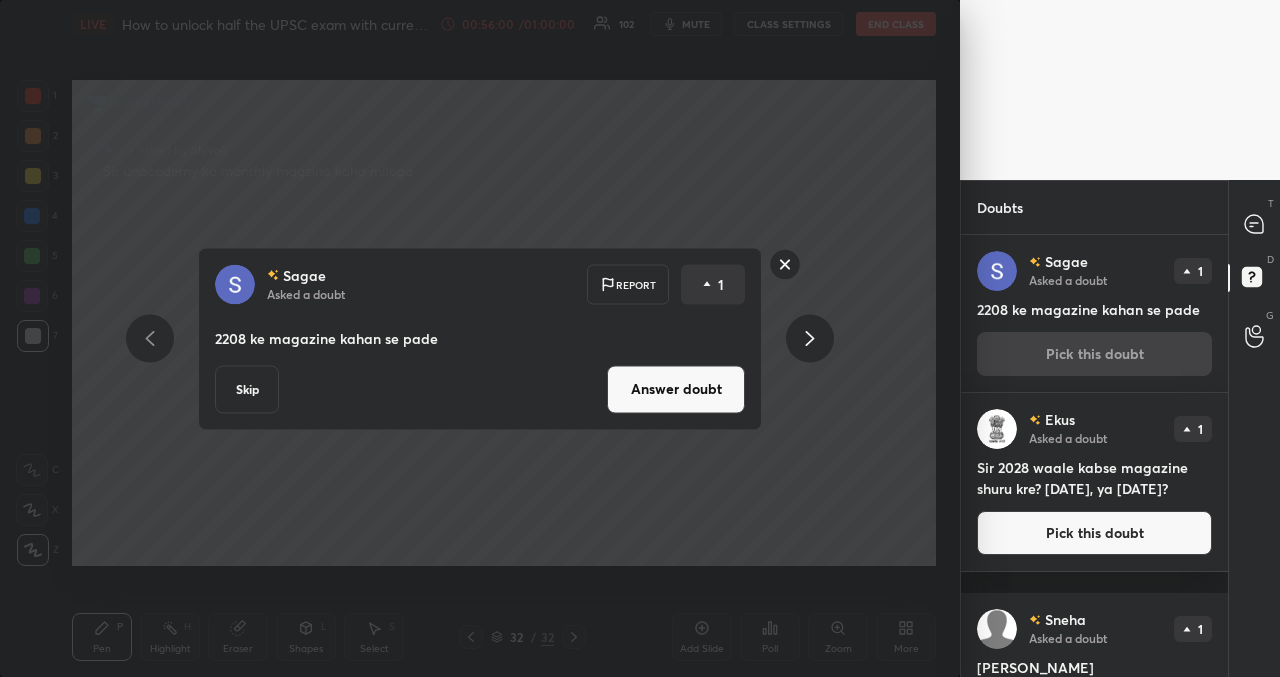 click on "Skip" at bounding box center [247, 389] 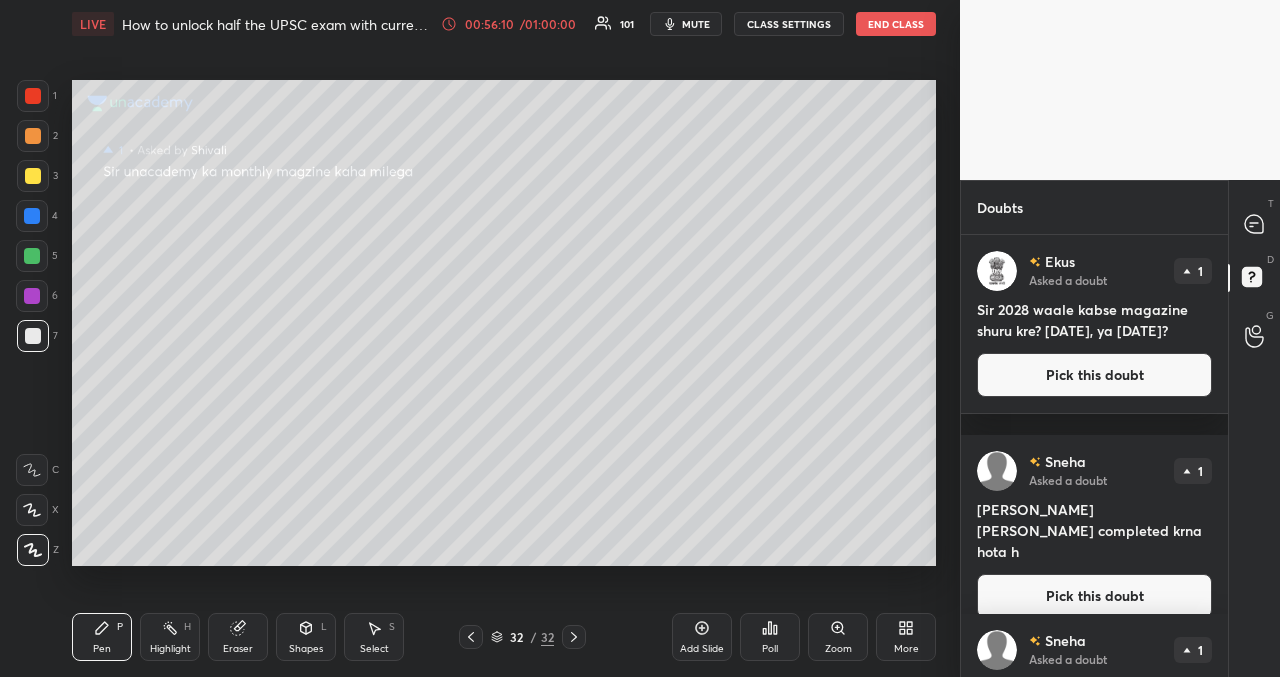 drag, startPoint x: 1036, startPoint y: 390, endPoint x: 997, endPoint y: 380, distance: 40.261642 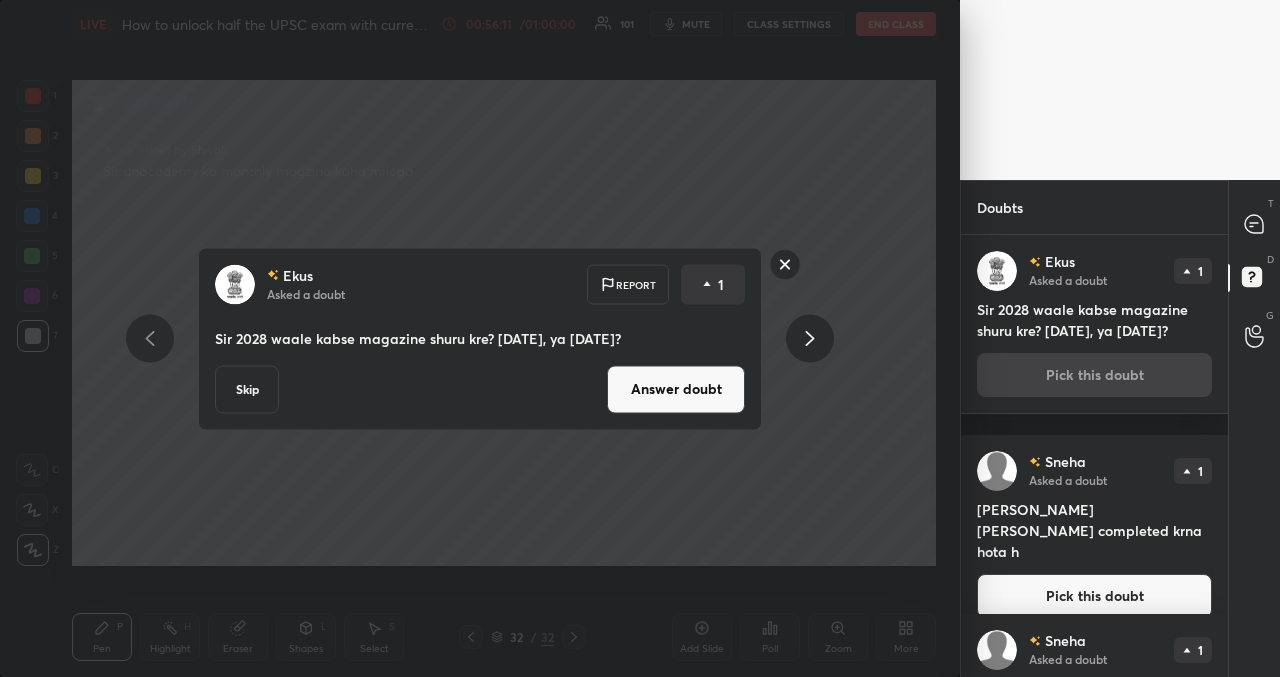 click on "Answer doubt" at bounding box center [676, 389] 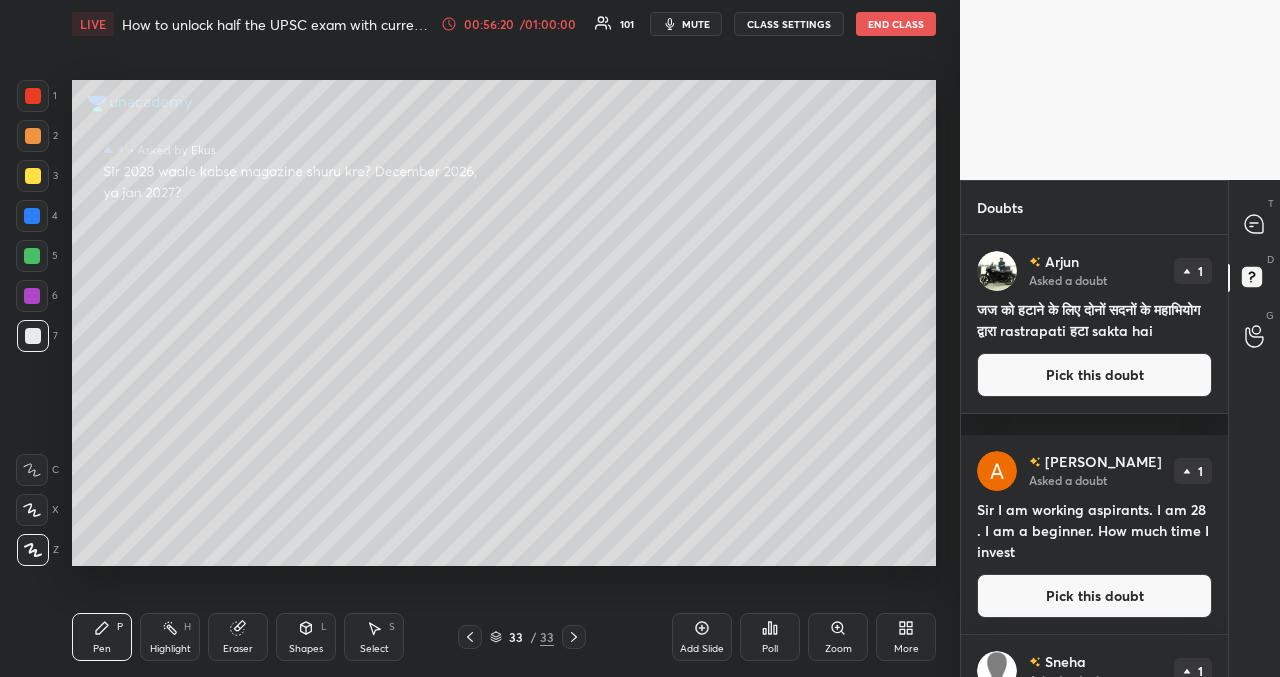 click on "Pick this doubt" at bounding box center (1094, 375) 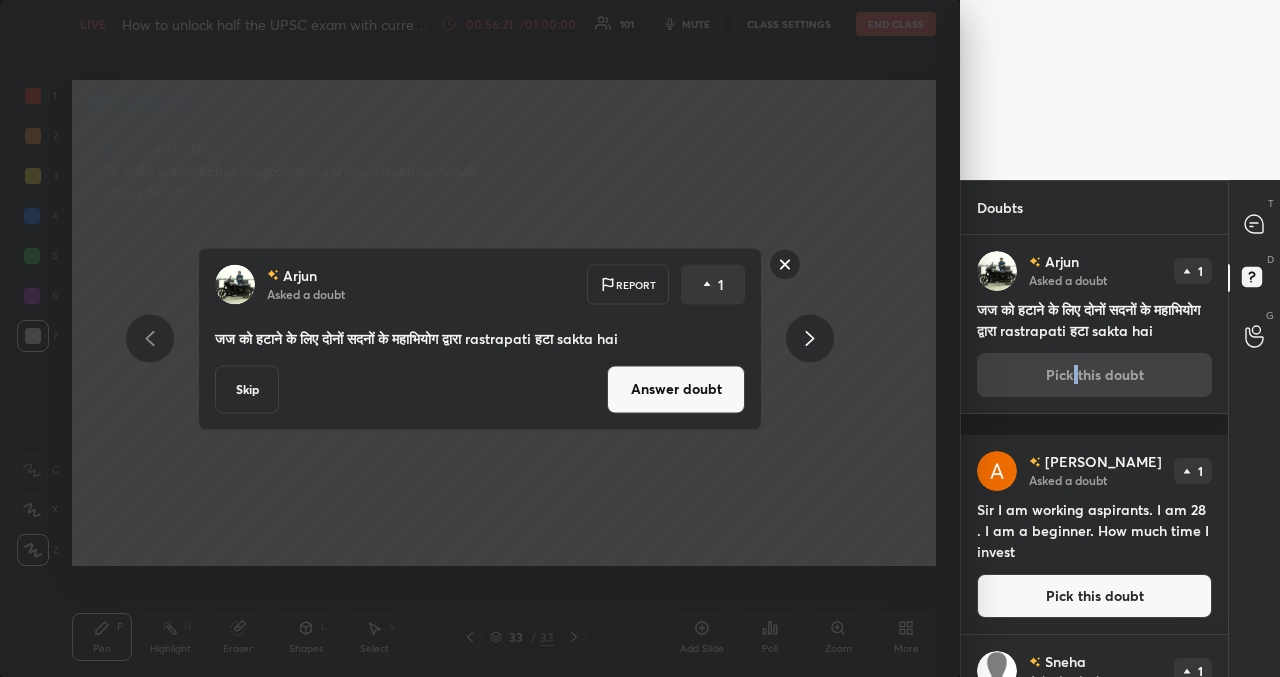 drag, startPoint x: 244, startPoint y: 399, endPoint x: 262, endPoint y: 400, distance: 18.027756 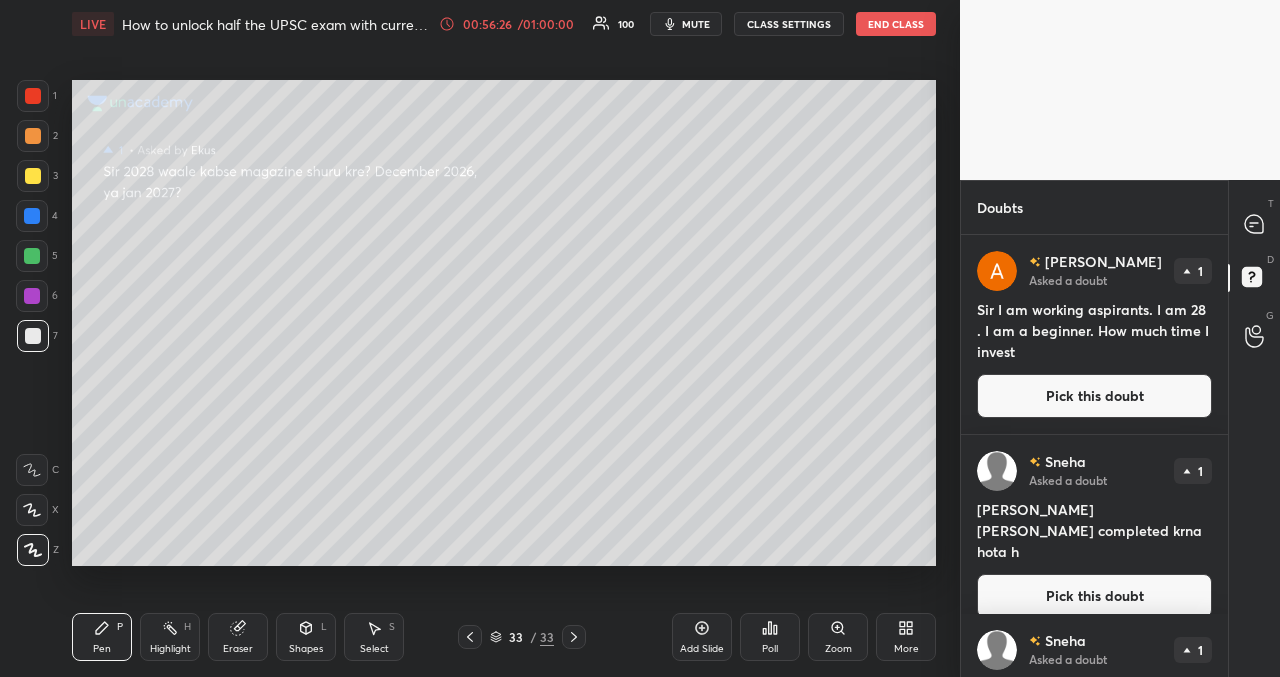 click on "Pick this doubt" at bounding box center (1094, 396) 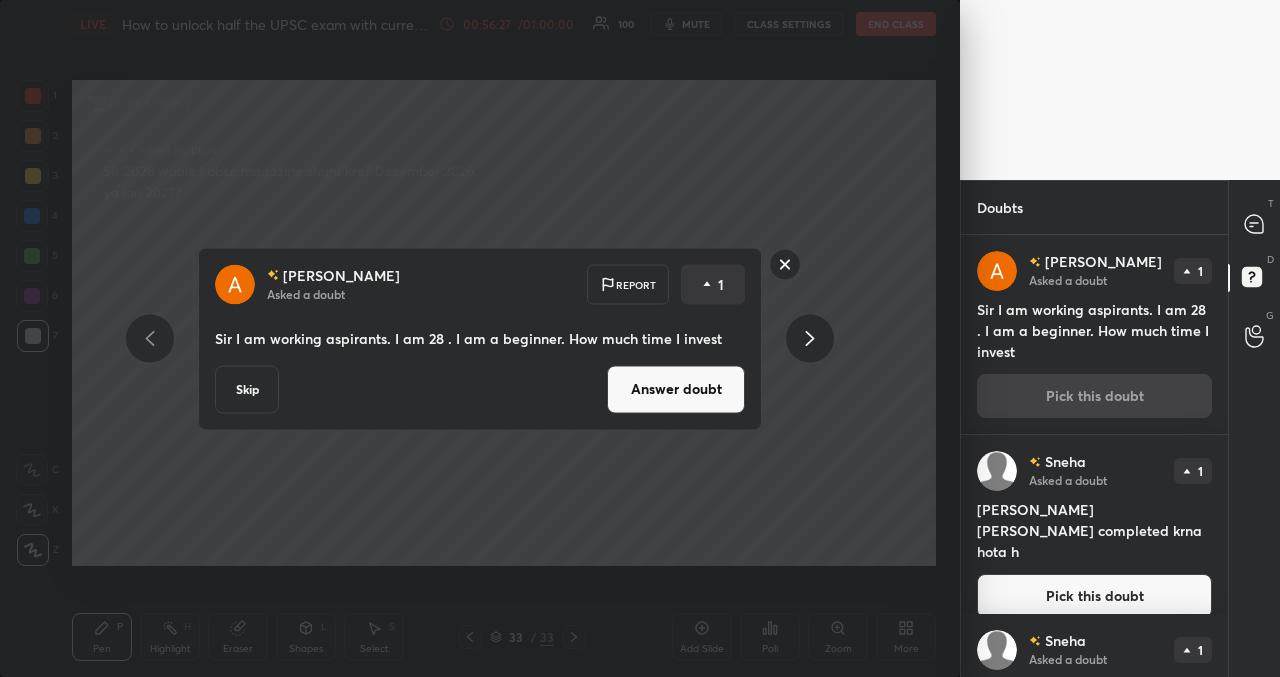 drag, startPoint x: 624, startPoint y: 382, endPoint x: 613, endPoint y: 390, distance: 13.601471 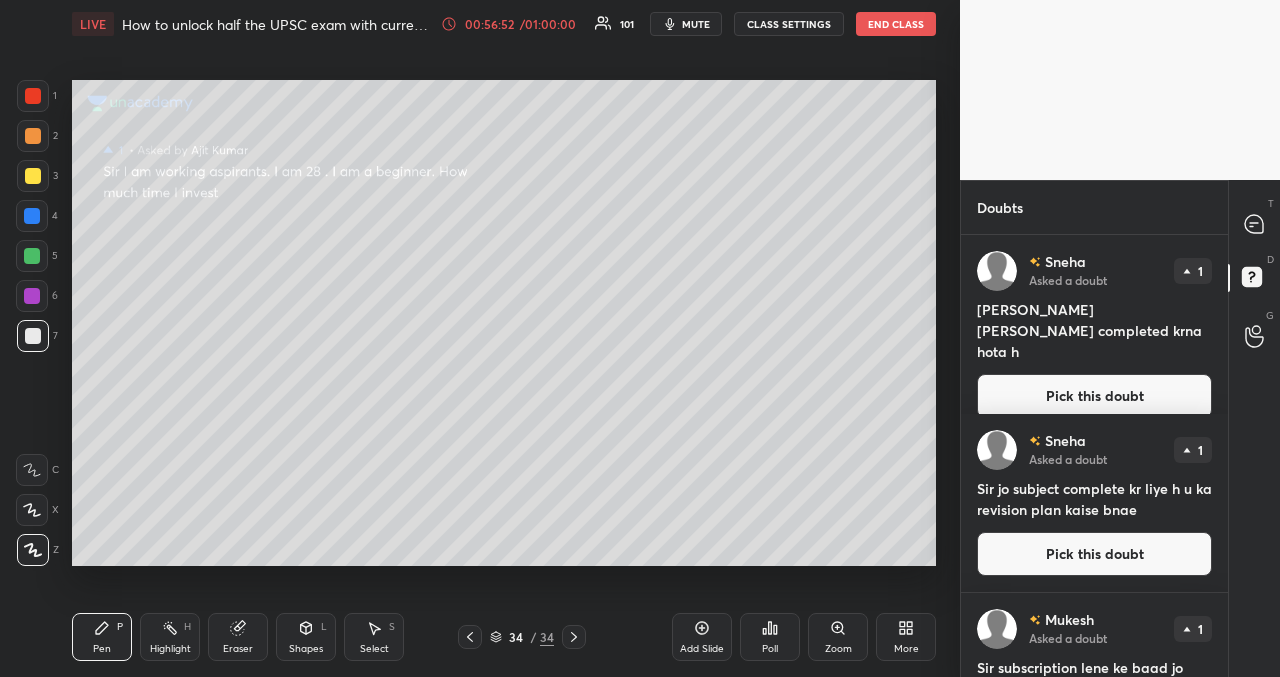 drag, startPoint x: 1075, startPoint y: 372, endPoint x: 1054, endPoint y: 385, distance: 24.698177 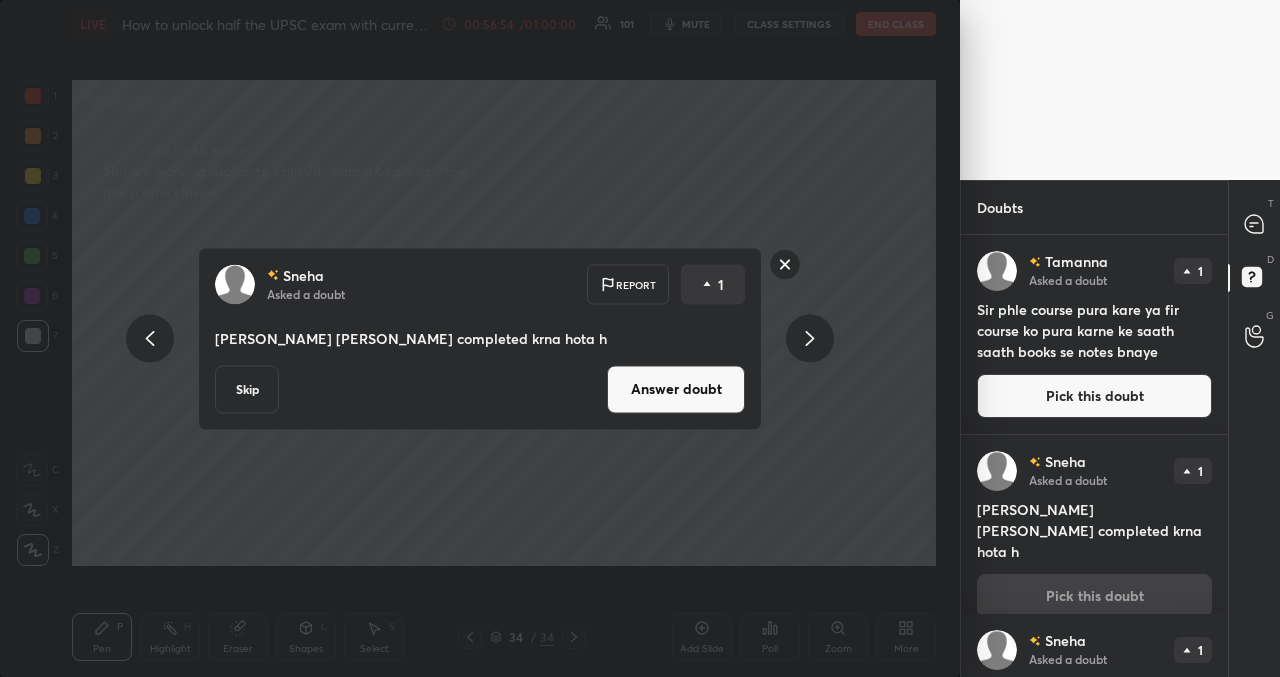 drag, startPoint x: 254, startPoint y: 384, endPoint x: 264, endPoint y: 391, distance: 12.206555 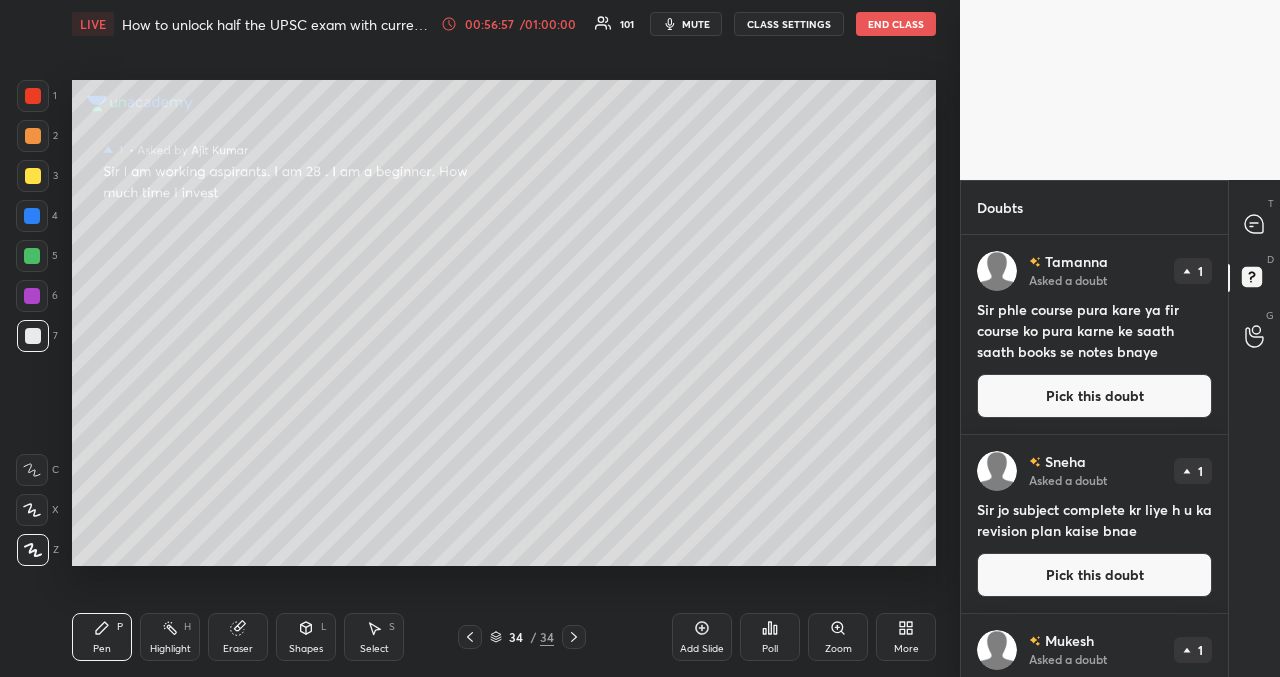 click on "Pick this doubt" at bounding box center [1094, 396] 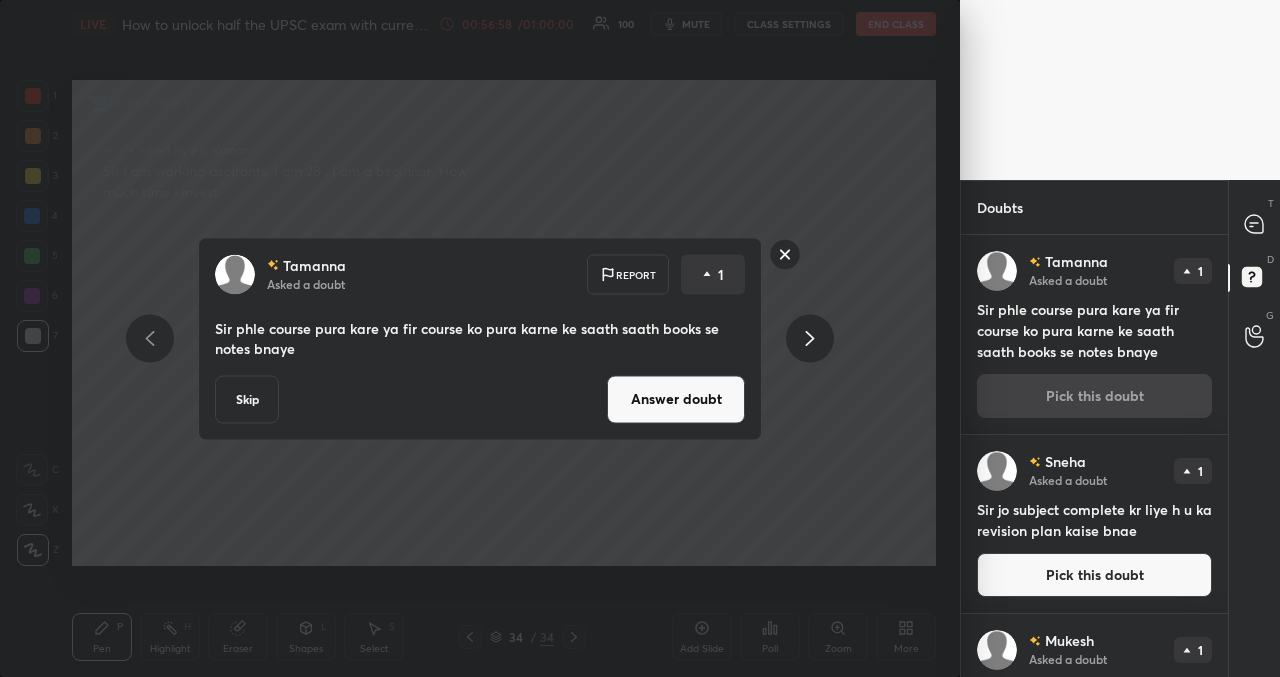 click on "Answer doubt" at bounding box center [676, 399] 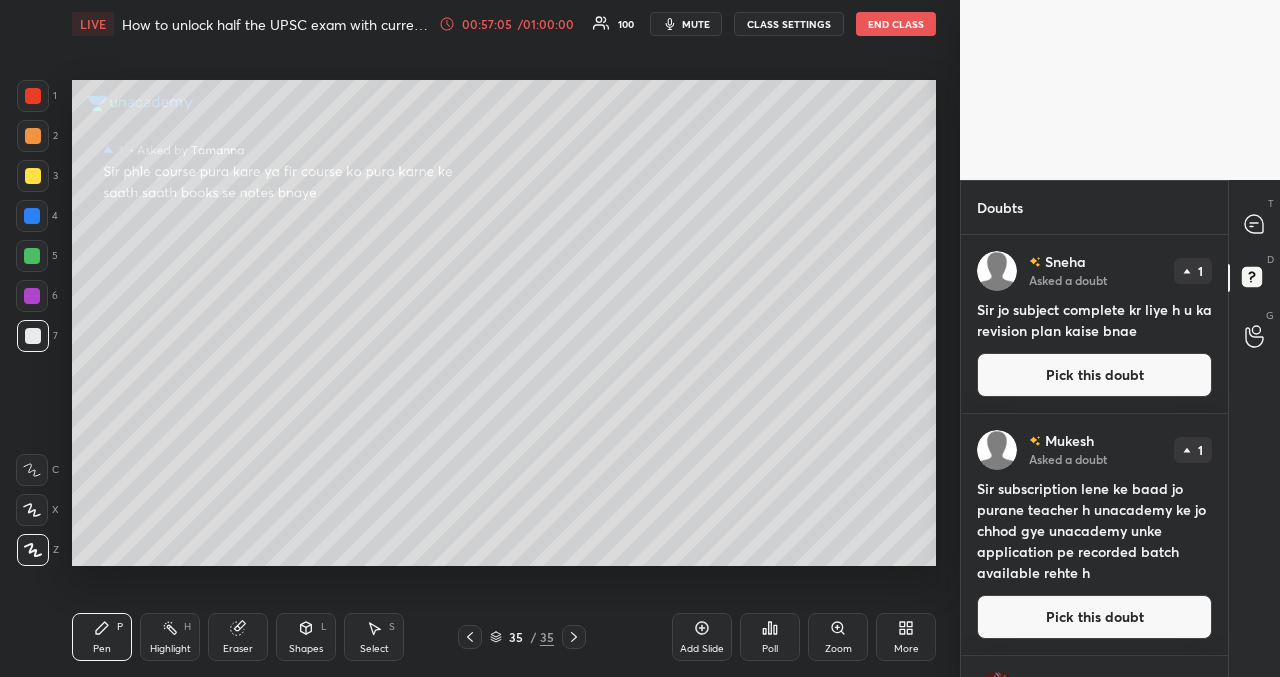 click on "Pick this doubt" at bounding box center [1094, 375] 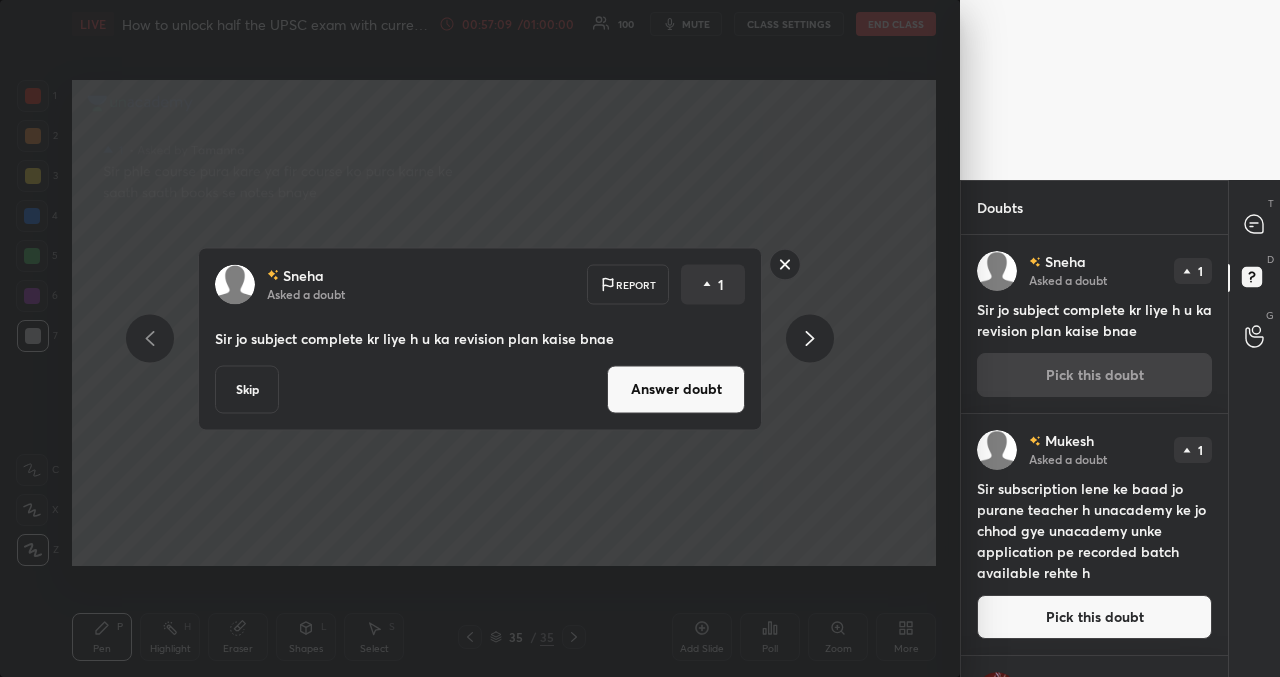 click on "Skip" at bounding box center [247, 389] 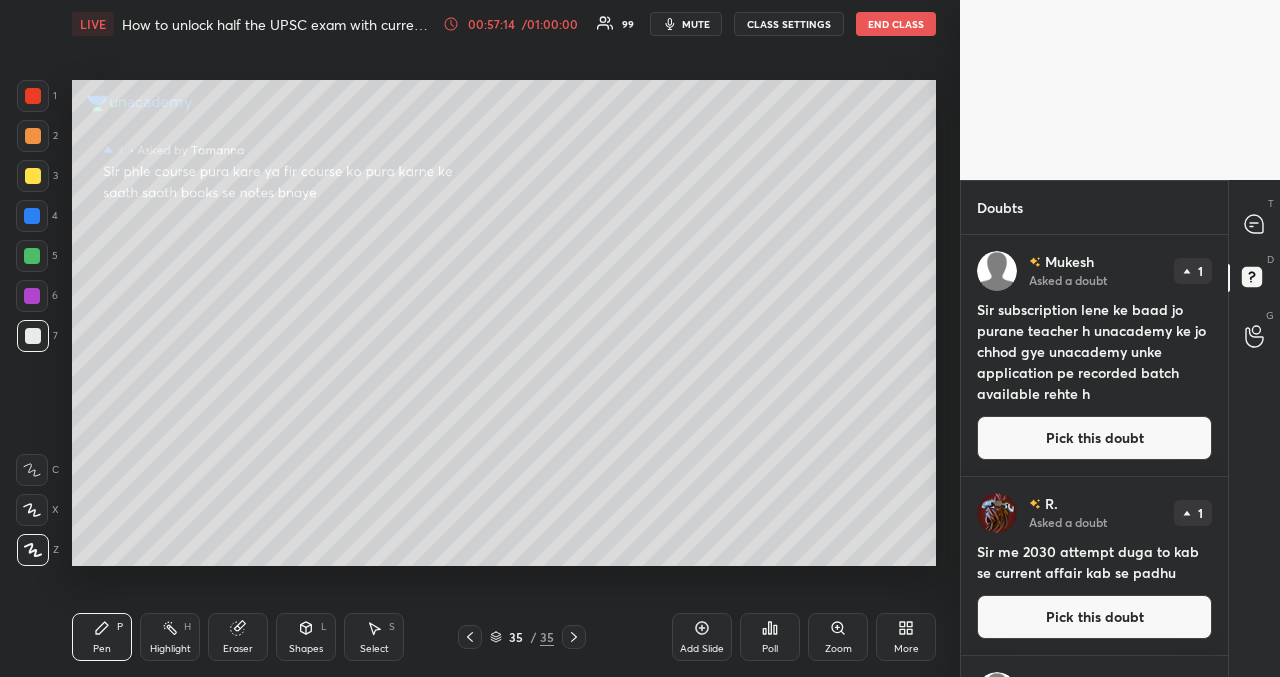 drag, startPoint x: 1067, startPoint y: 441, endPoint x: 1053, endPoint y: 440, distance: 14.035668 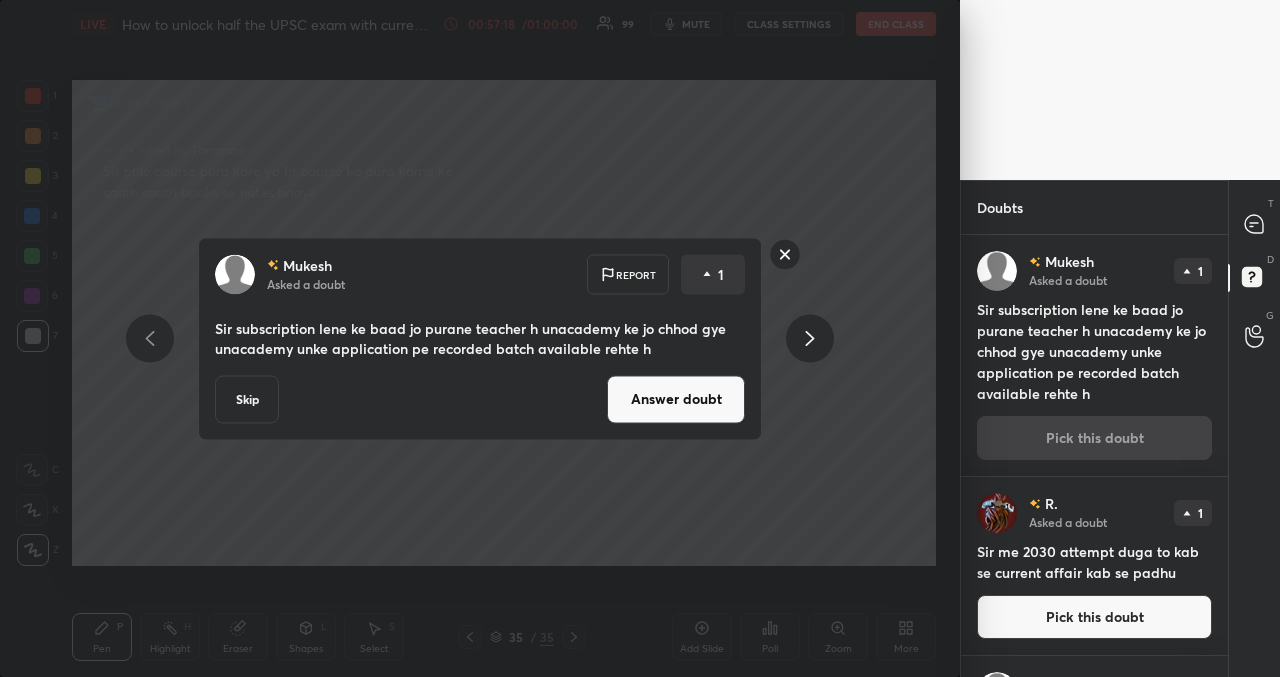 click on "Skip" at bounding box center (247, 399) 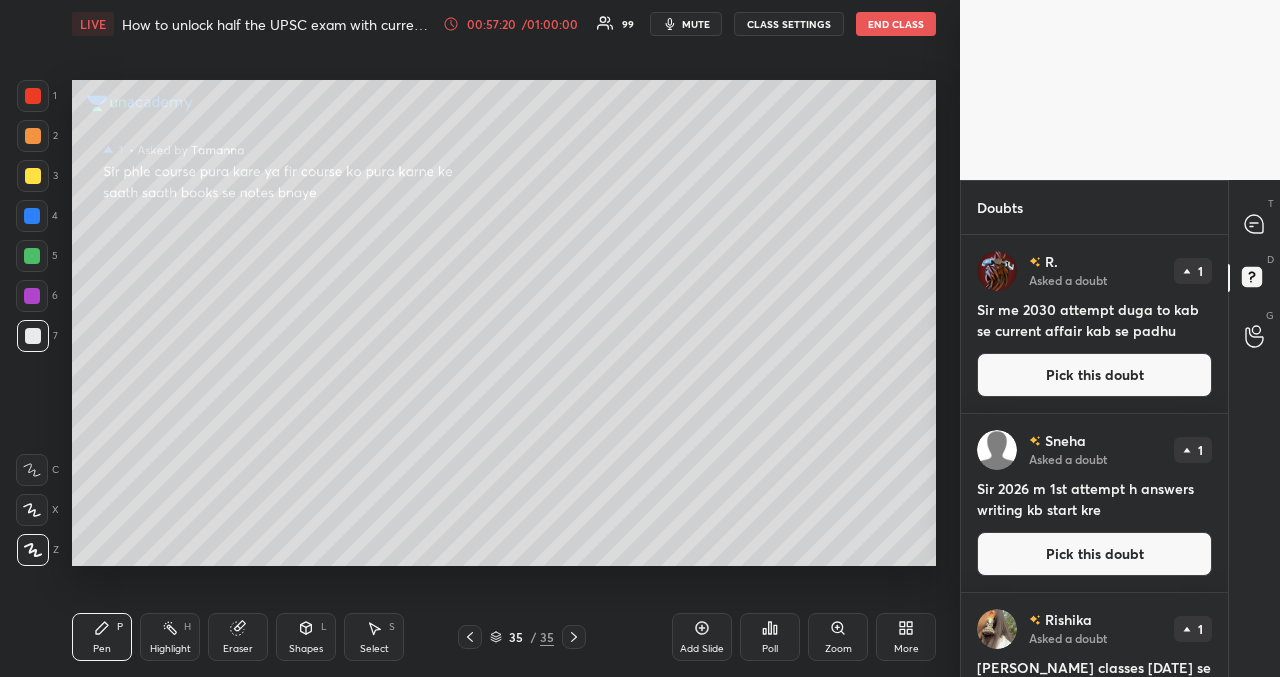 click on "Pick this doubt" at bounding box center (1094, 375) 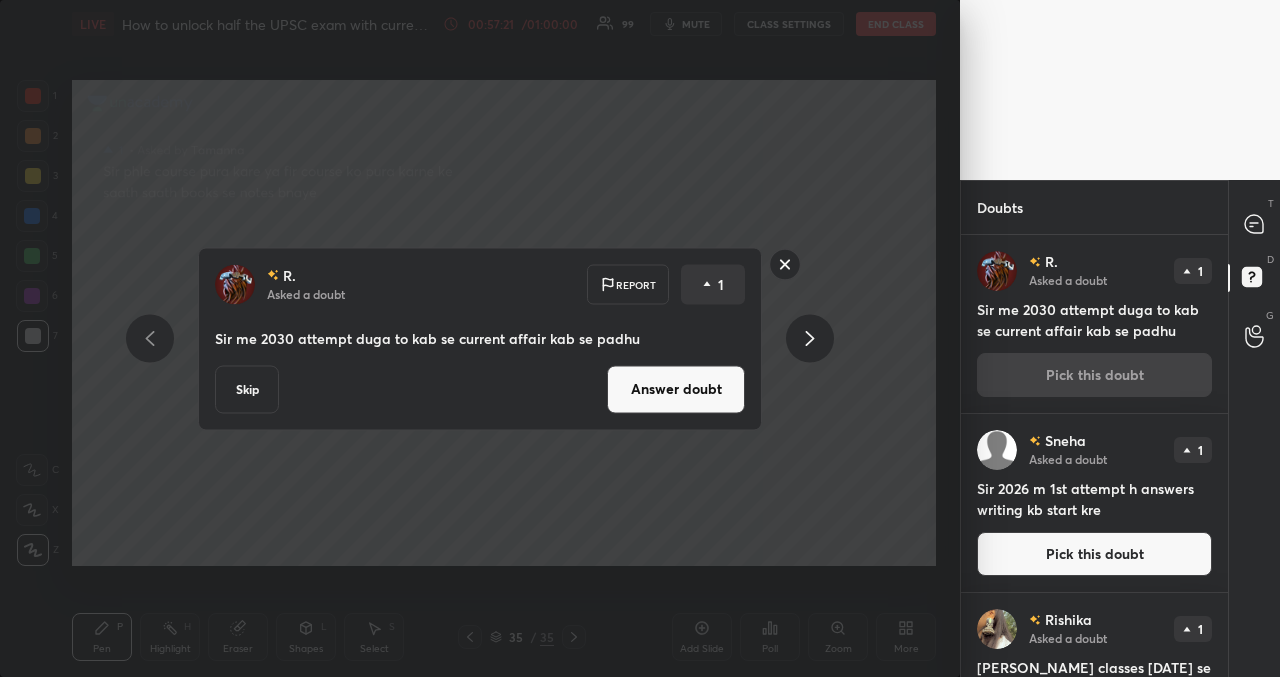 drag, startPoint x: 242, startPoint y: 386, endPoint x: 282, endPoint y: 418, distance: 51.224995 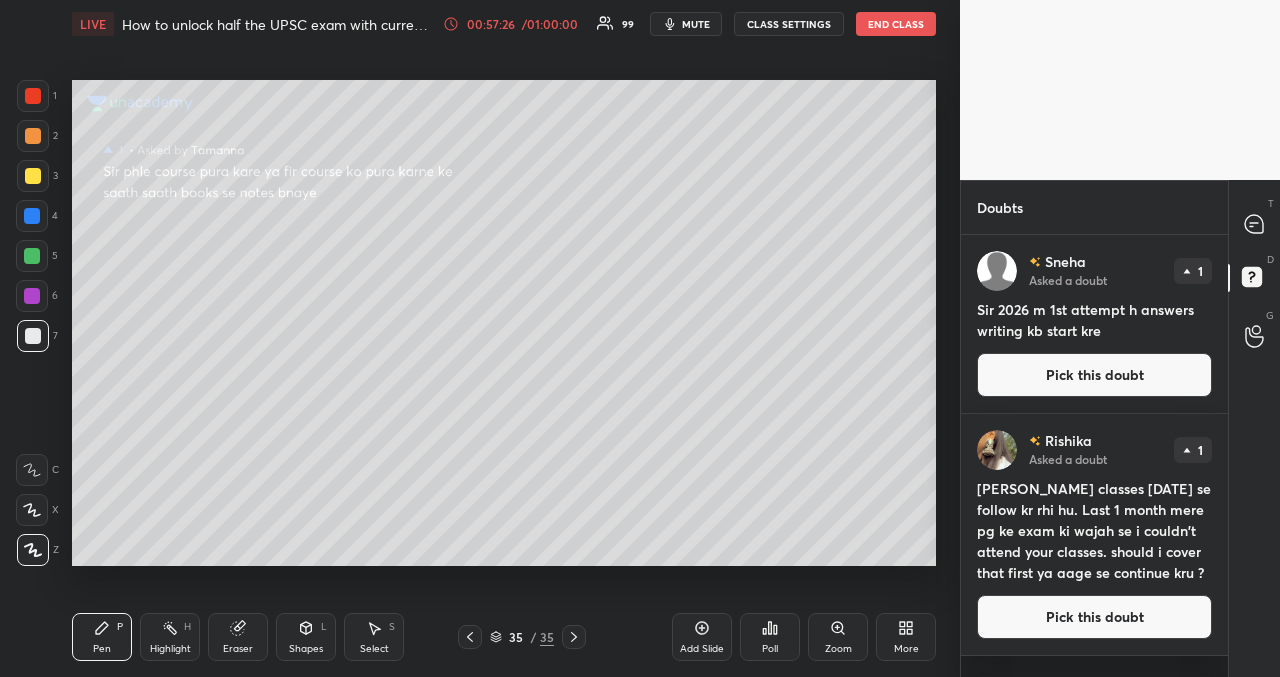 click on "Pick this doubt" at bounding box center [1094, 375] 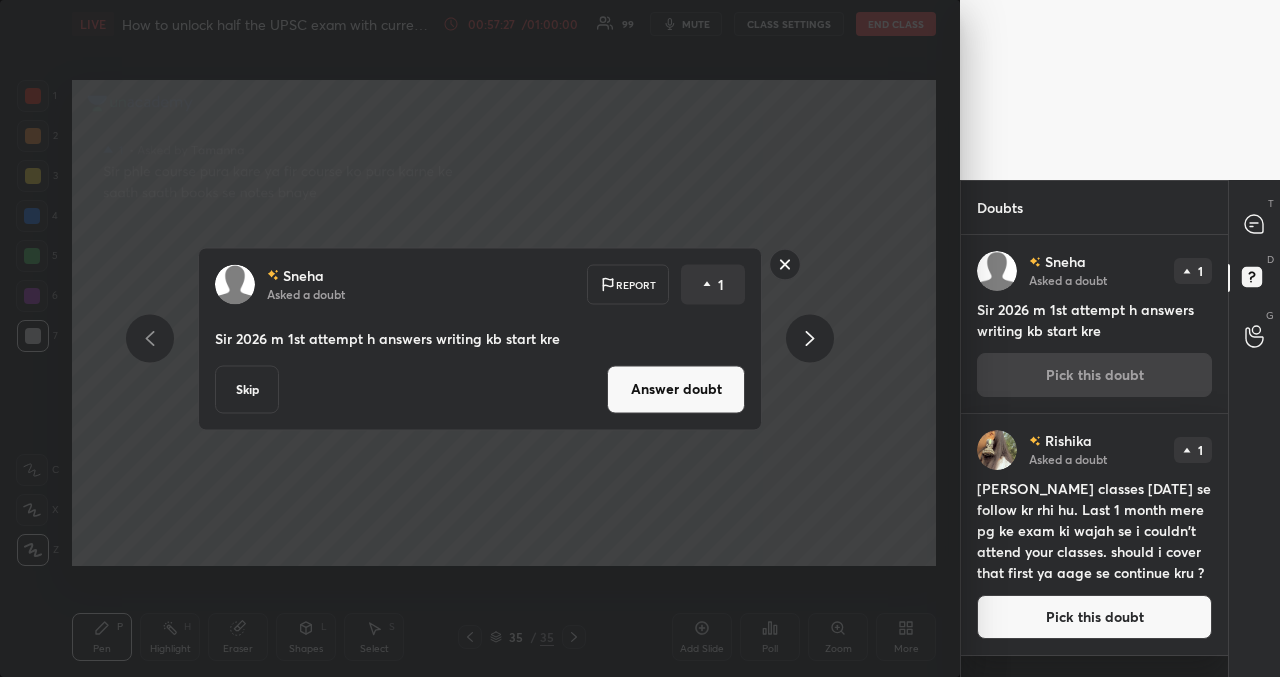 click on "Answer doubt" at bounding box center (676, 389) 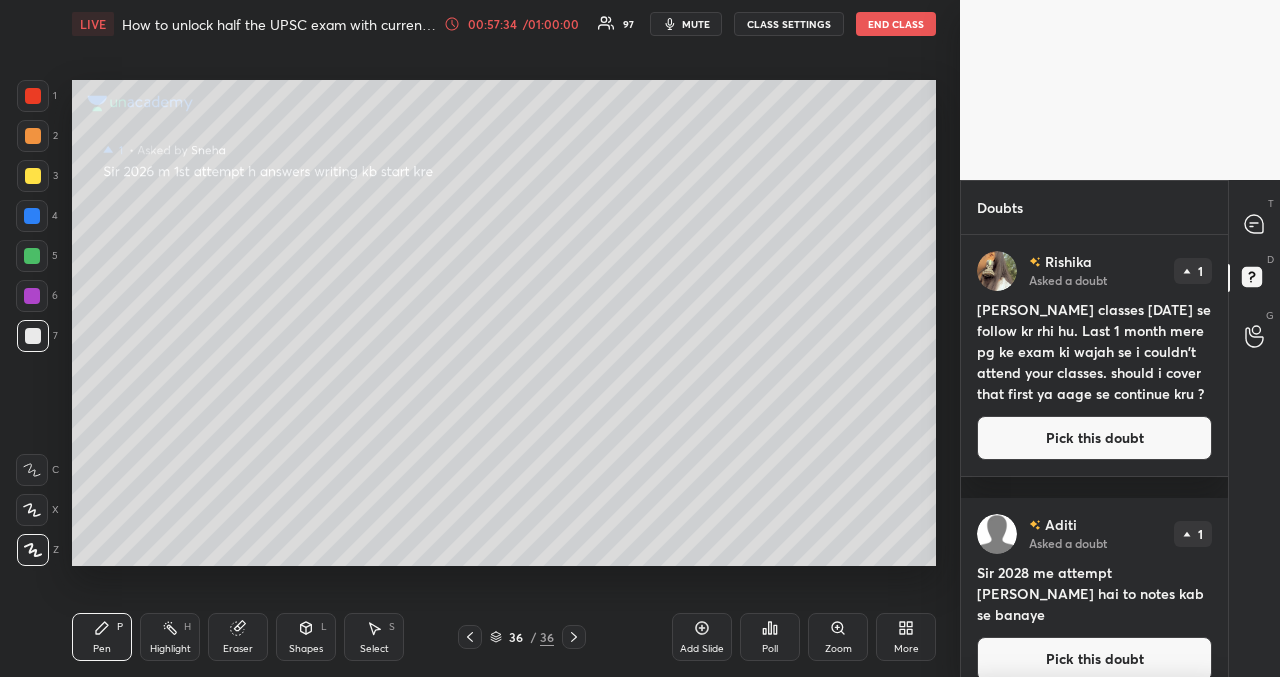 drag, startPoint x: 1079, startPoint y: 467, endPoint x: 1069, endPoint y: 468, distance: 10.049875 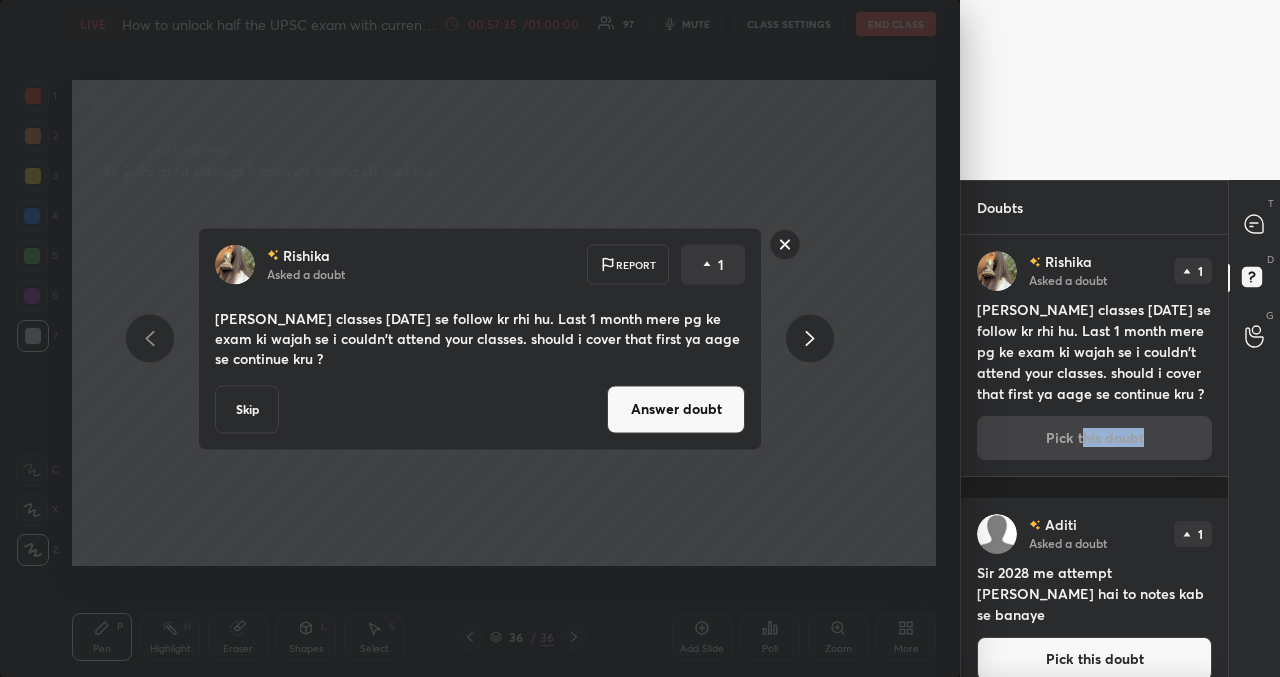 drag, startPoint x: 699, startPoint y: 399, endPoint x: 711, endPoint y: 410, distance: 16.27882 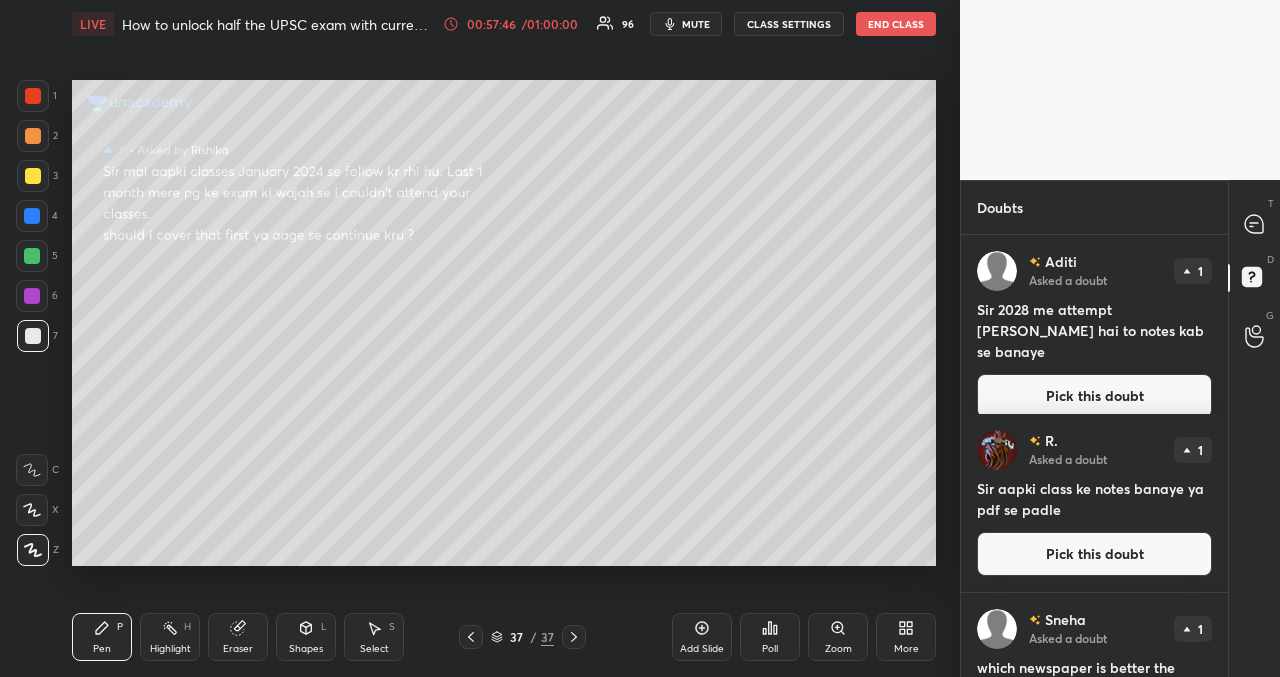 drag, startPoint x: 1047, startPoint y: 373, endPoint x: 1026, endPoint y: 372, distance: 21.023796 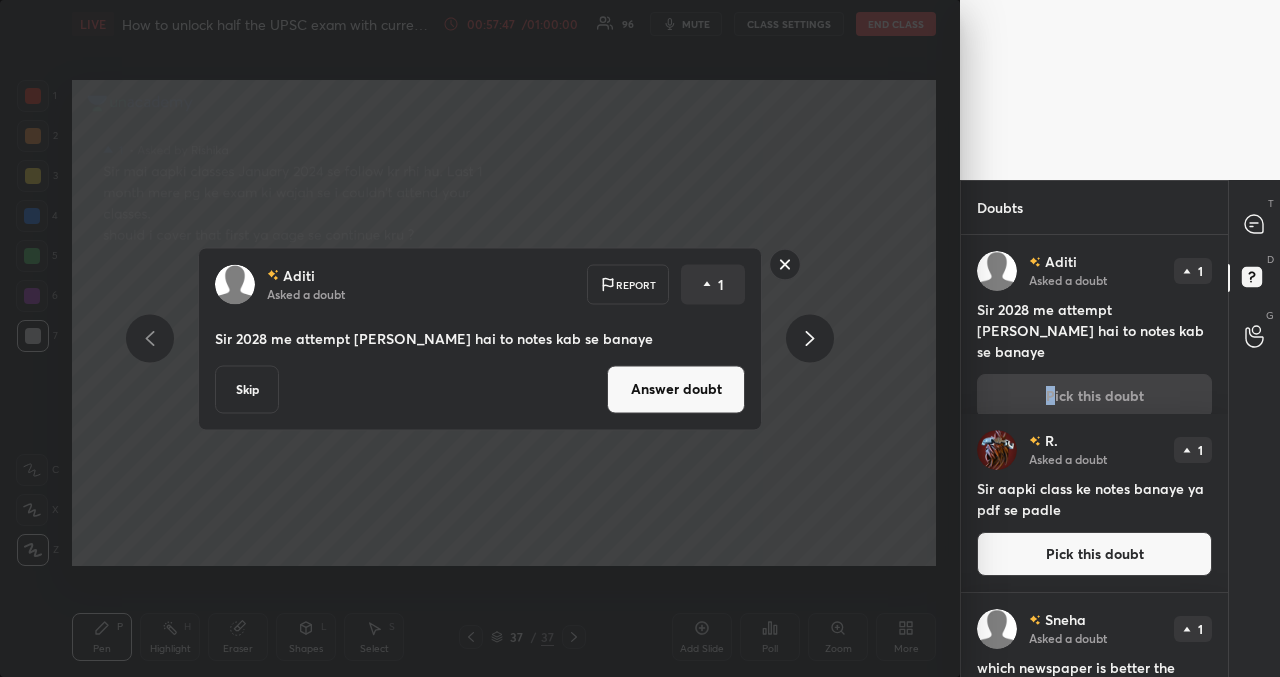 drag, startPoint x: 239, startPoint y: 393, endPoint x: 256, endPoint y: 387, distance: 18.027756 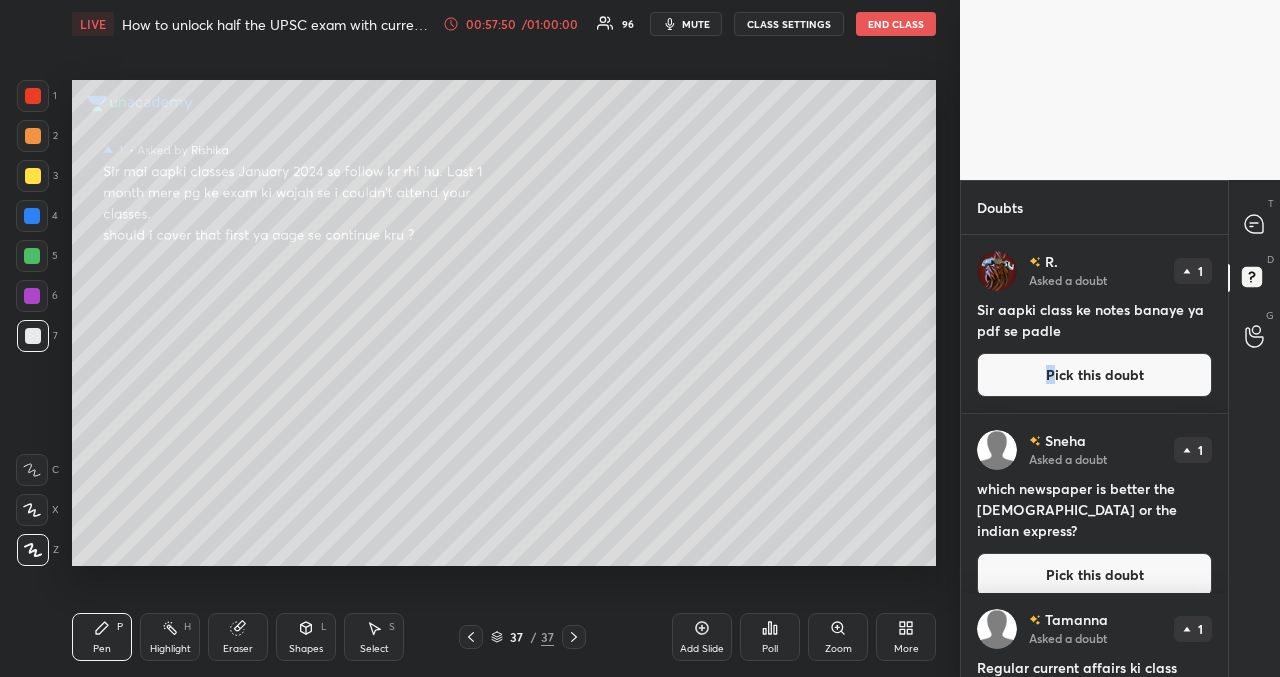 drag, startPoint x: 1034, startPoint y: 378, endPoint x: 1016, endPoint y: 382, distance: 18.439089 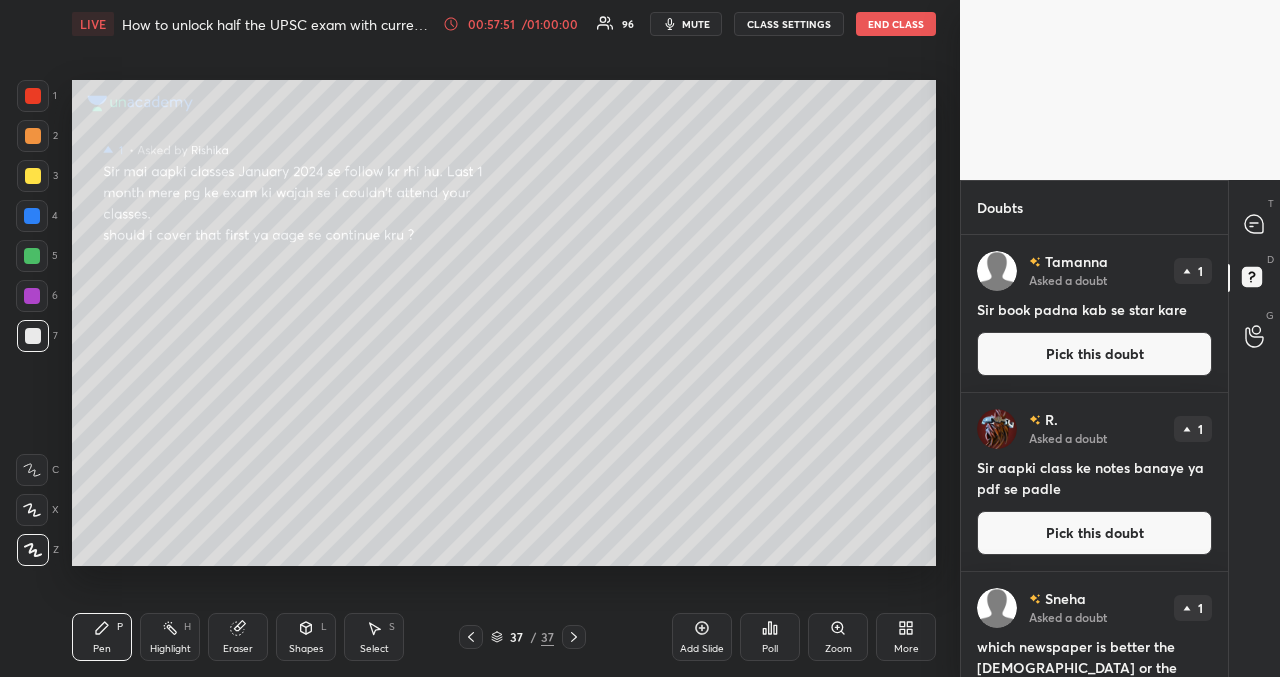 click on "Pick this doubt" at bounding box center (1094, 533) 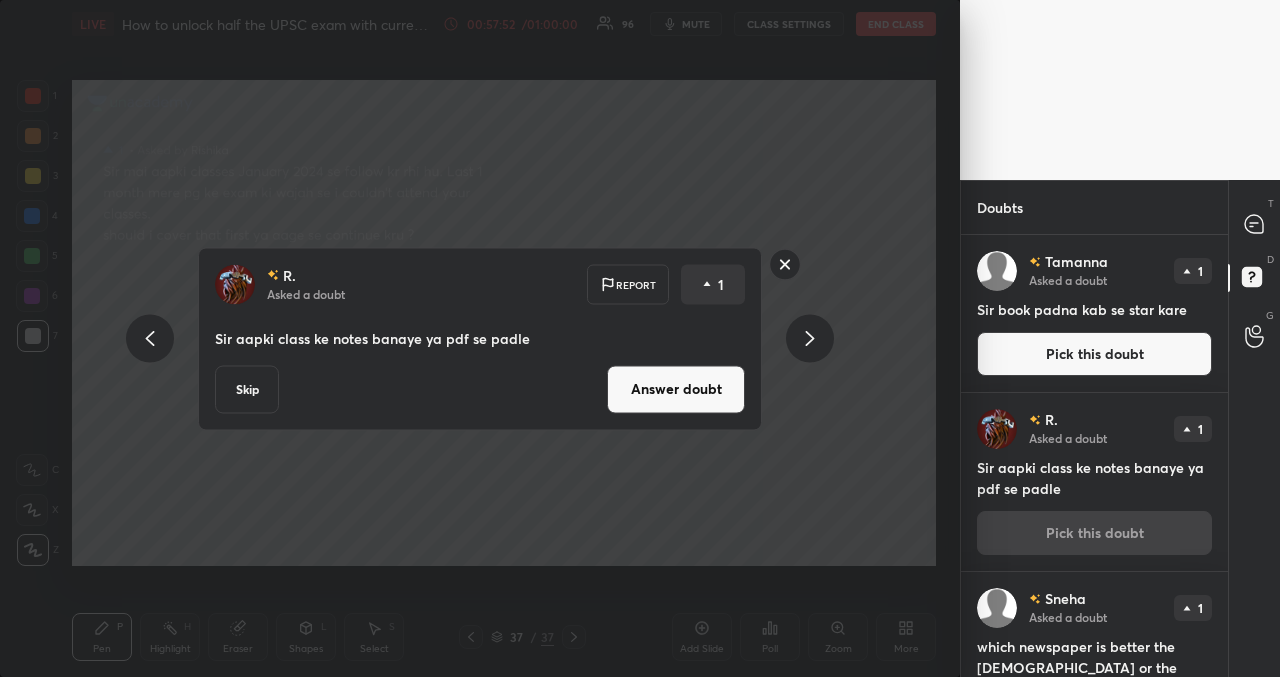 drag, startPoint x: 643, startPoint y: 387, endPoint x: 617, endPoint y: 403, distance: 30.528675 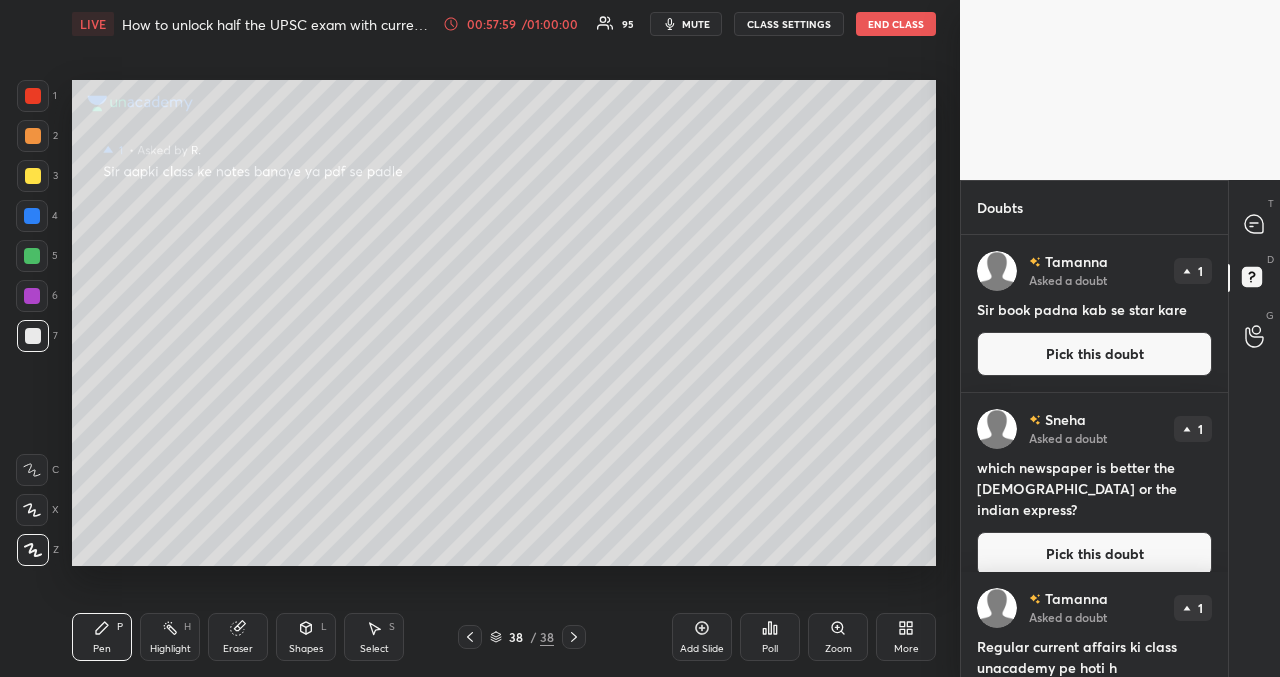 drag, startPoint x: 1033, startPoint y: 368, endPoint x: 1007, endPoint y: 370, distance: 26.076809 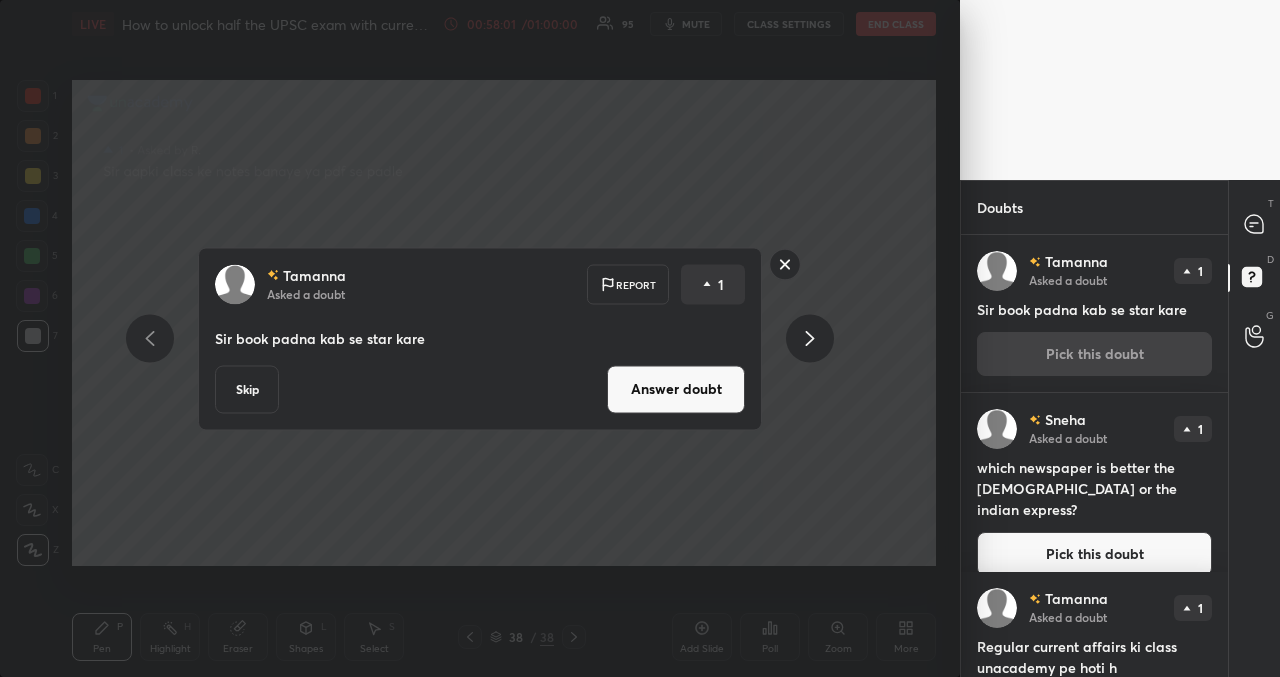click on "Skip" at bounding box center [247, 389] 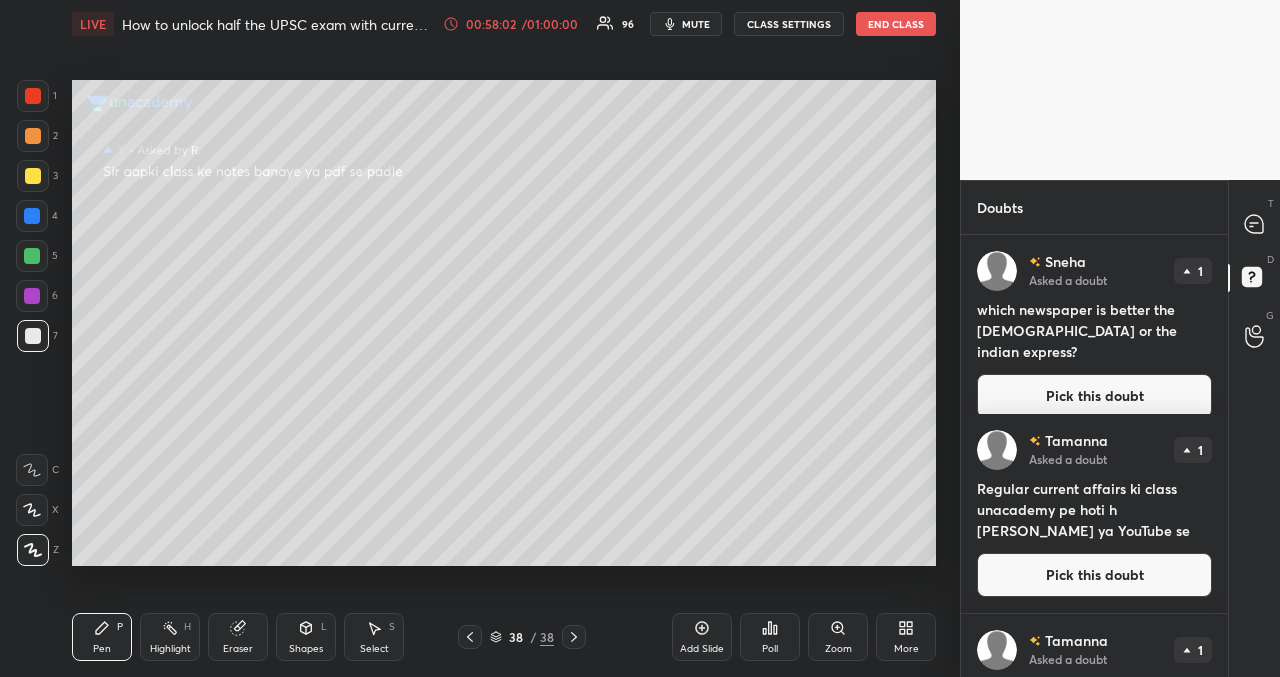 click on "Pick this doubt" at bounding box center [1094, 396] 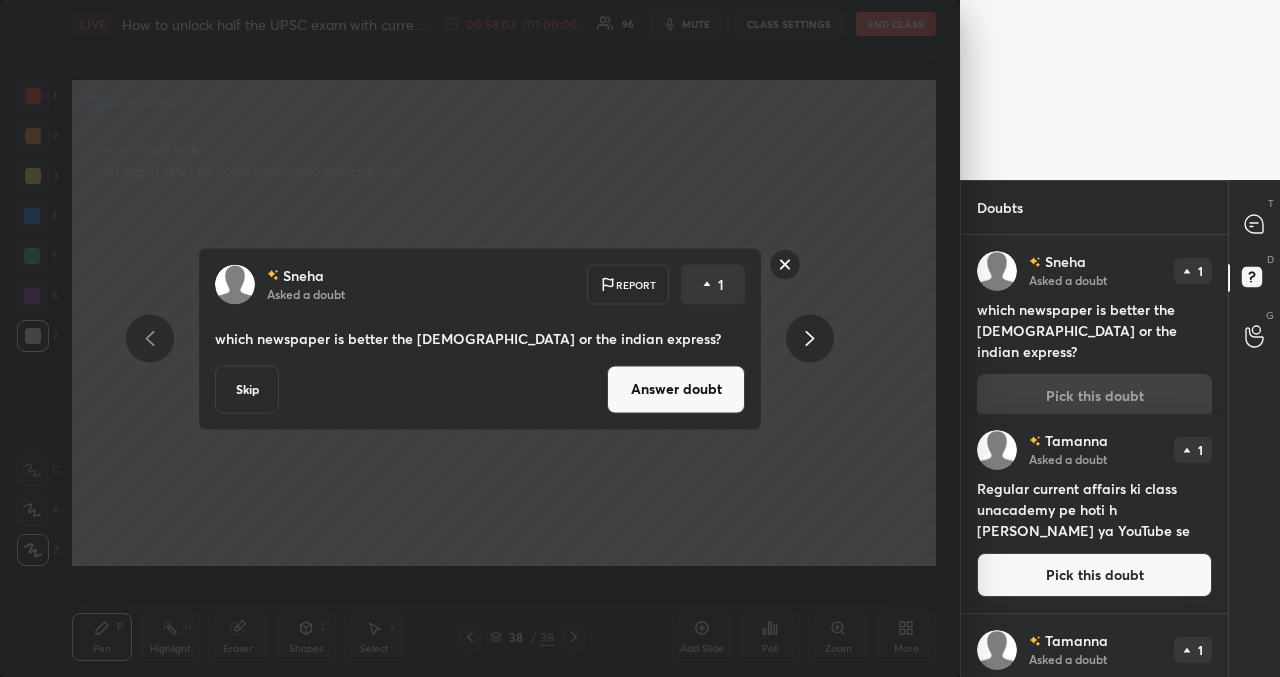 click on "Answer doubt" at bounding box center (676, 389) 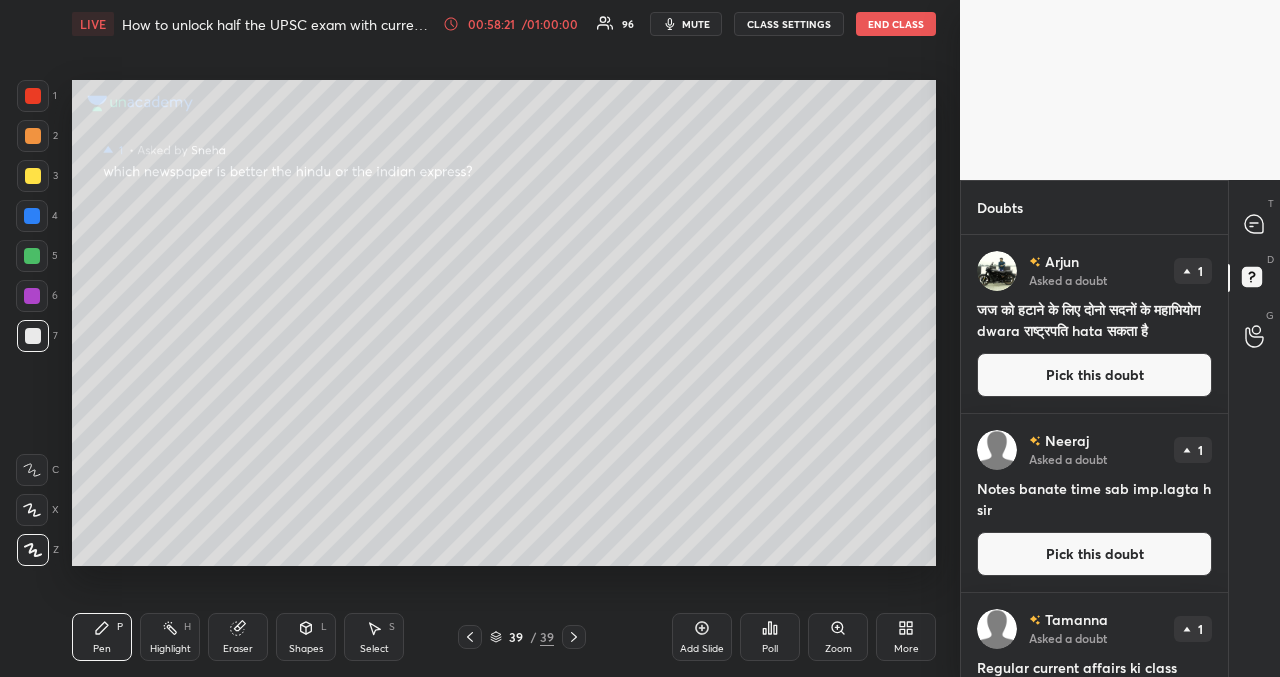drag, startPoint x: 1062, startPoint y: 382, endPoint x: 1044, endPoint y: 399, distance: 24.758837 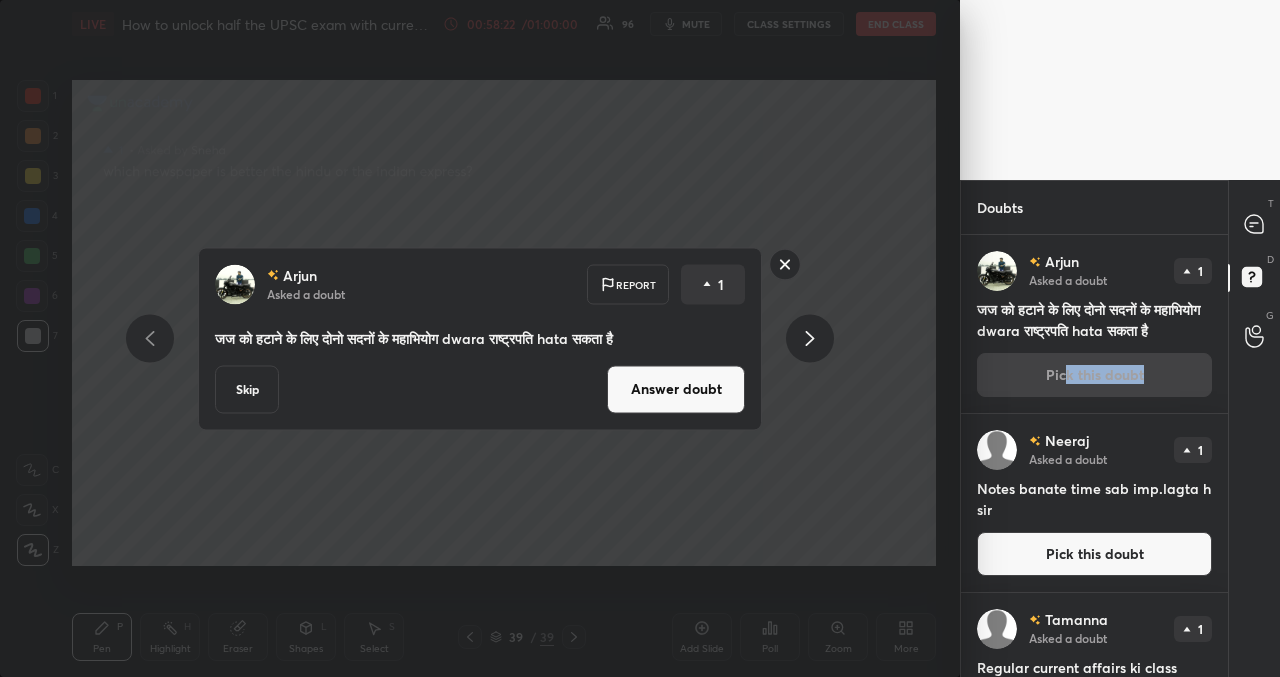 click on "Skip" at bounding box center (247, 389) 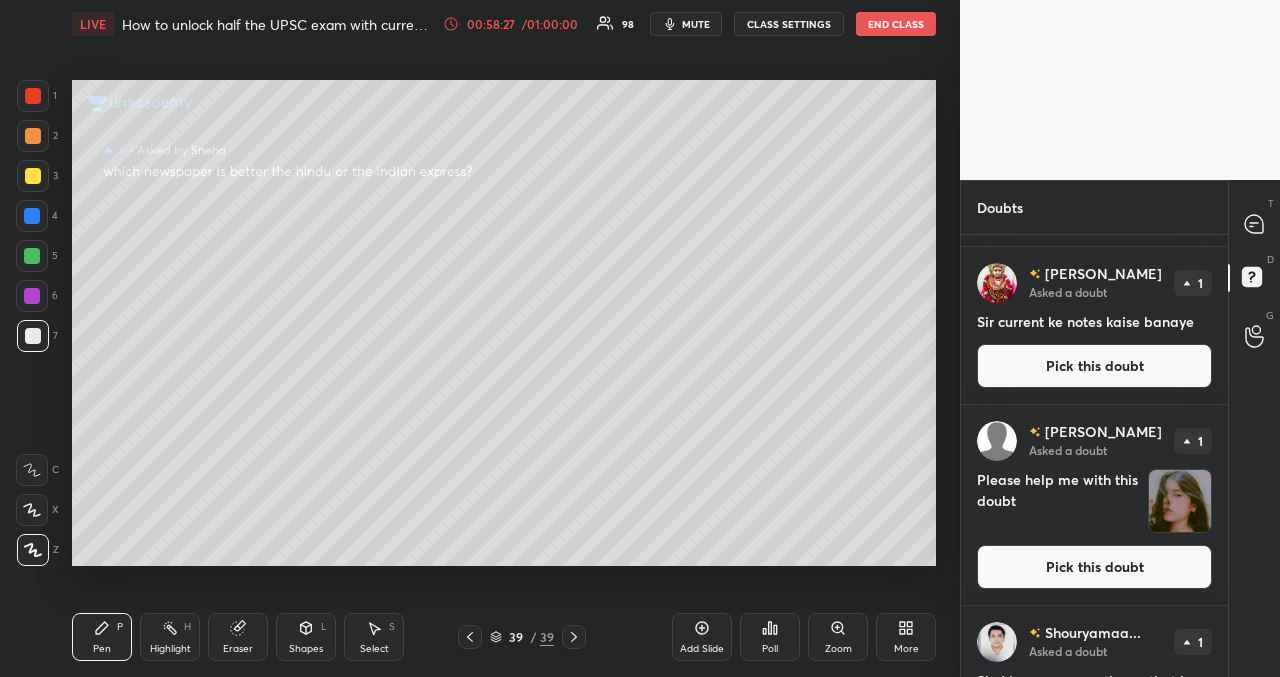 scroll, scrollTop: 1374, scrollLeft: 0, axis: vertical 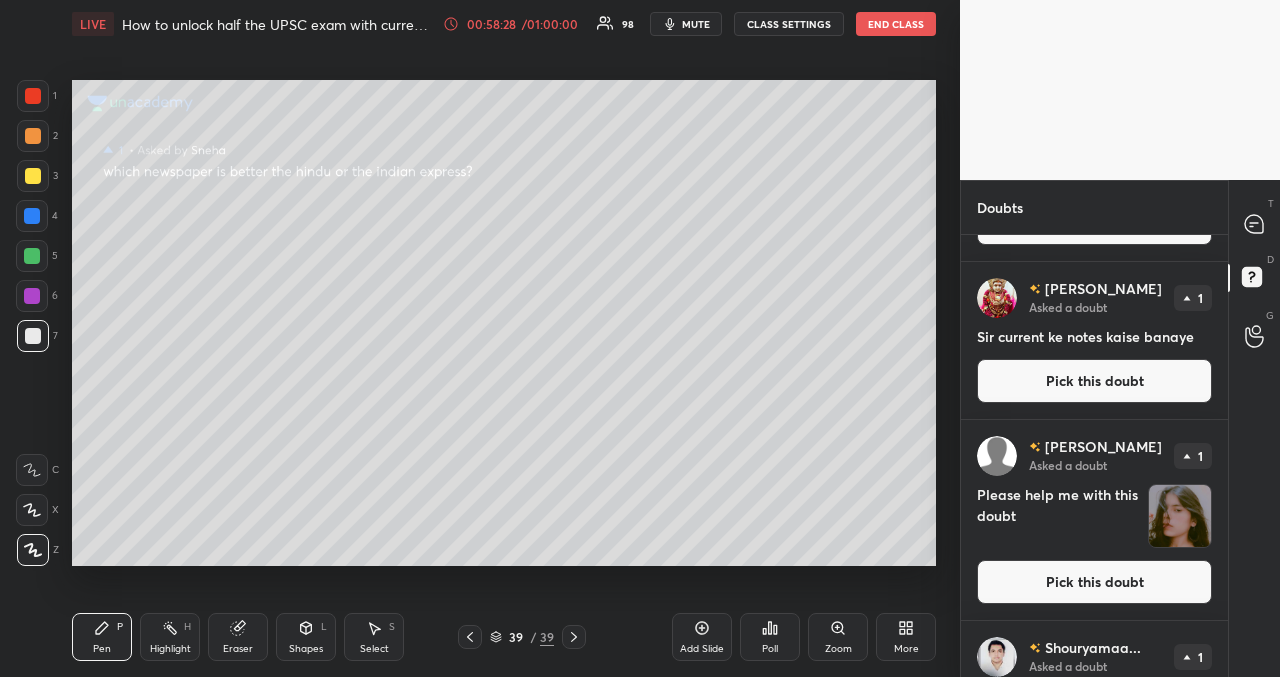 click on "Pick this doubt" at bounding box center [1094, 582] 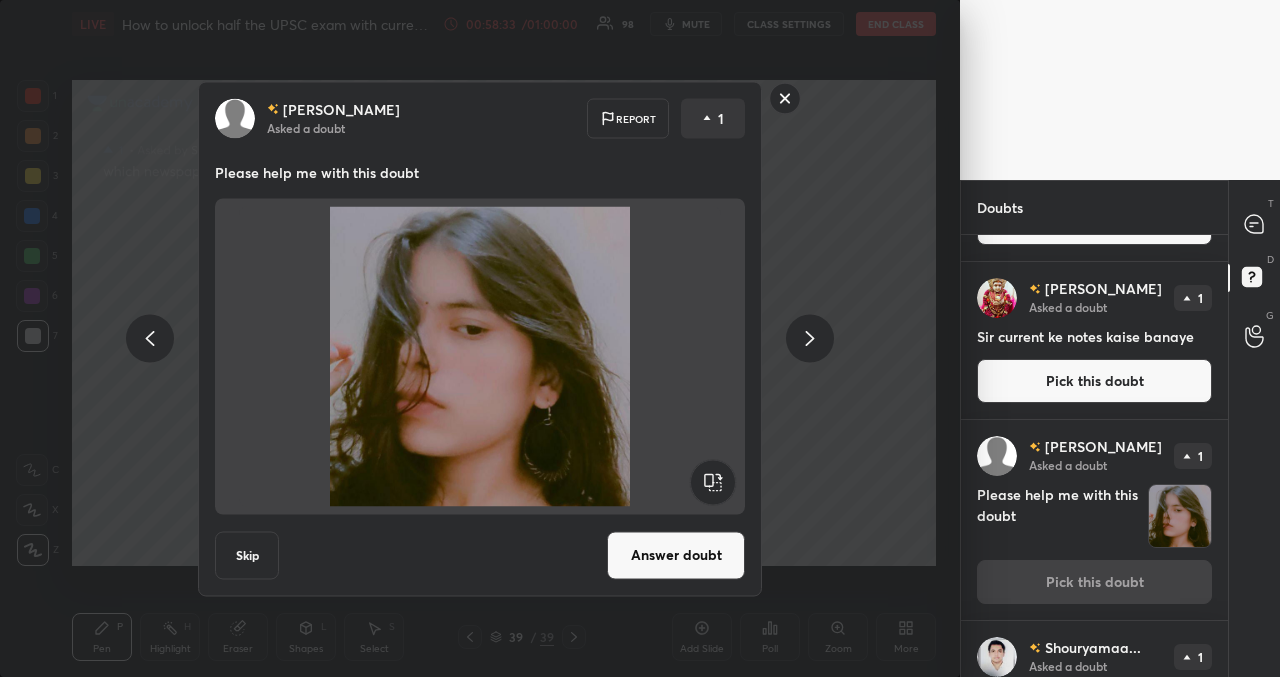 click on "Skip" at bounding box center [247, 555] 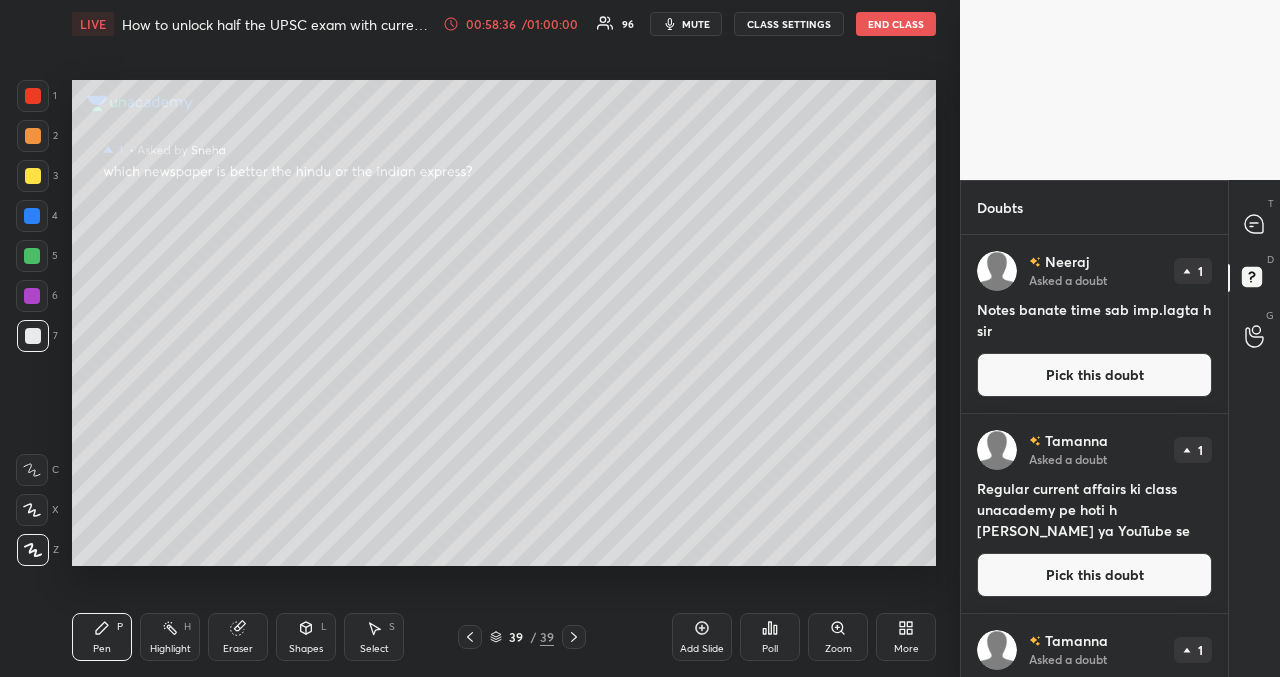 drag, startPoint x: 1049, startPoint y: 380, endPoint x: 1038, endPoint y: 380, distance: 11 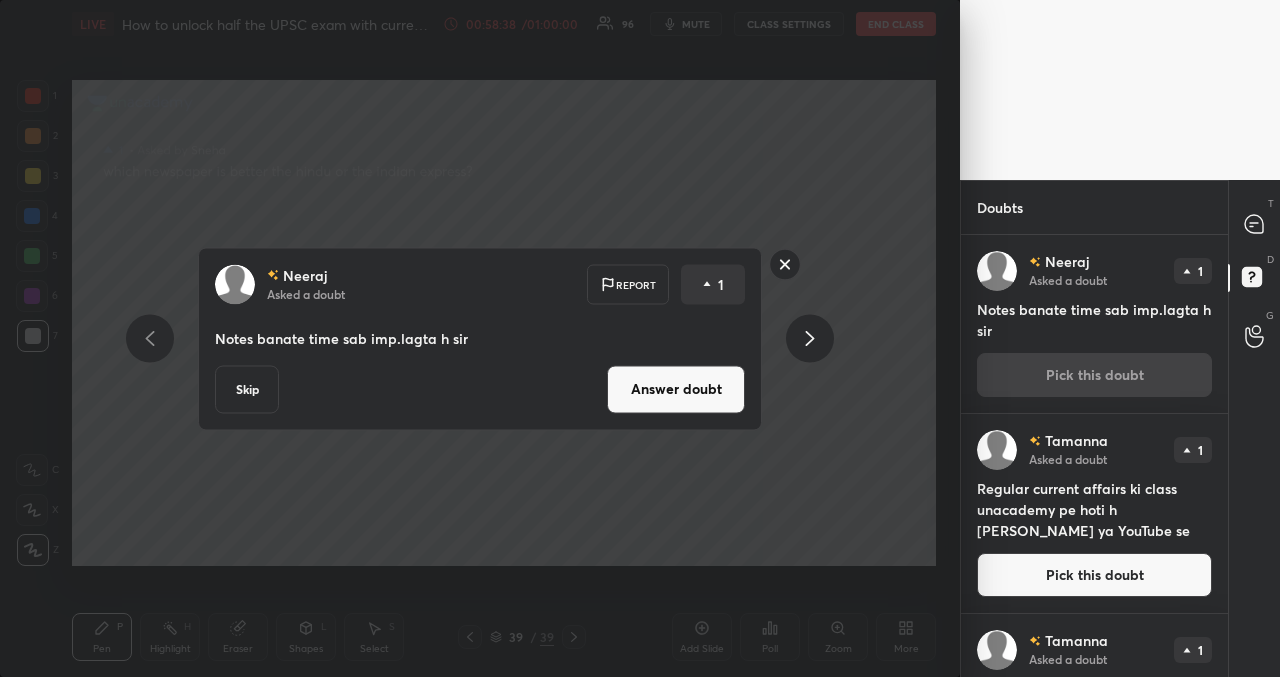 click on "Answer doubt" at bounding box center [676, 389] 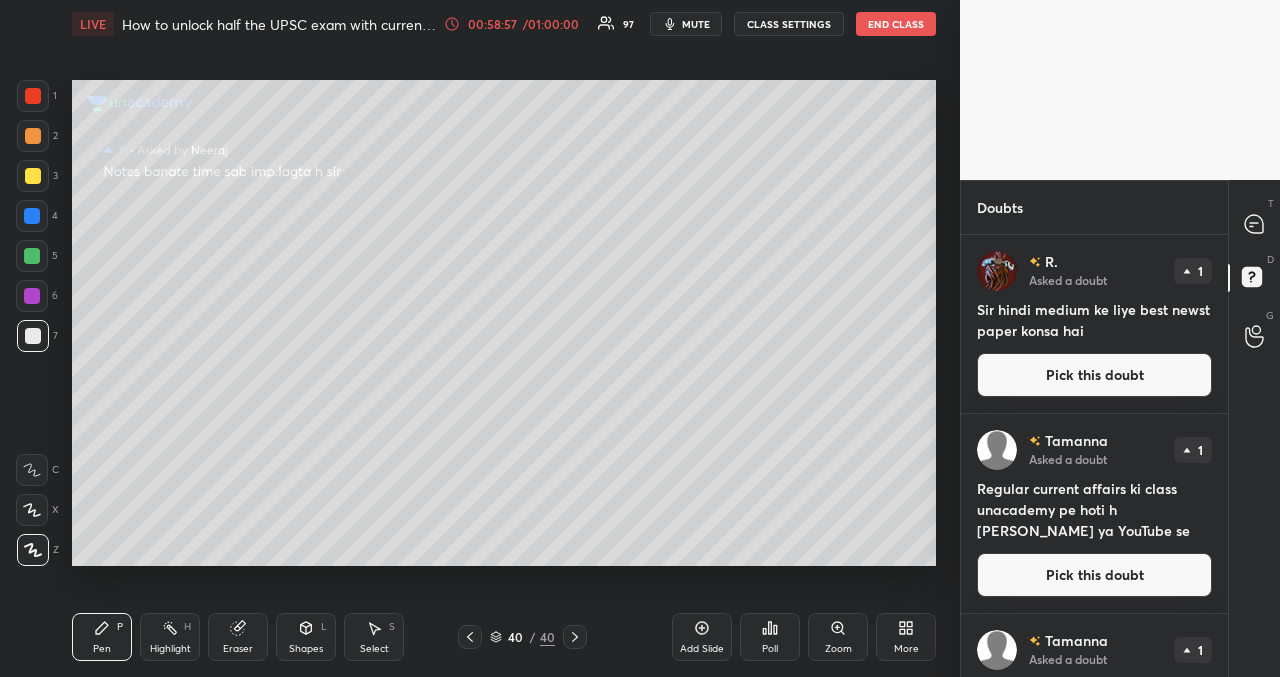 click on "Pick this doubt" at bounding box center (1094, 375) 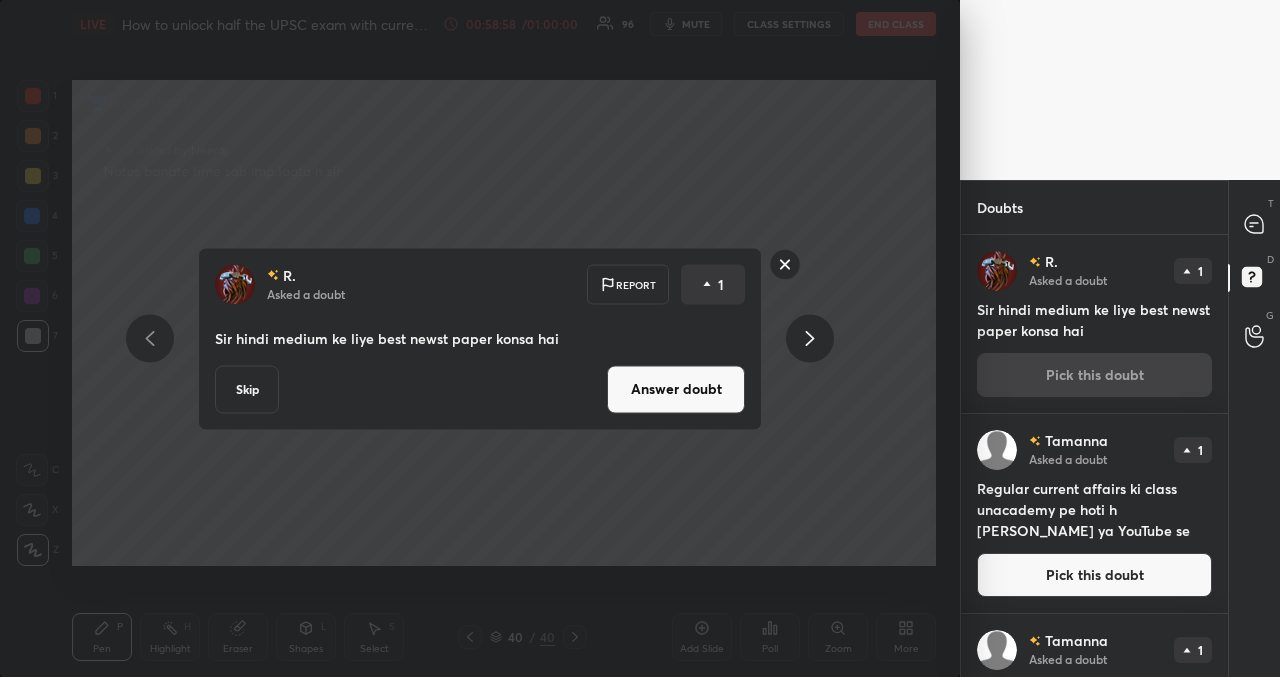 drag, startPoint x: 233, startPoint y: 401, endPoint x: 262, endPoint y: 403, distance: 29.068884 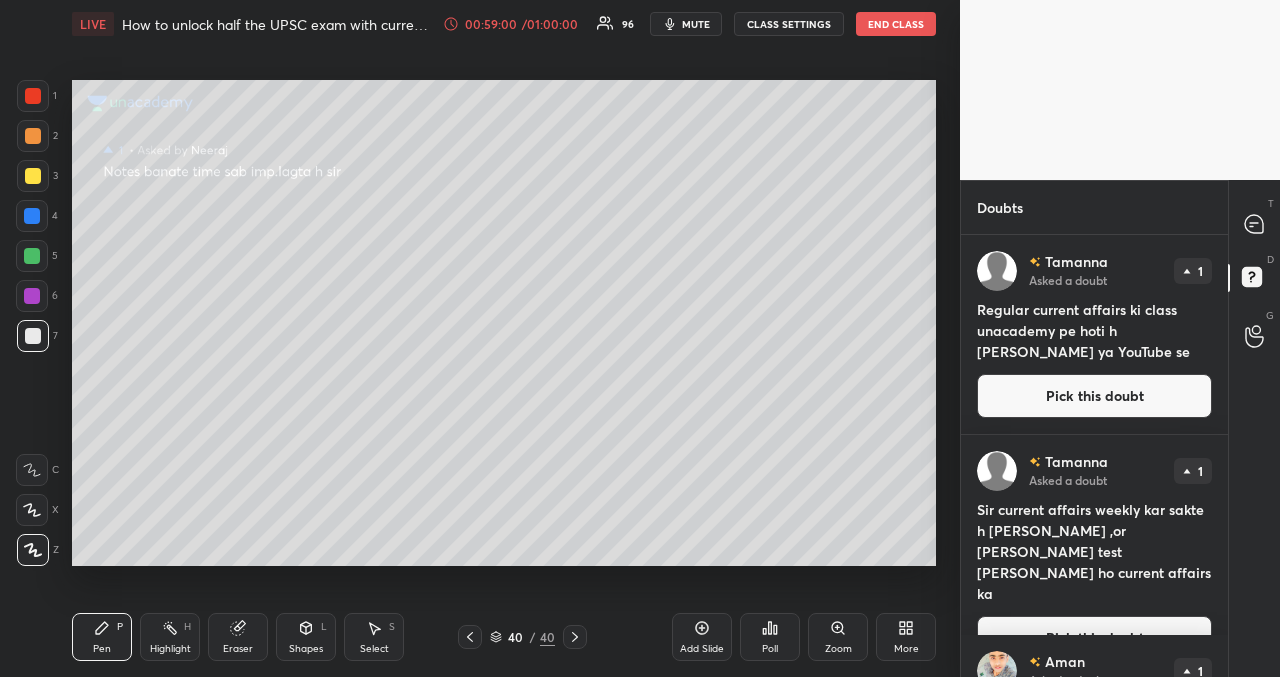 click on "Pick this doubt" at bounding box center (1094, 396) 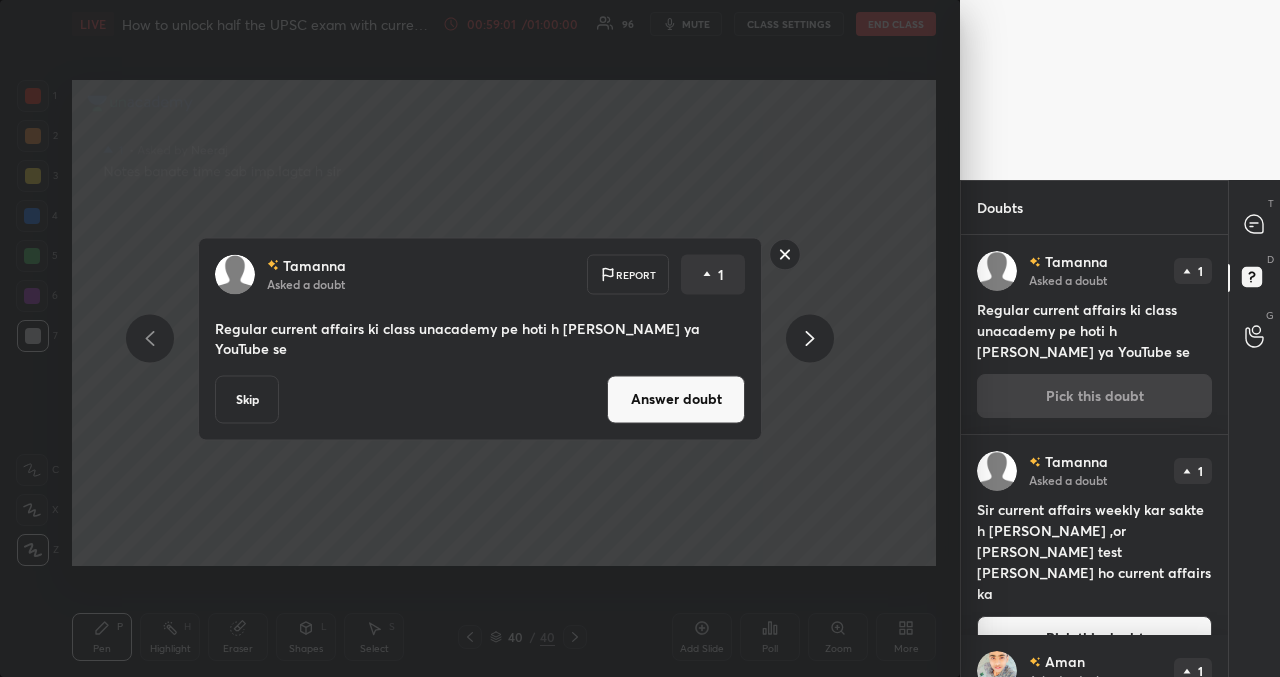 drag, startPoint x: 681, startPoint y: 385, endPoint x: 646, endPoint y: 407, distance: 41.340054 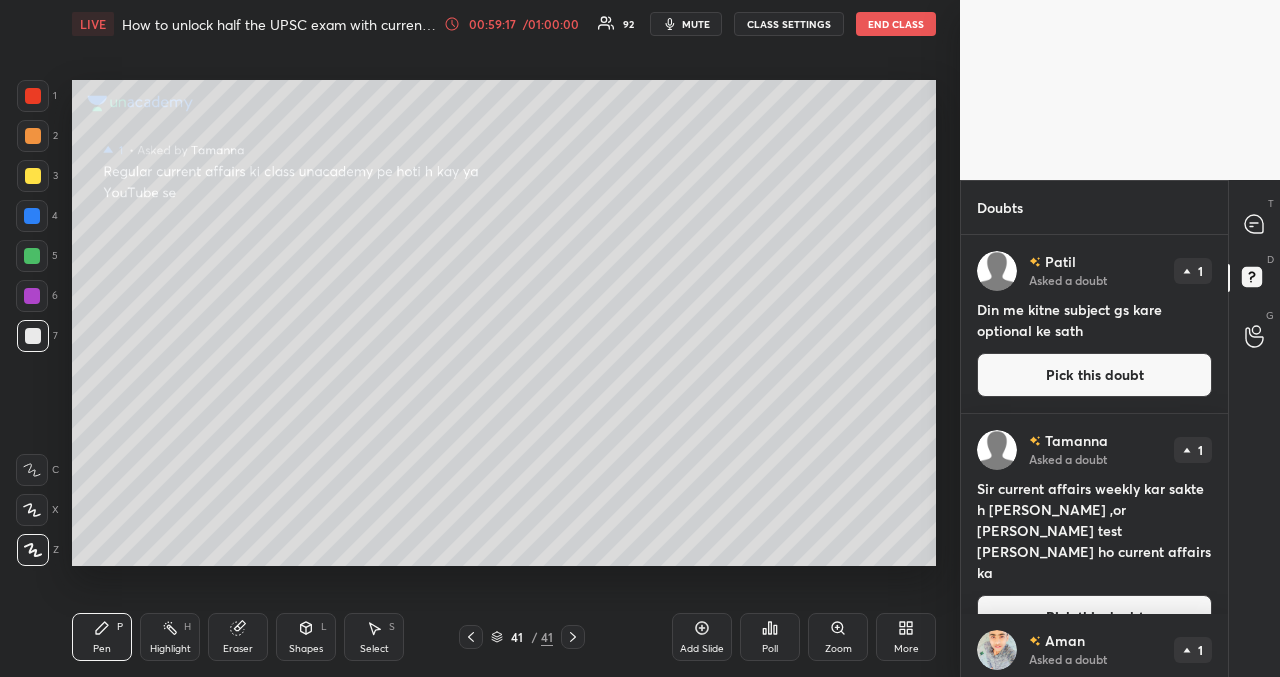 click on "Pick this doubt" at bounding box center [1094, 375] 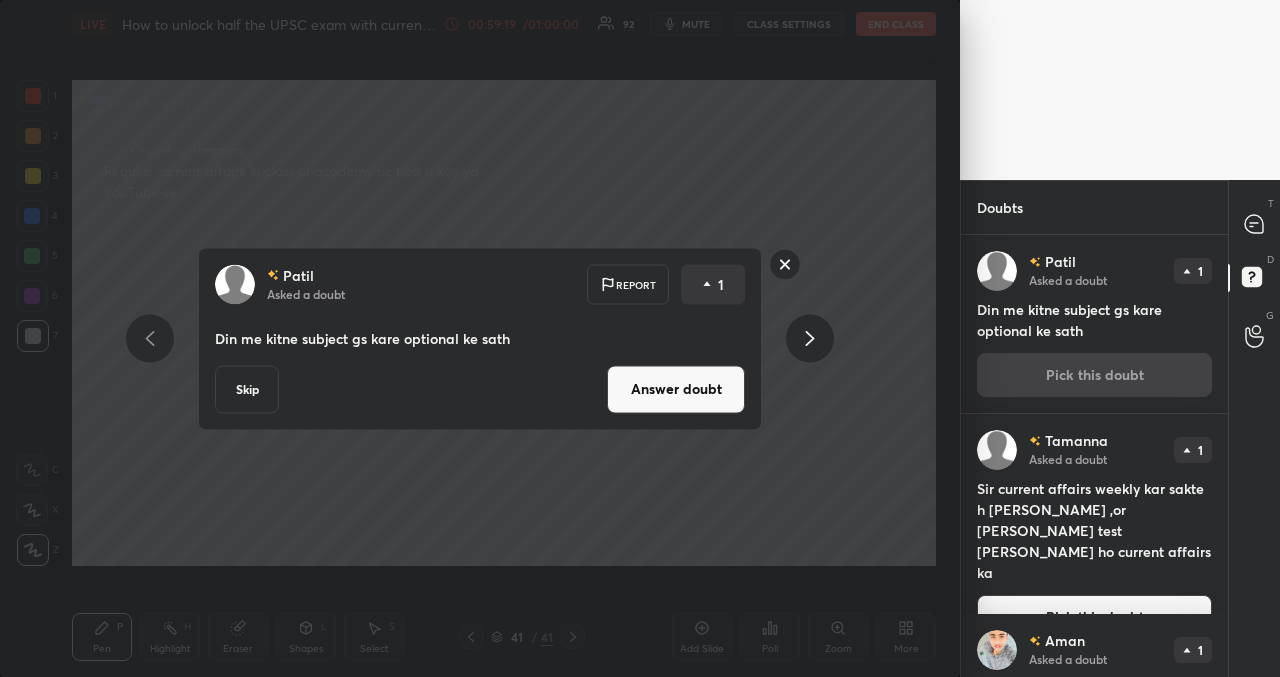 drag, startPoint x: 237, startPoint y: 386, endPoint x: 294, endPoint y: 380, distance: 57.31492 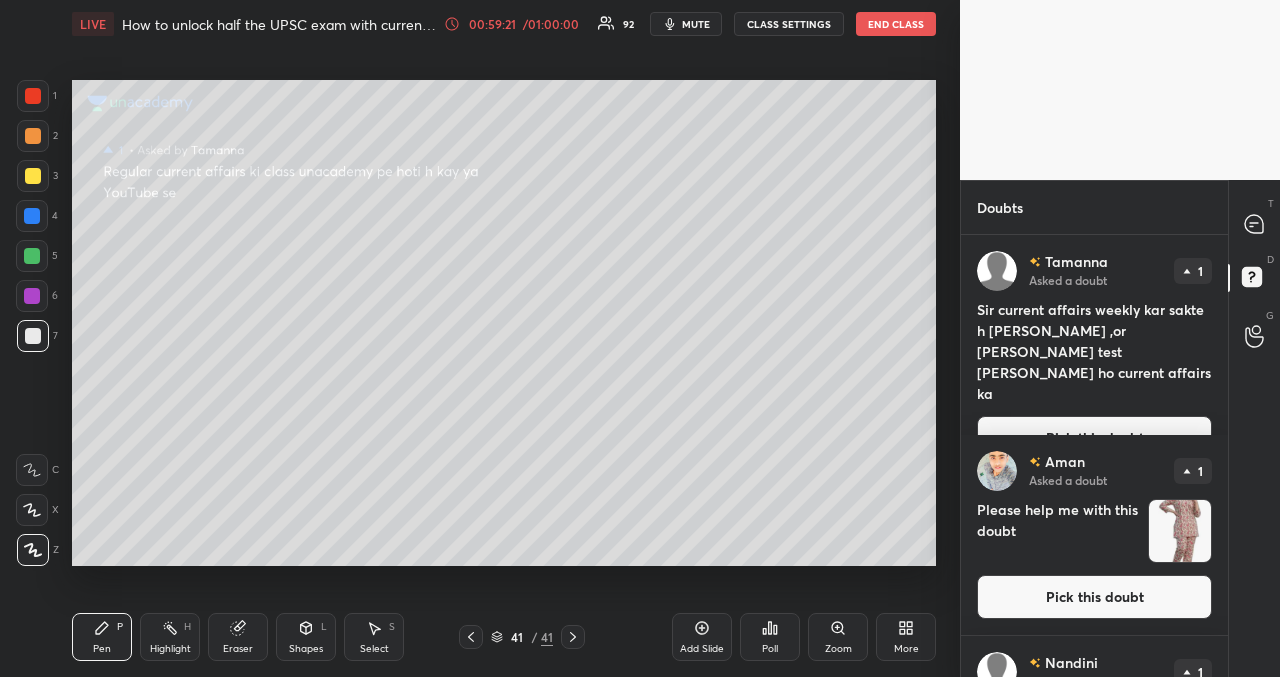 click on "Pick this doubt" at bounding box center (1094, 438) 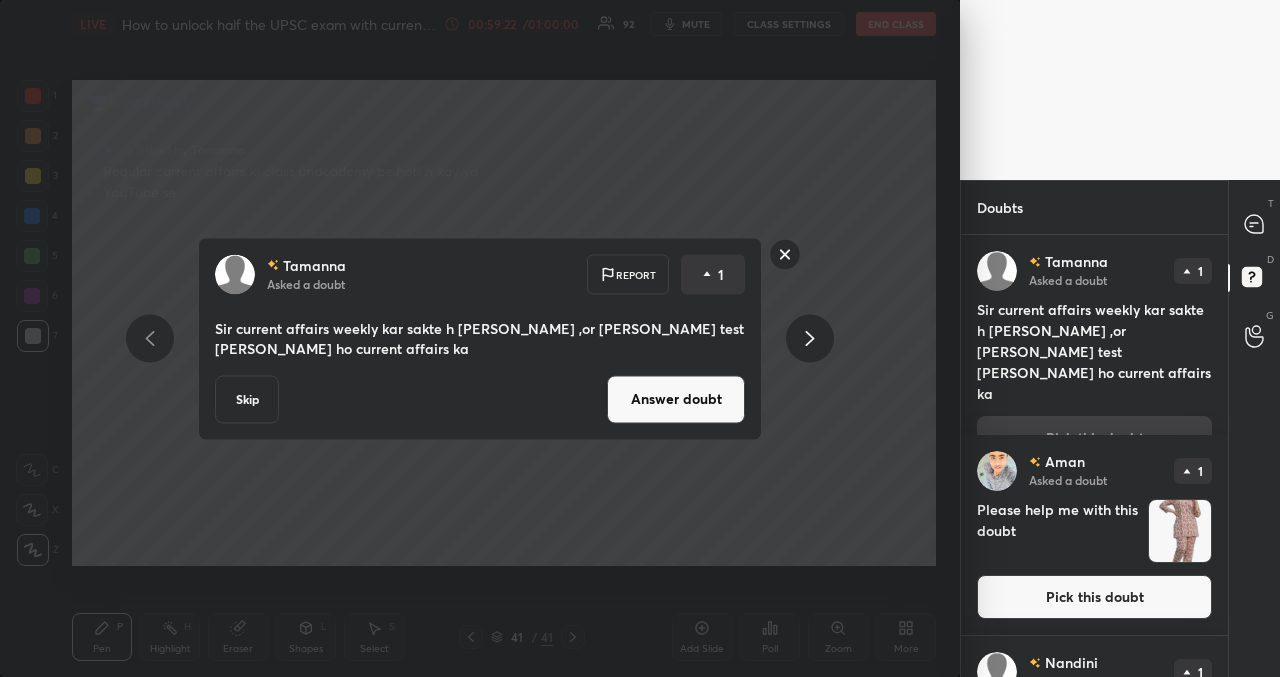 click on "Answer doubt" at bounding box center [676, 399] 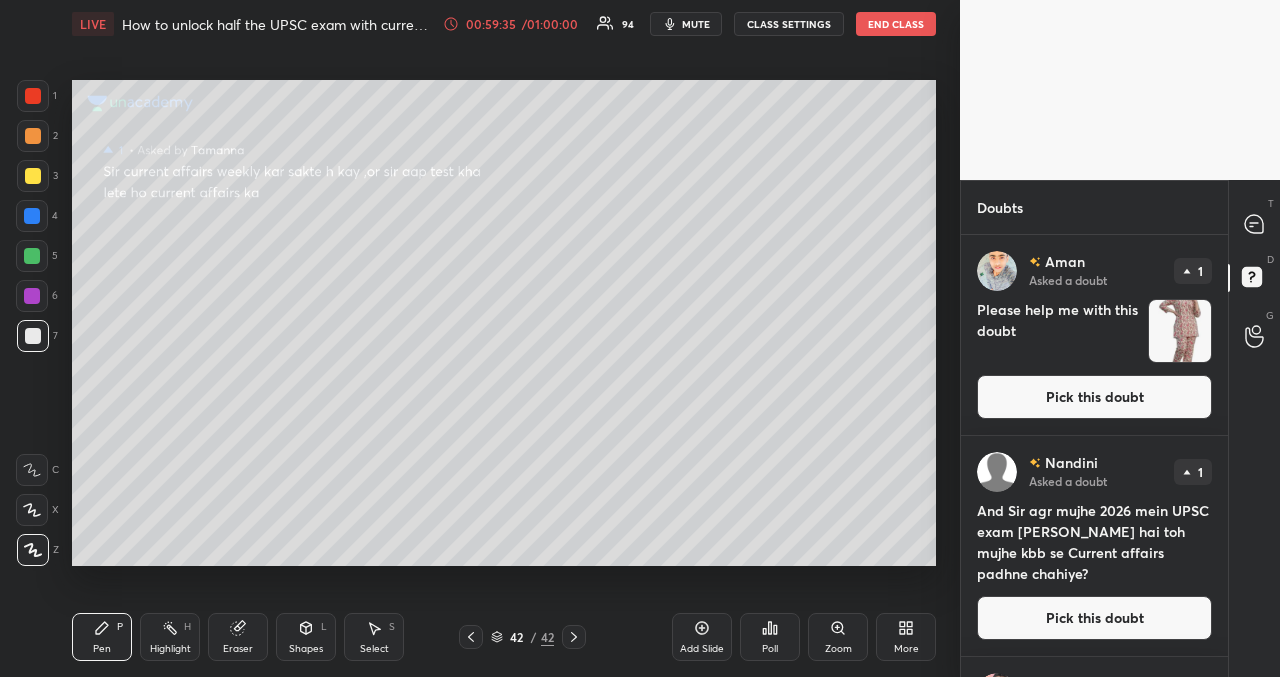 click on "Pick this doubt" at bounding box center (1094, 397) 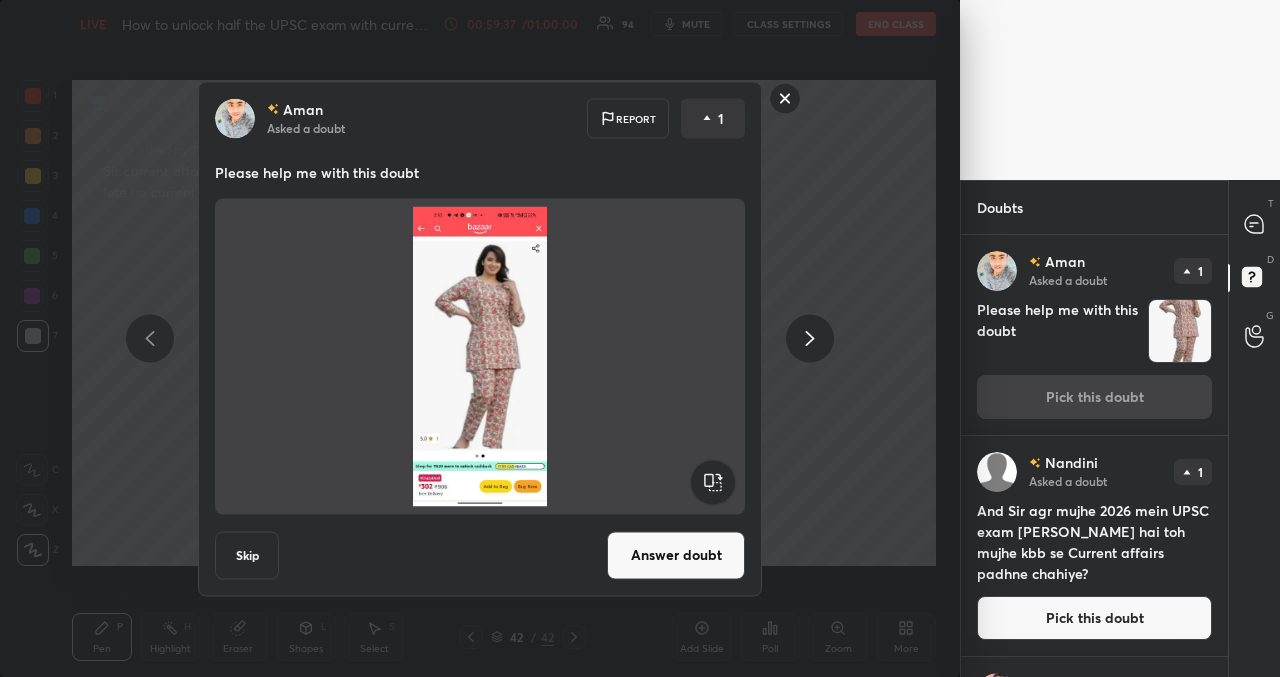 click on "Skip" at bounding box center [247, 555] 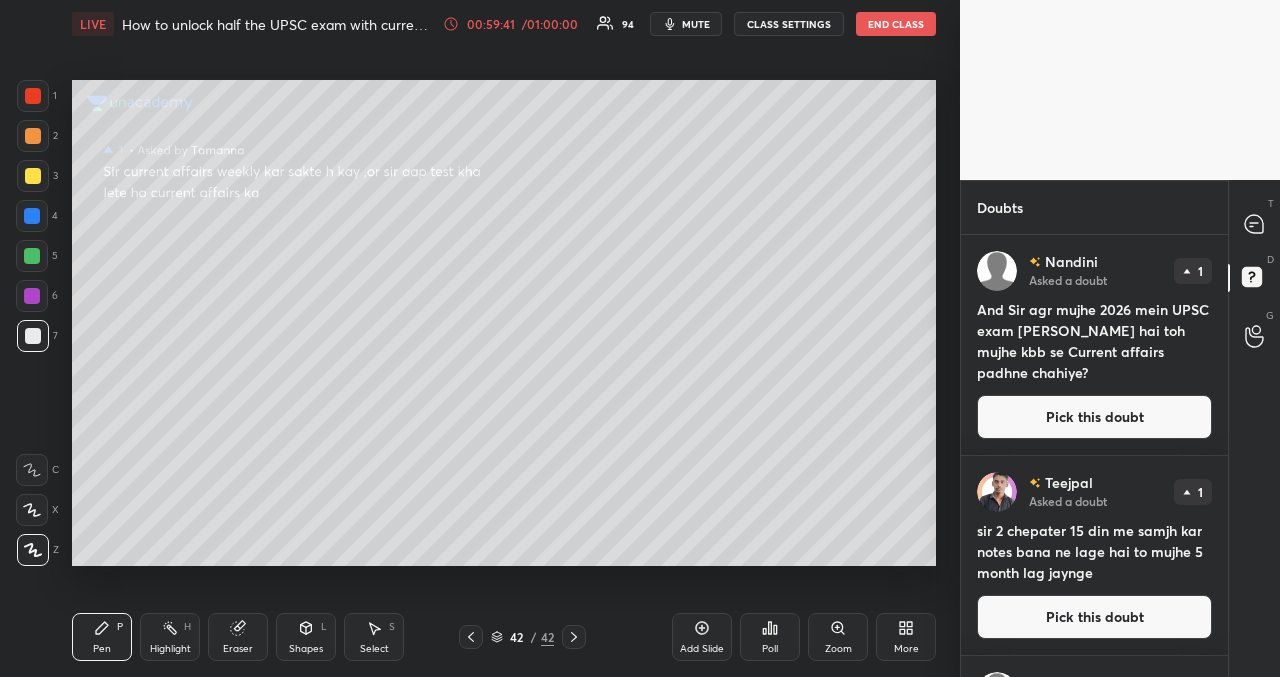 click on "Pick this doubt" at bounding box center [1094, 417] 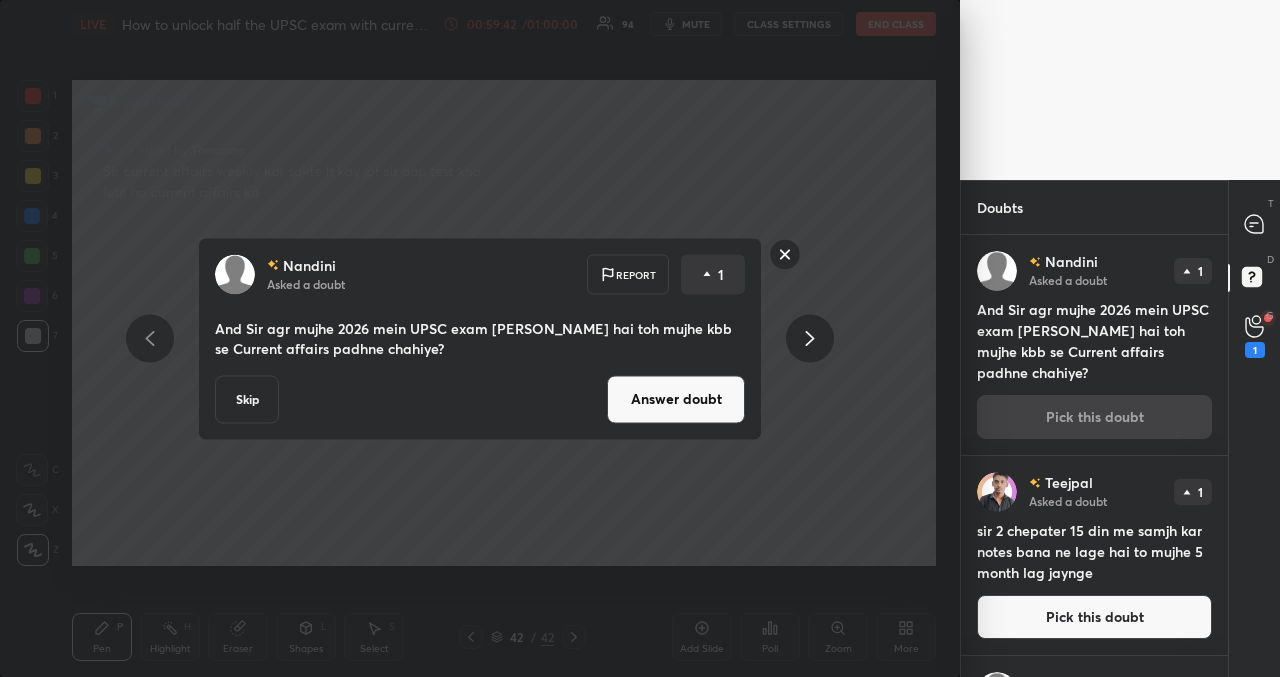 drag, startPoint x: 243, startPoint y: 406, endPoint x: 282, endPoint y: 418, distance: 40.804413 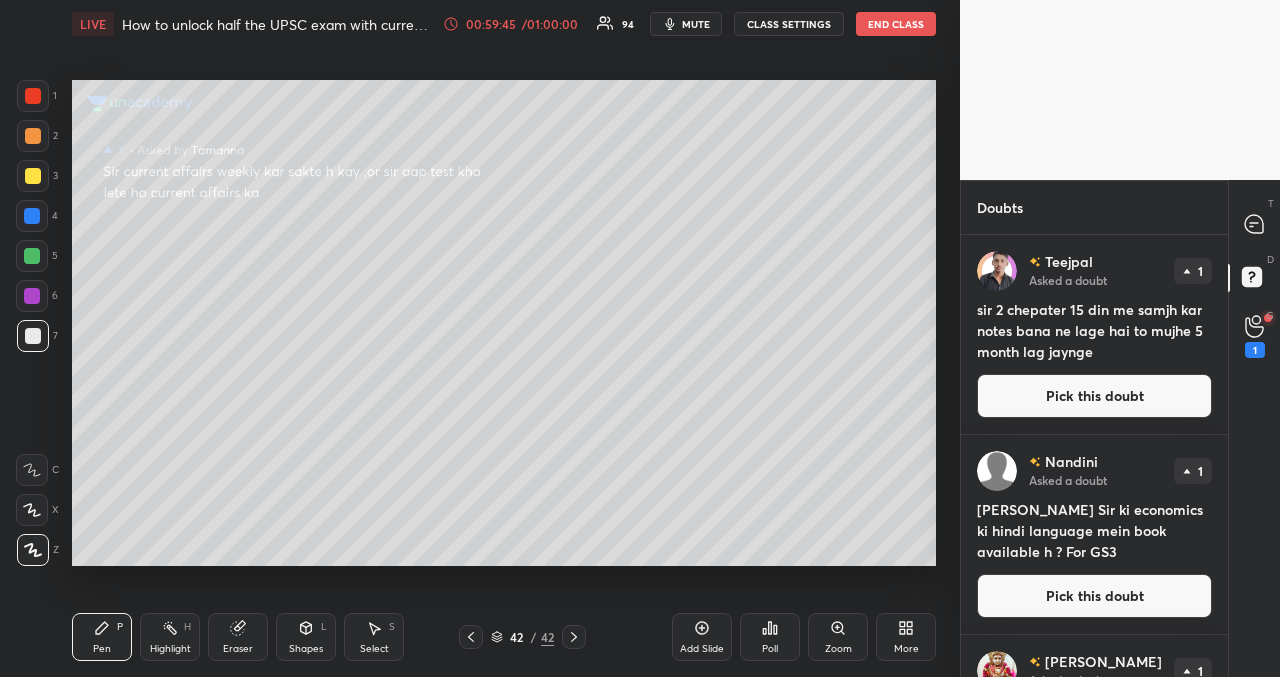 click on "Pick this doubt" at bounding box center (1094, 396) 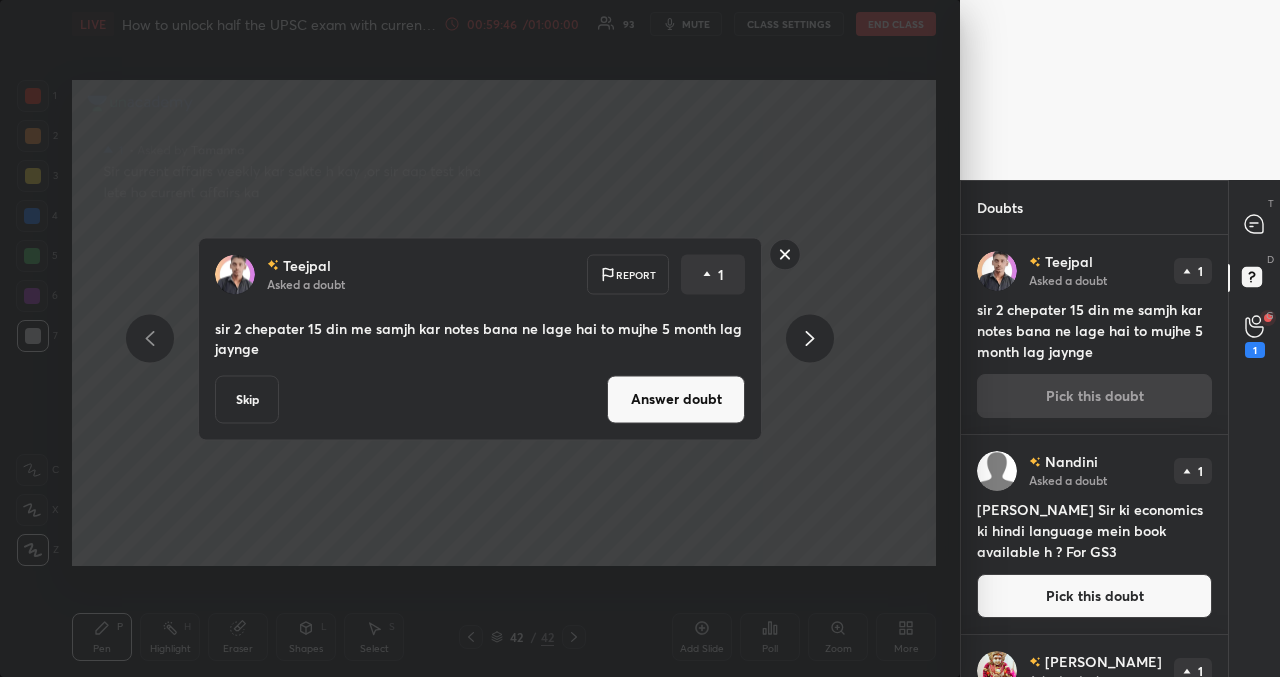 click on "Skip" at bounding box center (247, 399) 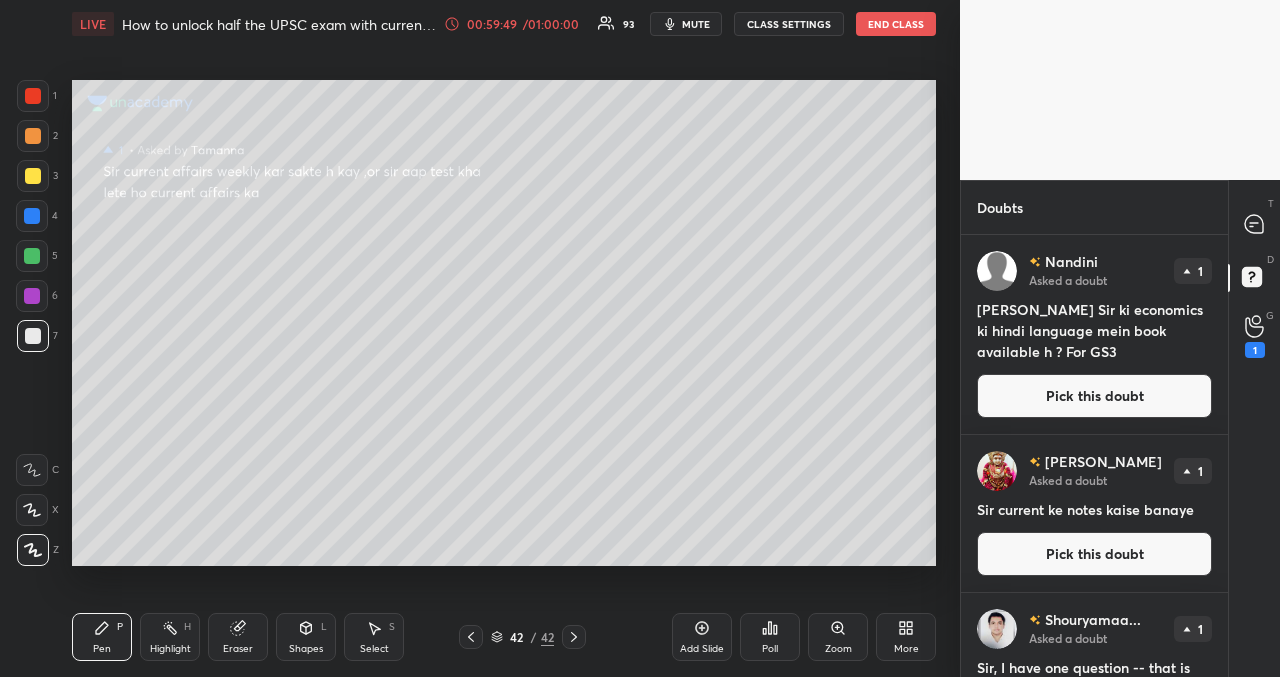 click on "Pick this doubt" at bounding box center (1094, 396) 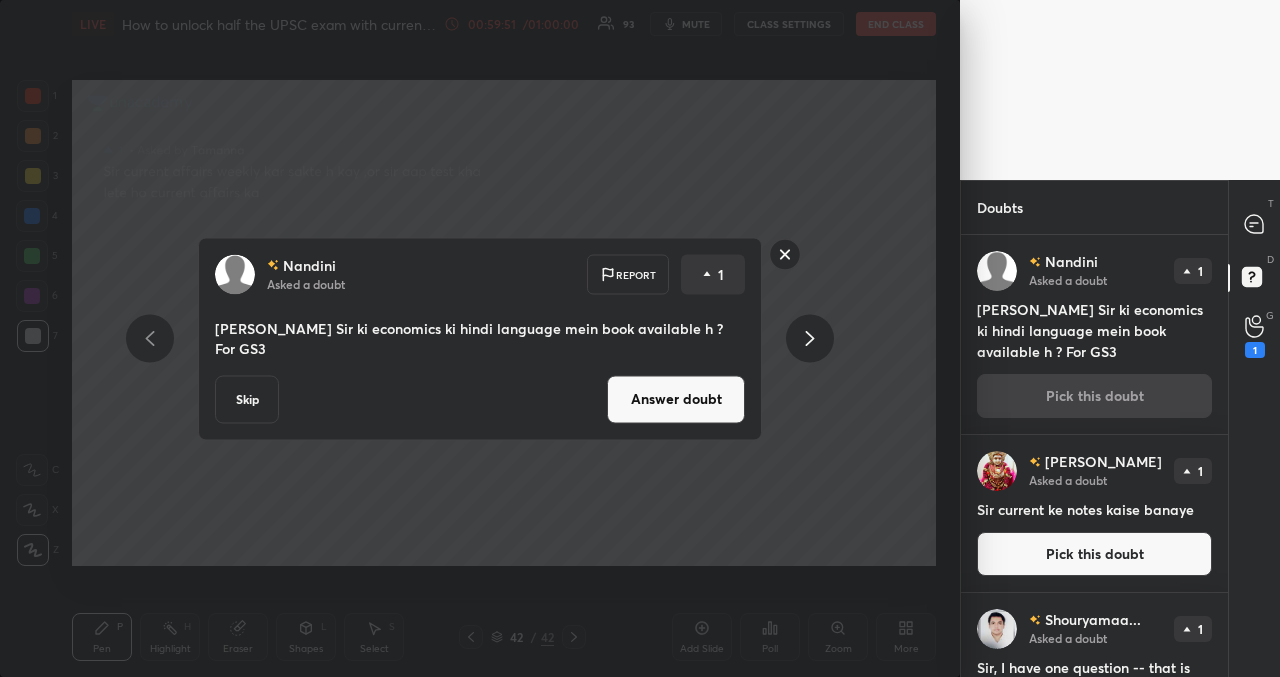 drag, startPoint x: 656, startPoint y: 382, endPoint x: 627, endPoint y: 397, distance: 32.649654 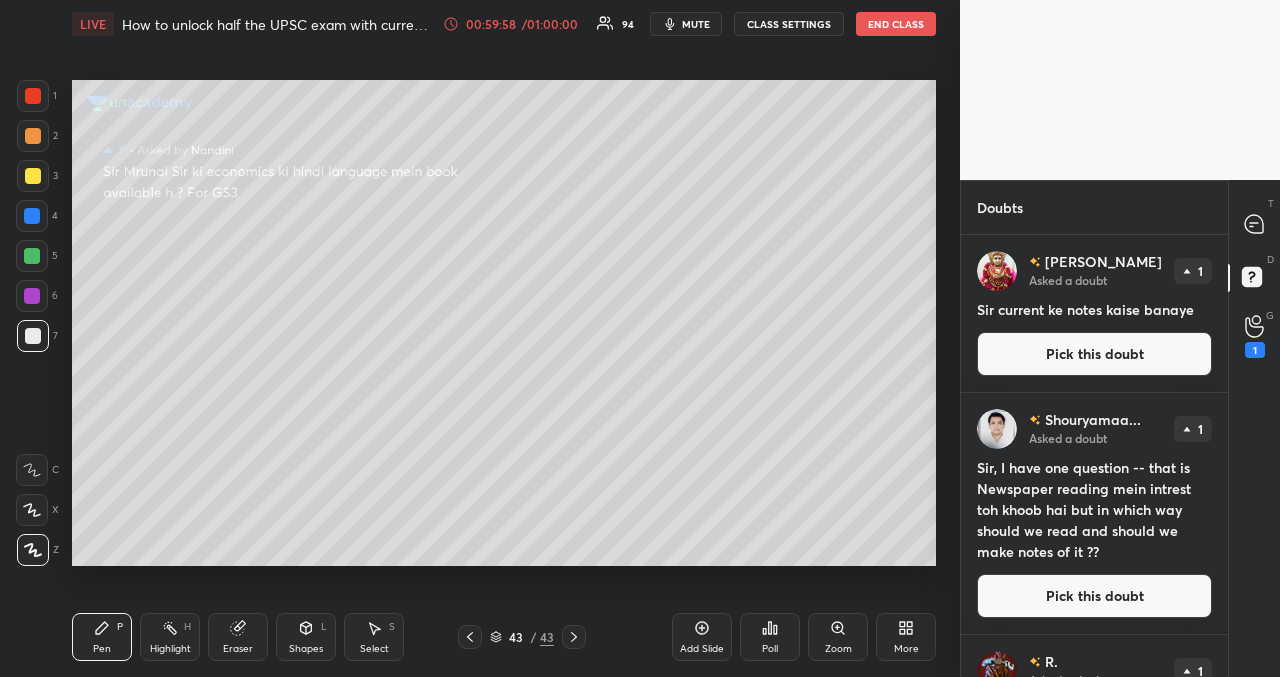 click on "Pick this doubt" at bounding box center (1094, 354) 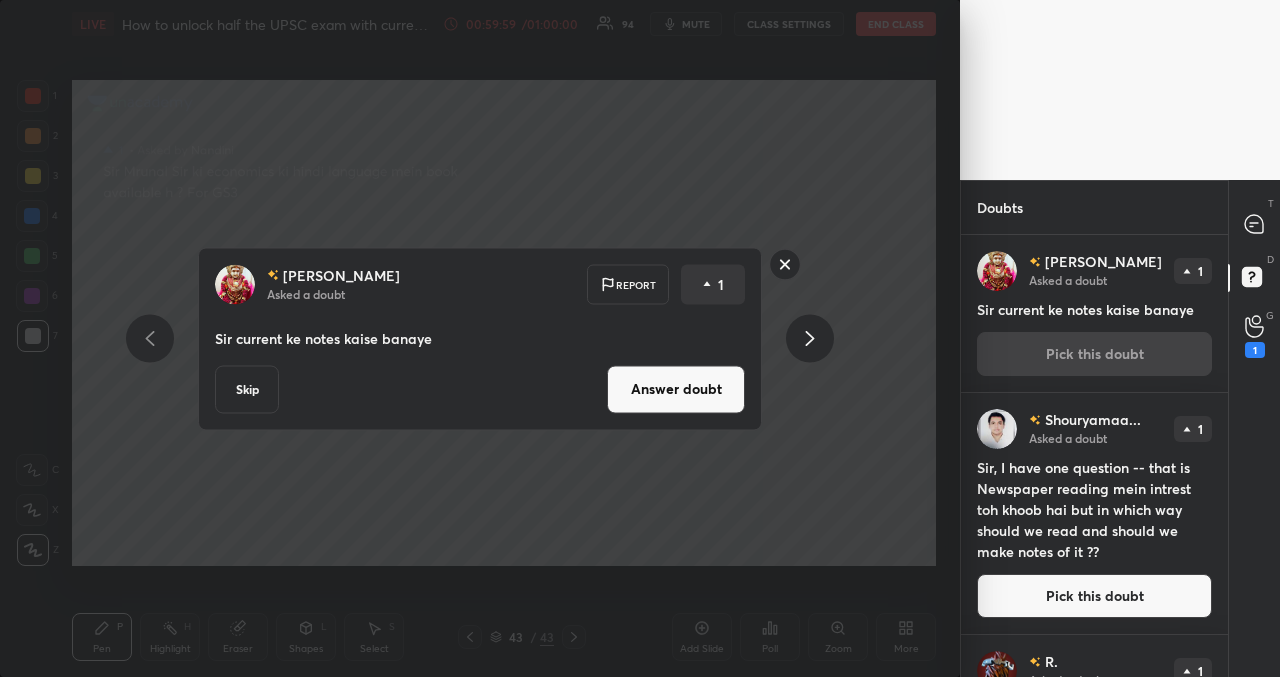 click on "Skip" at bounding box center [247, 389] 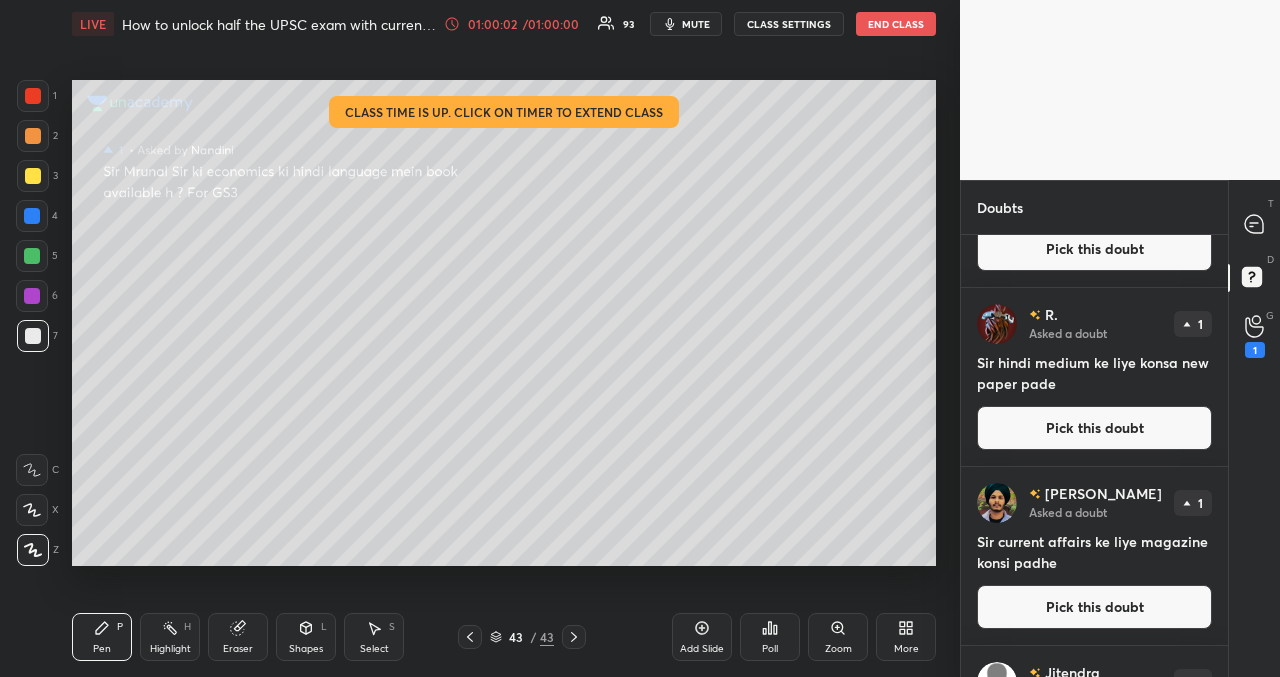 scroll, scrollTop: 400, scrollLeft: 0, axis: vertical 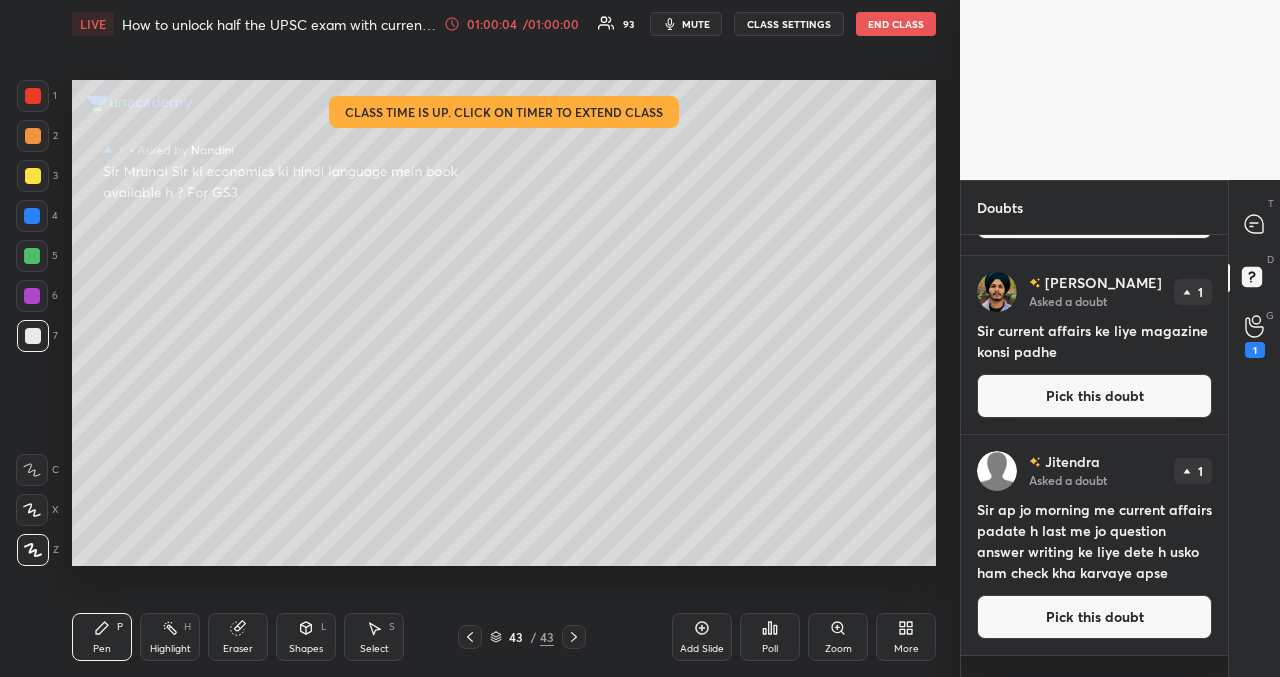 click on "Pick this doubt" at bounding box center [1094, 617] 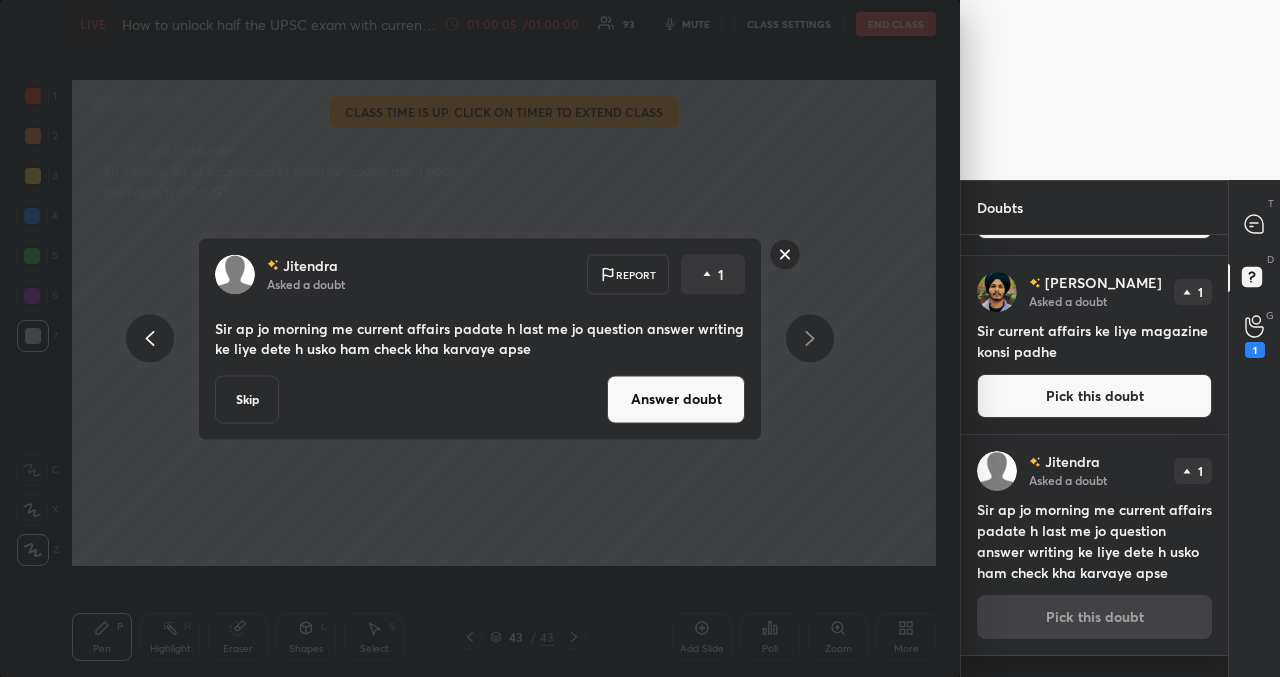 click on "Skip" at bounding box center (247, 399) 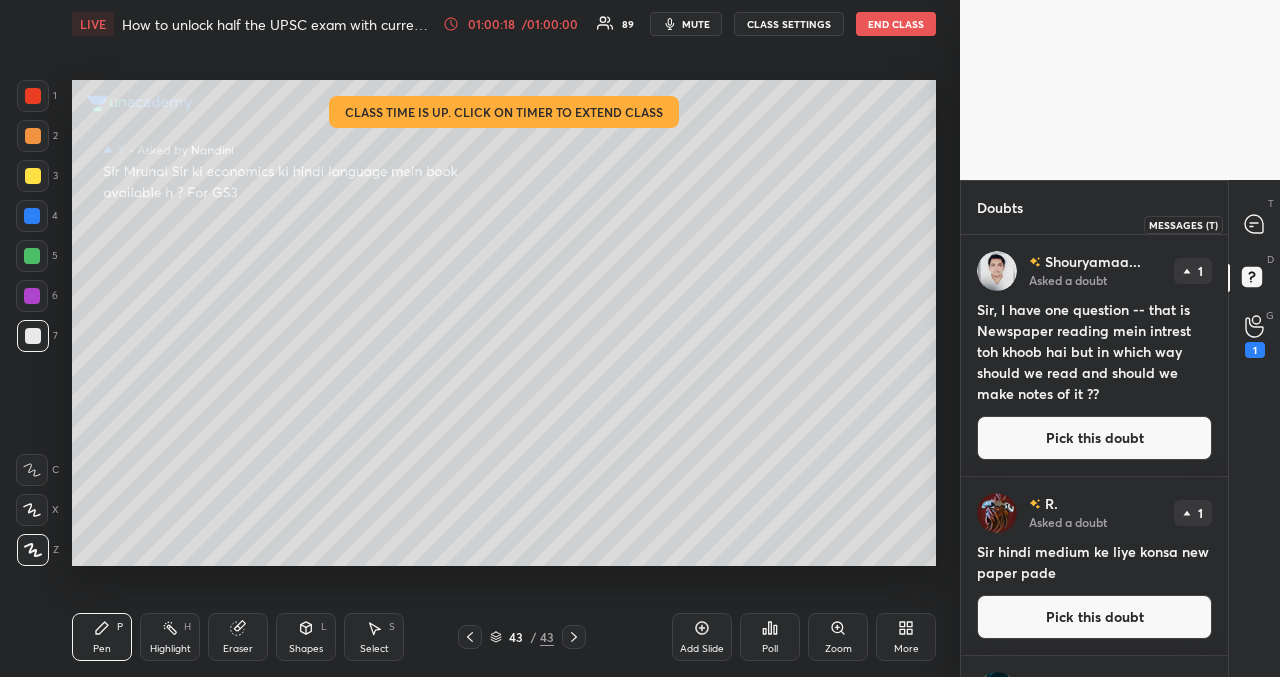 click on "T Messages (T)" at bounding box center [1254, 224] 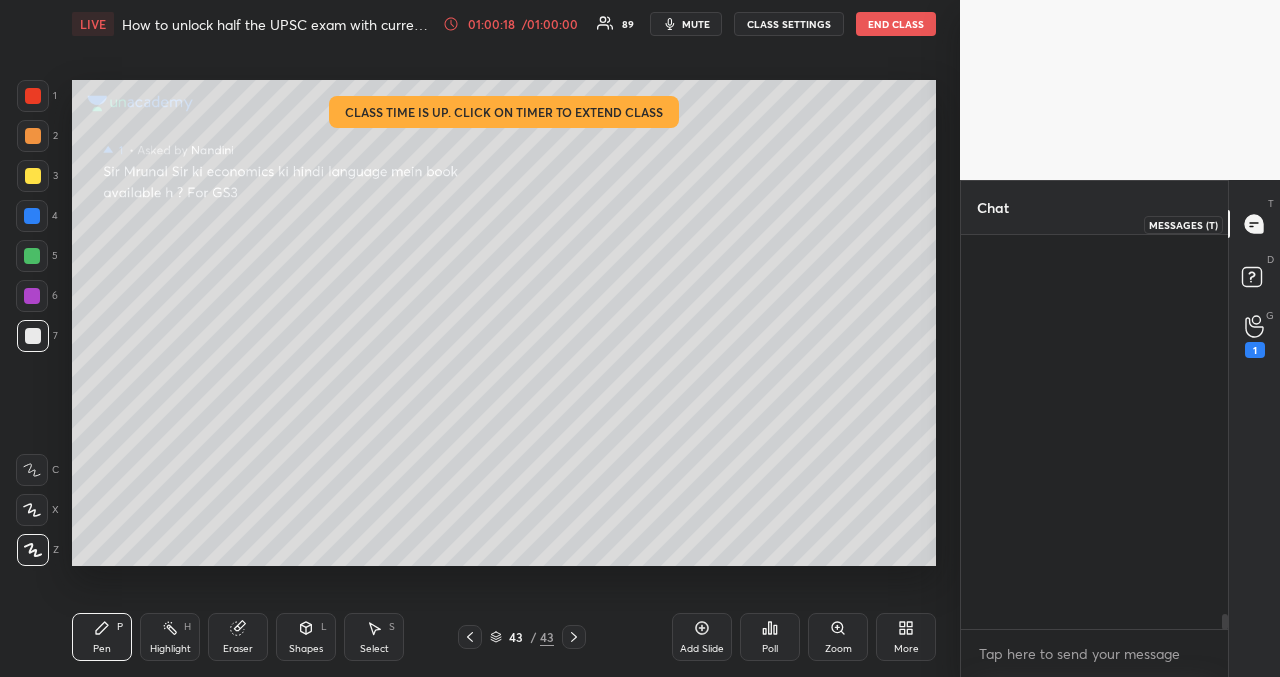scroll, scrollTop: 18303, scrollLeft: 0, axis: vertical 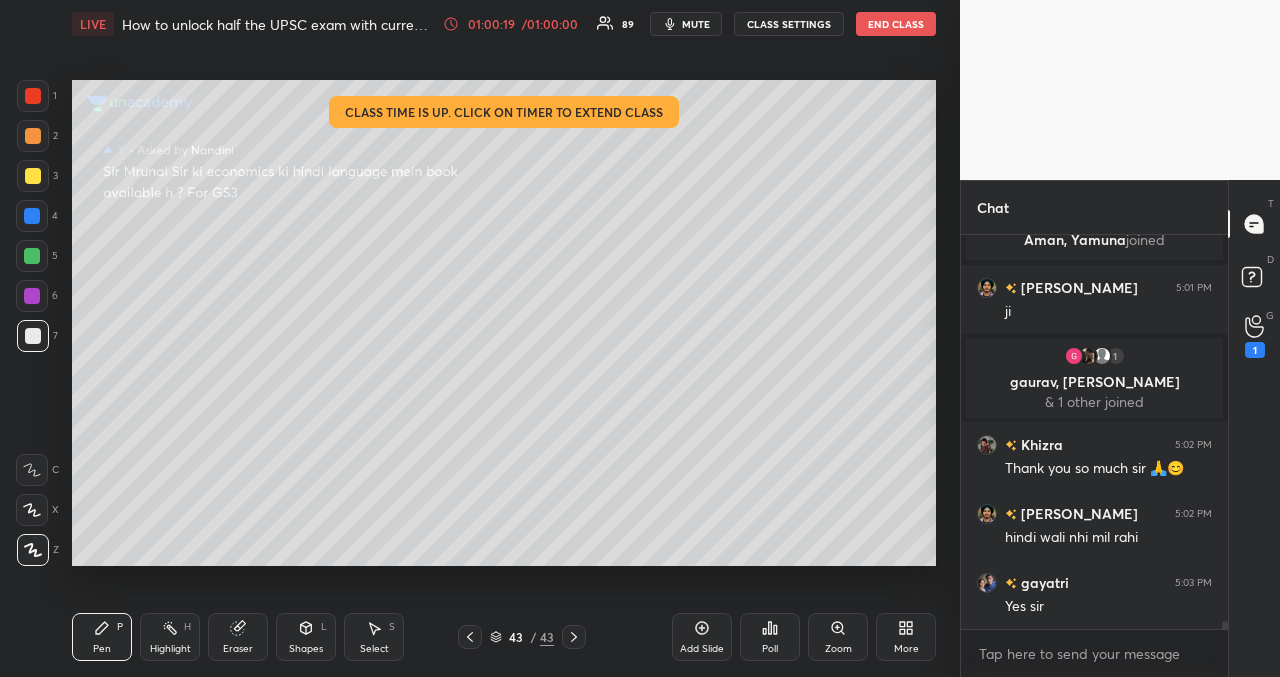 click on "Poll" at bounding box center [770, 637] 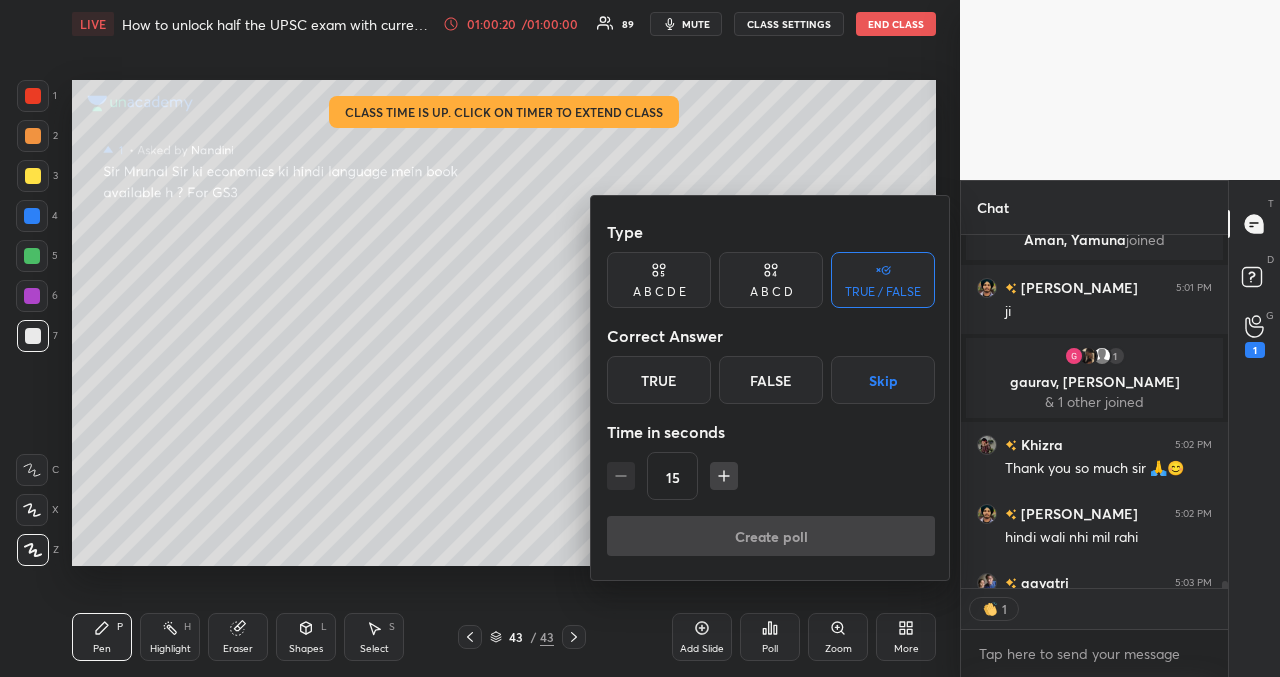 scroll, scrollTop: 347, scrollLeft: 261, axis: both 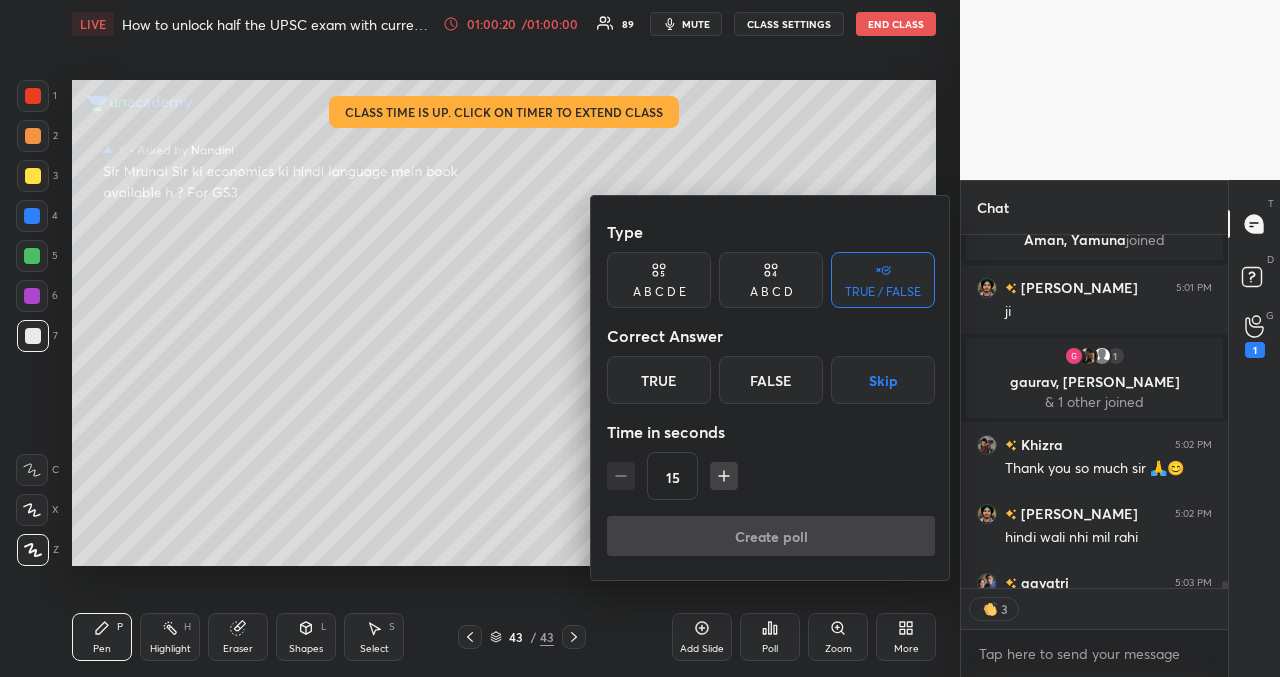 click on "True" at bounding box center [659, 380] 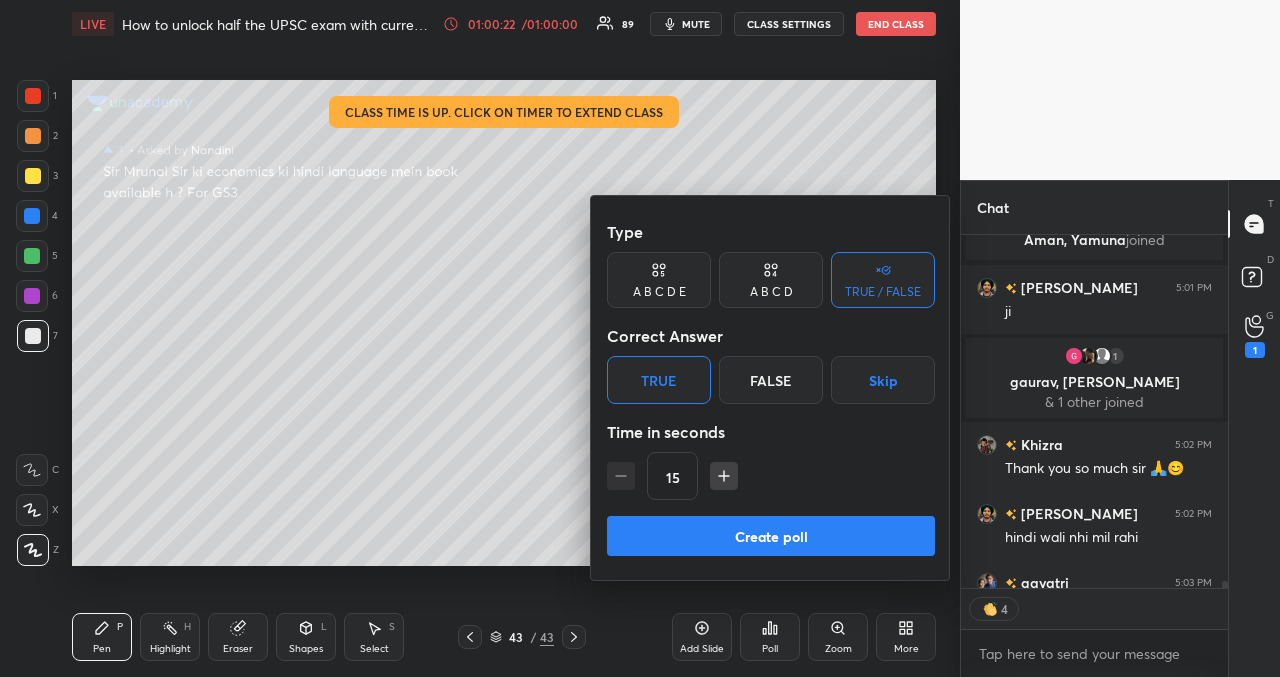 click on "Create poll" at bounding box center (771, 536) 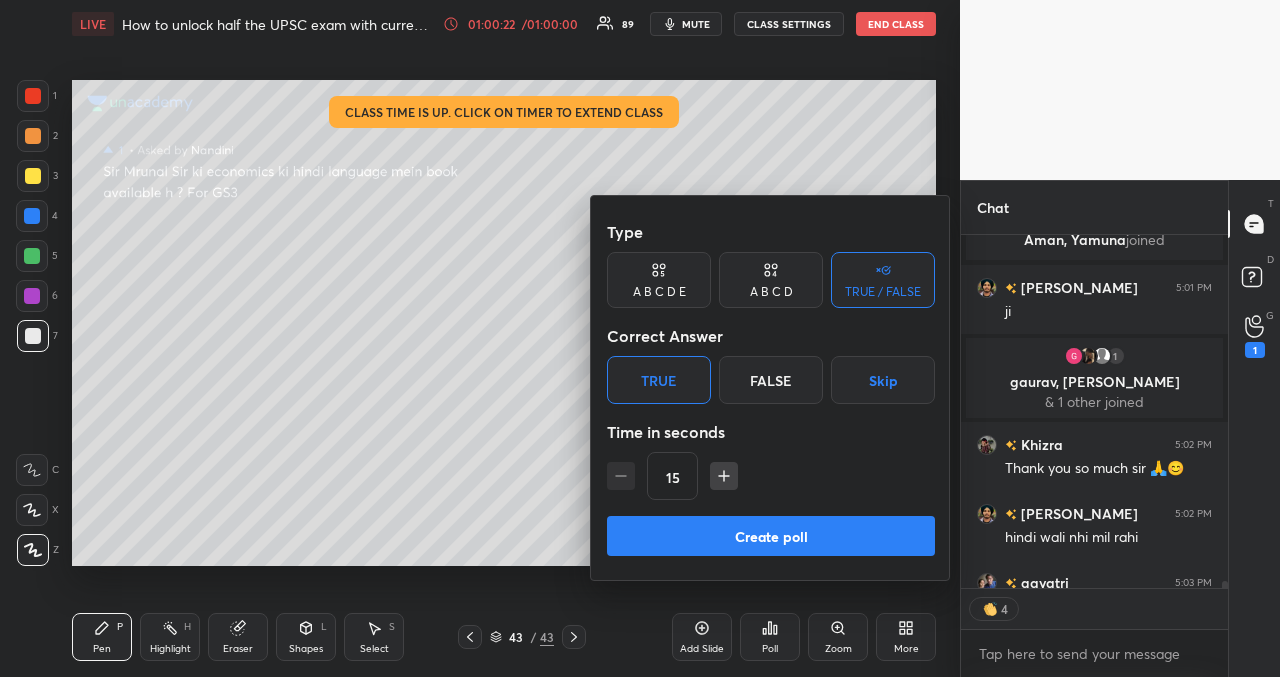 scroll, scrollTop: 314, scrollLeft: 261, axis: both 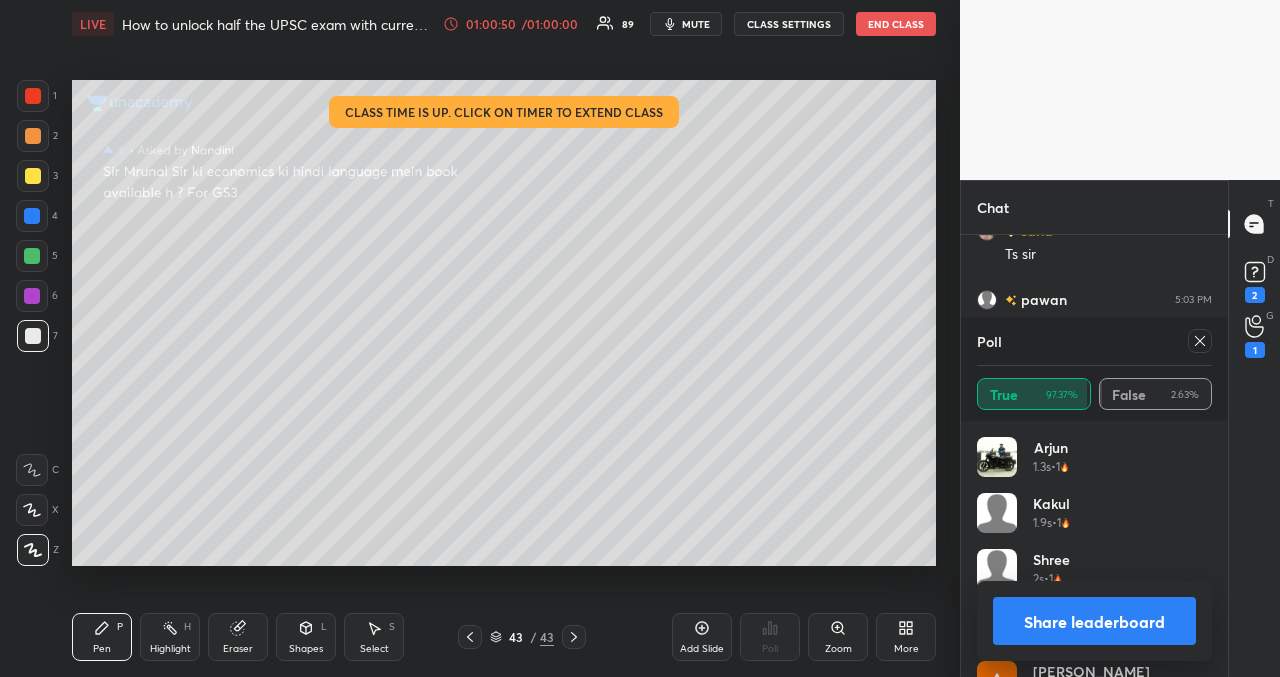 click on "43 / 43" at bounding box center [522, 637] 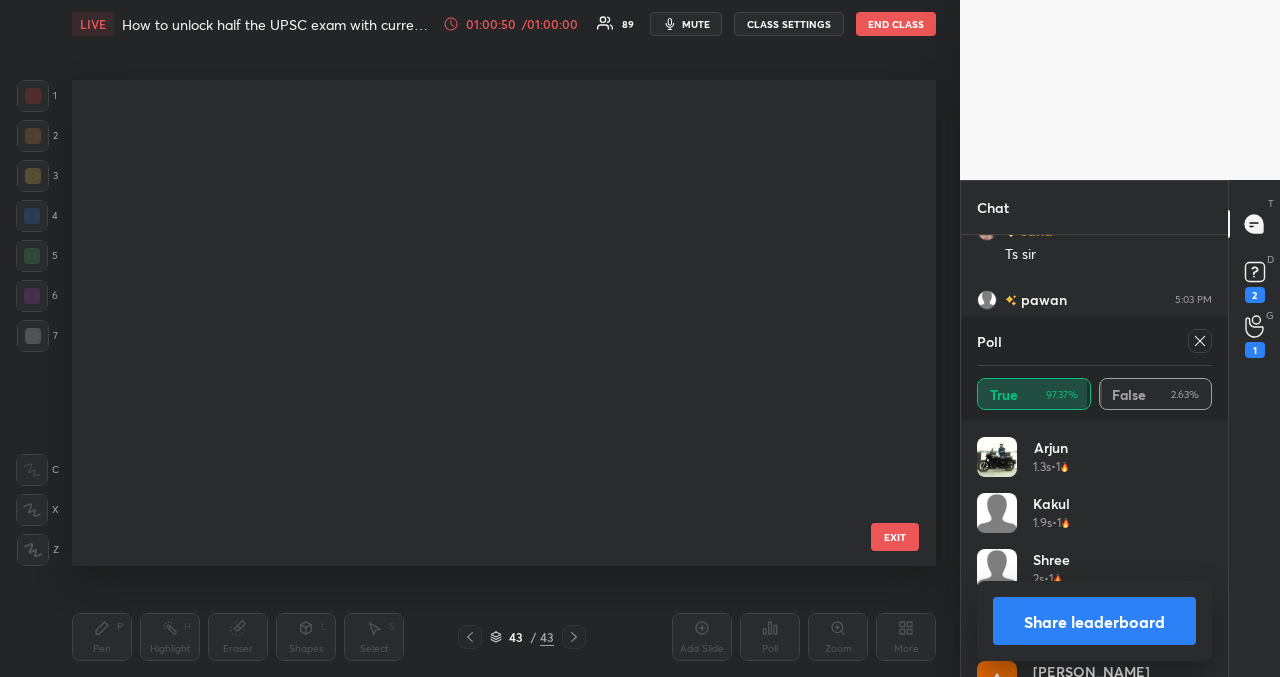 scroll, scrollTop: 1719, scrollLeft: 0, axis: vertical 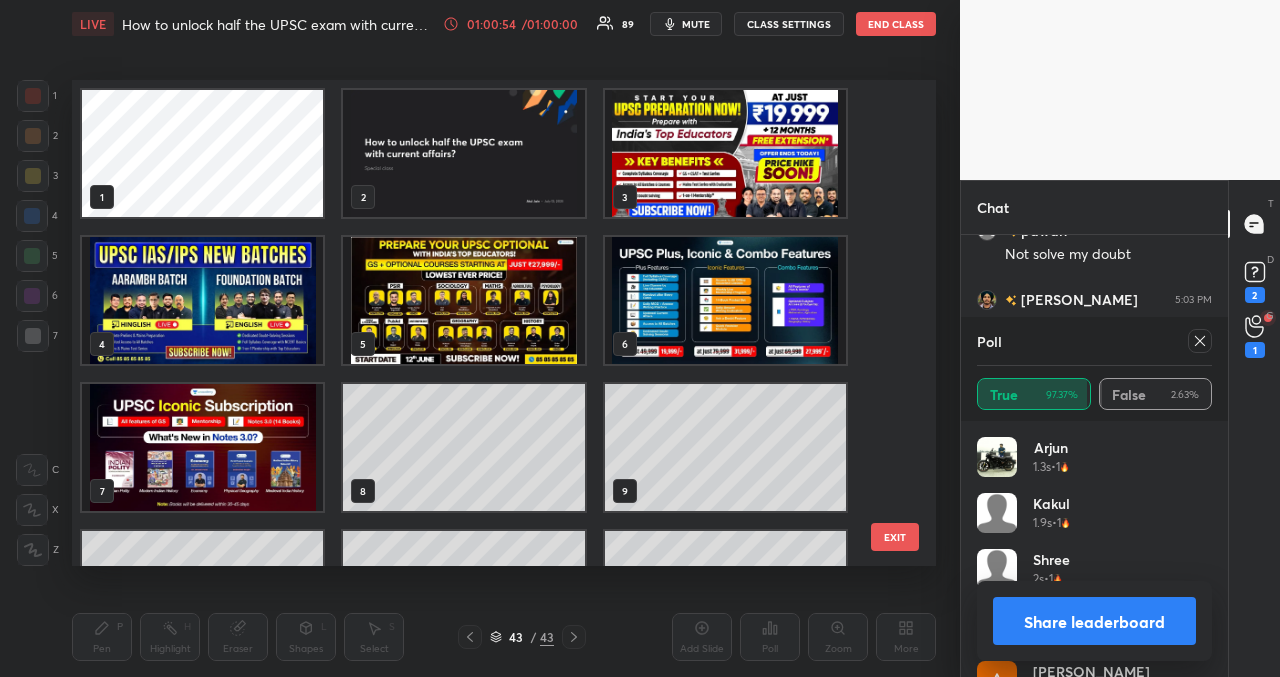 click at bounding box center [725, 153] 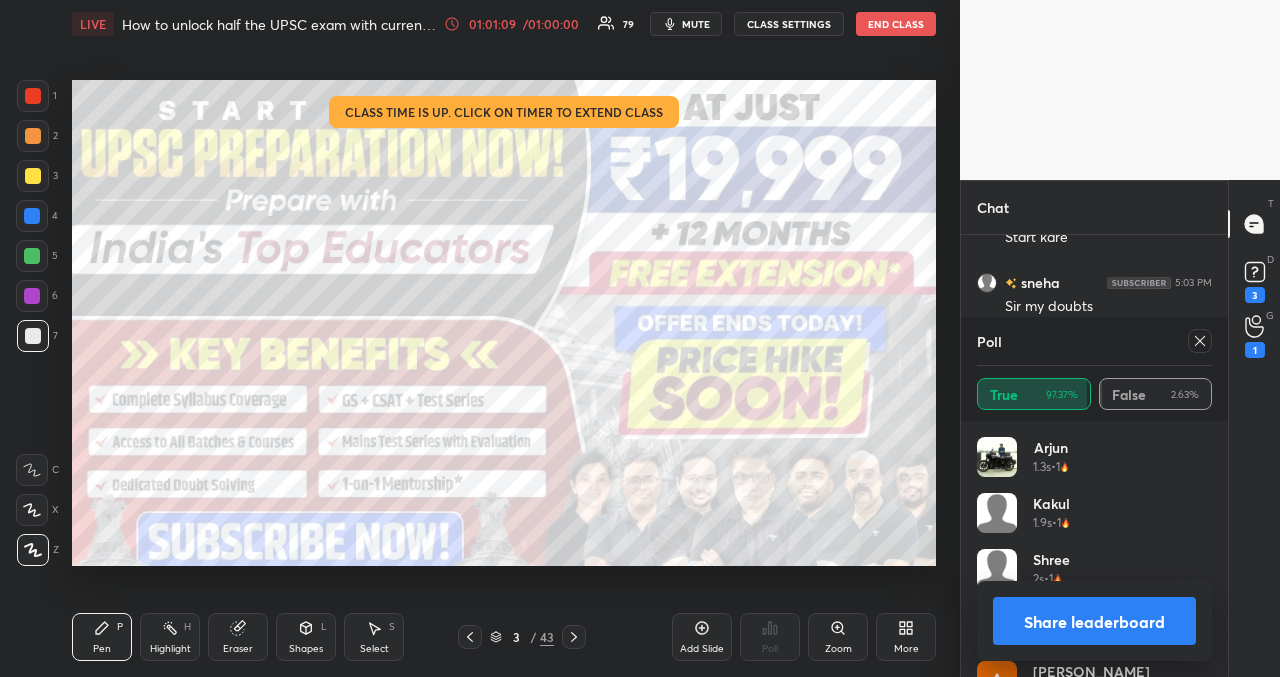 type on "x" 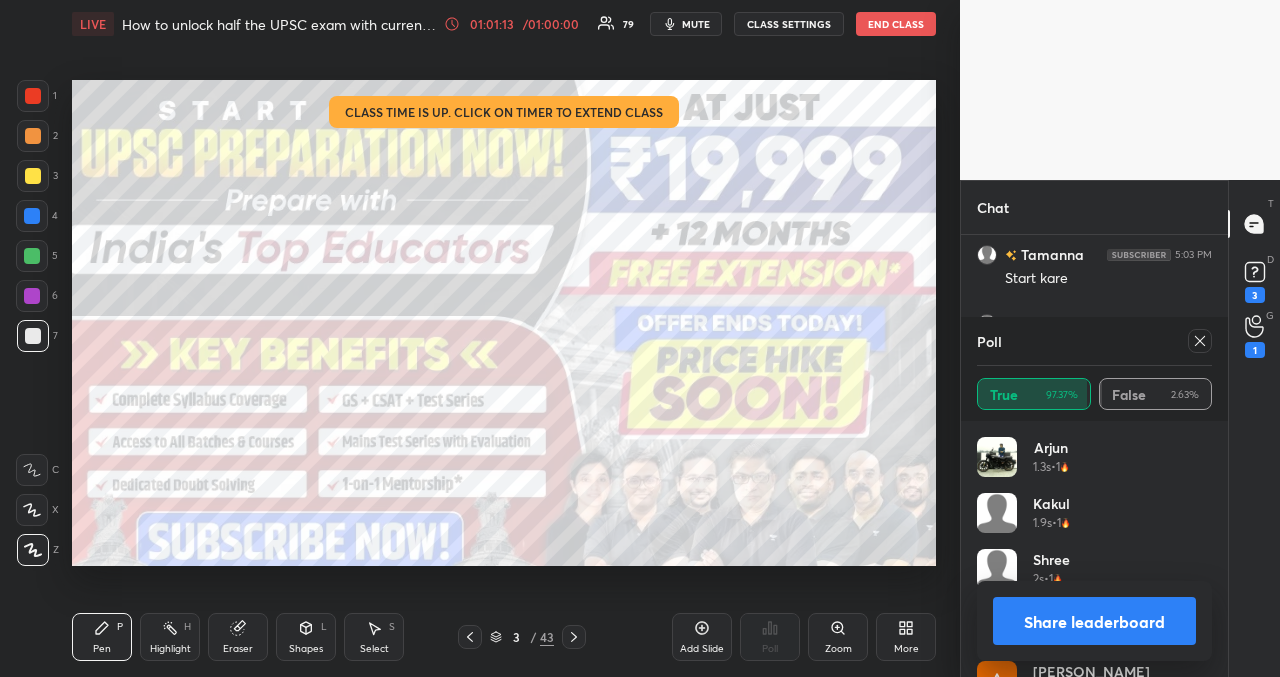 click on "End Class" at bounding box center [896, 24] 